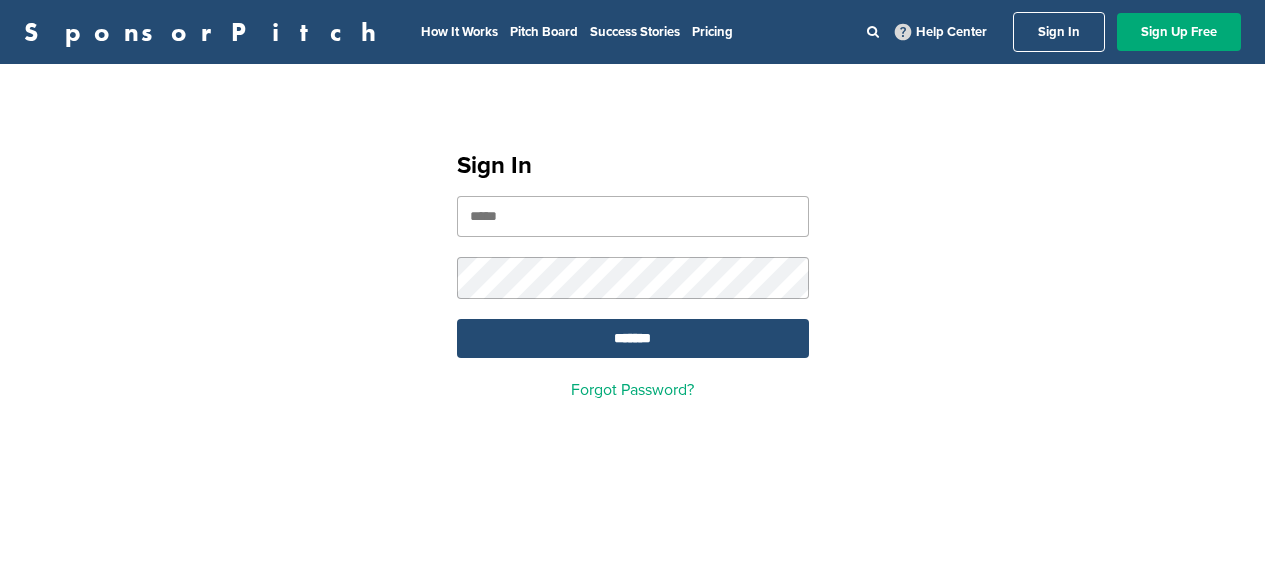 scroll, scrollTop: 0, scrollLeft: 0, axis: both 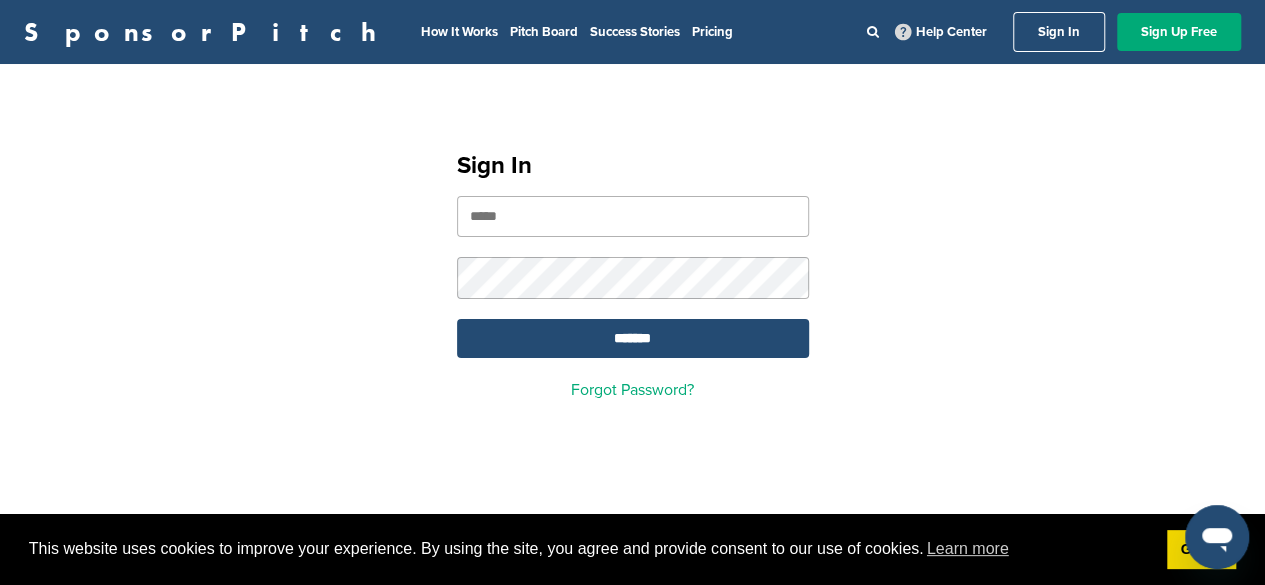 type on "*" 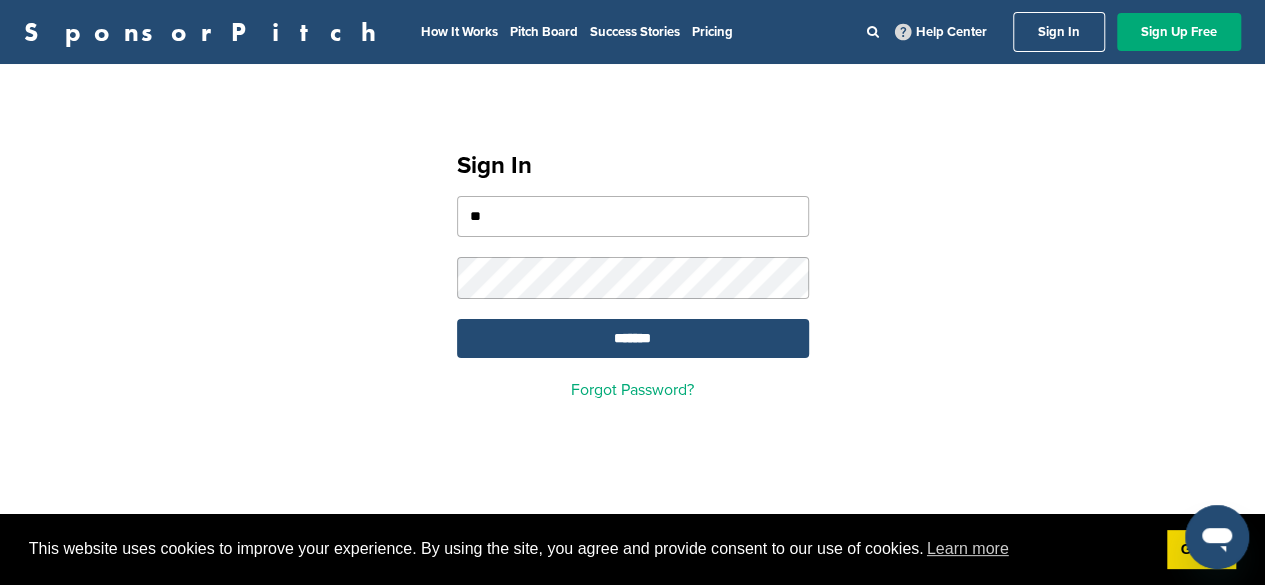 type on "**********" 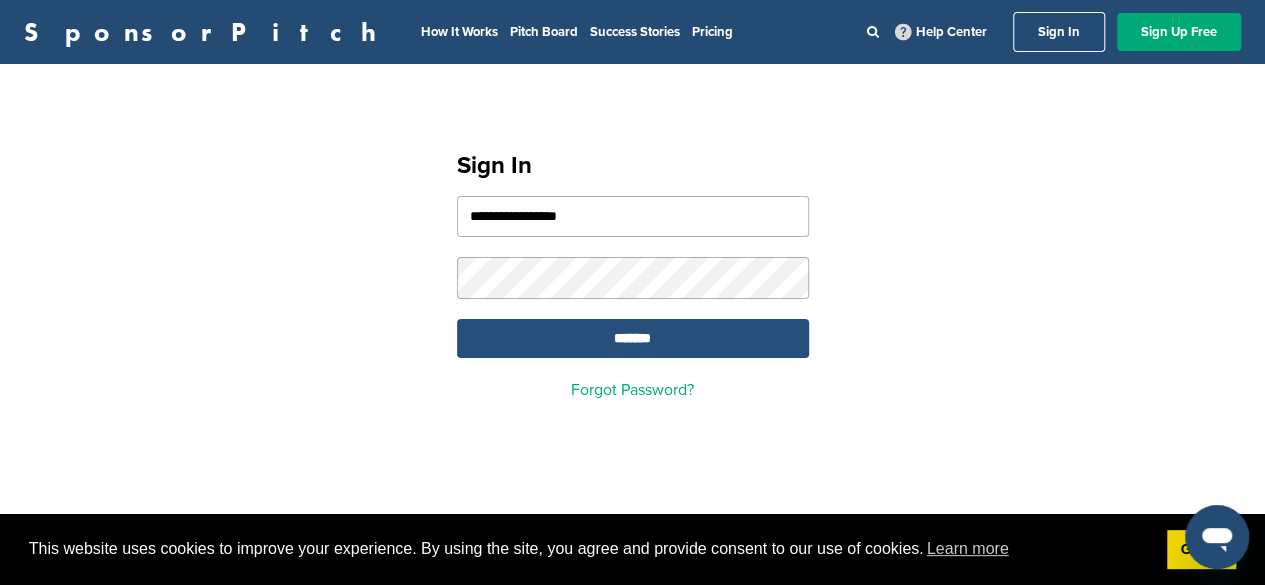 click on "*******" at bounding box center [633, 338] 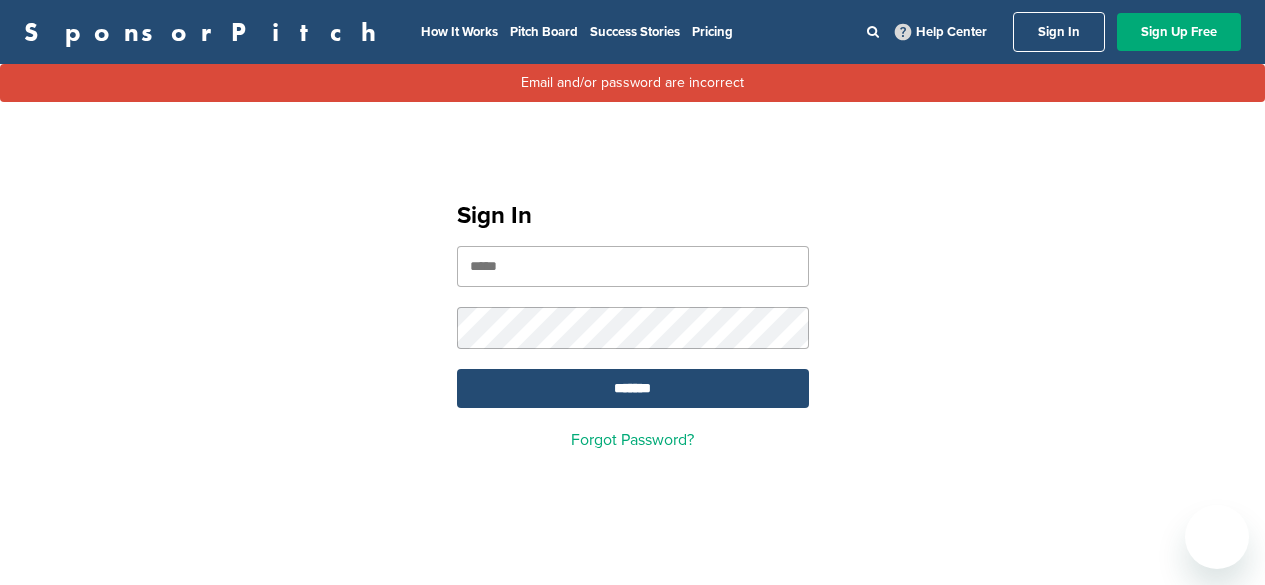 scroll, scrollTop: 0, scrollLeft: 0, axis: both 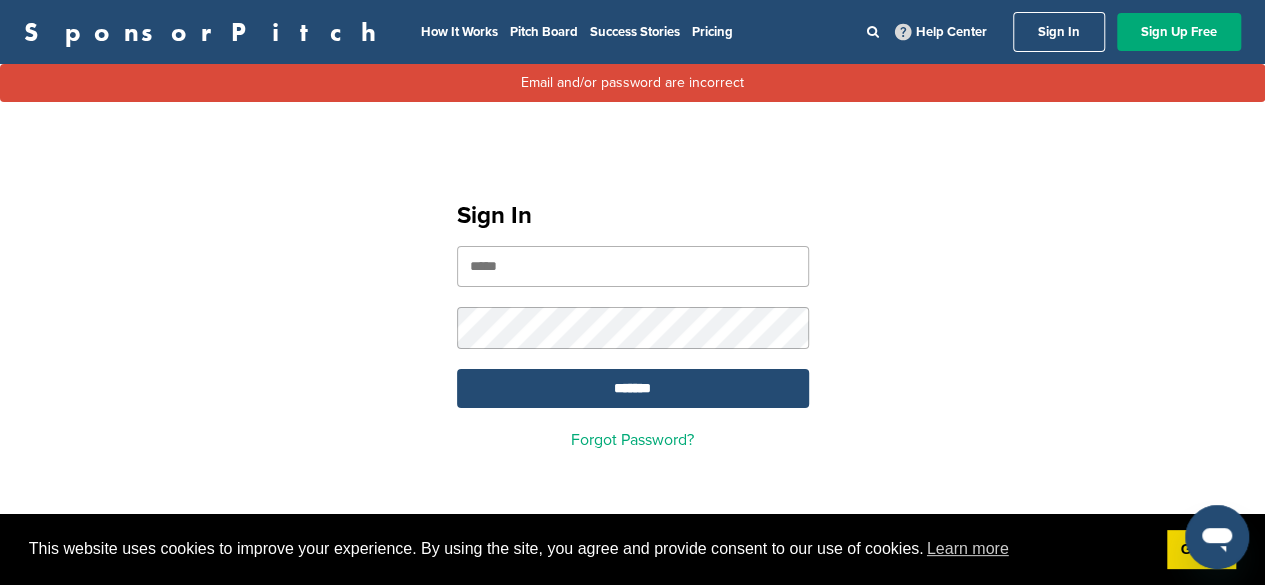 click at bounding box center [633, 266] 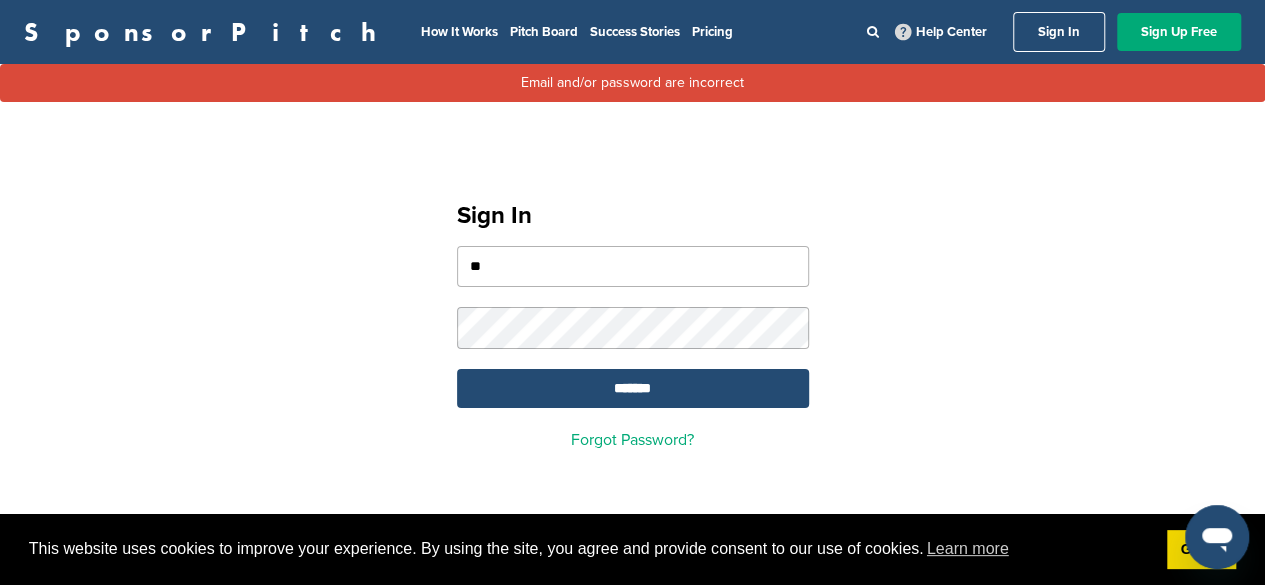 type on "**********" 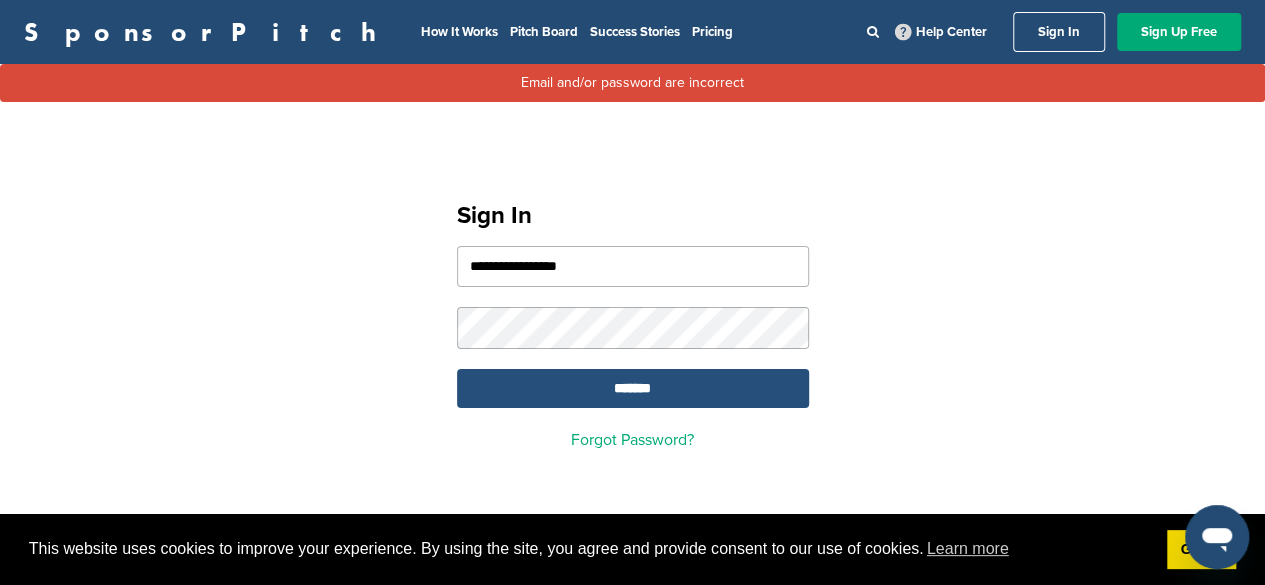 click on "*******" at bounding box center (633, 388) 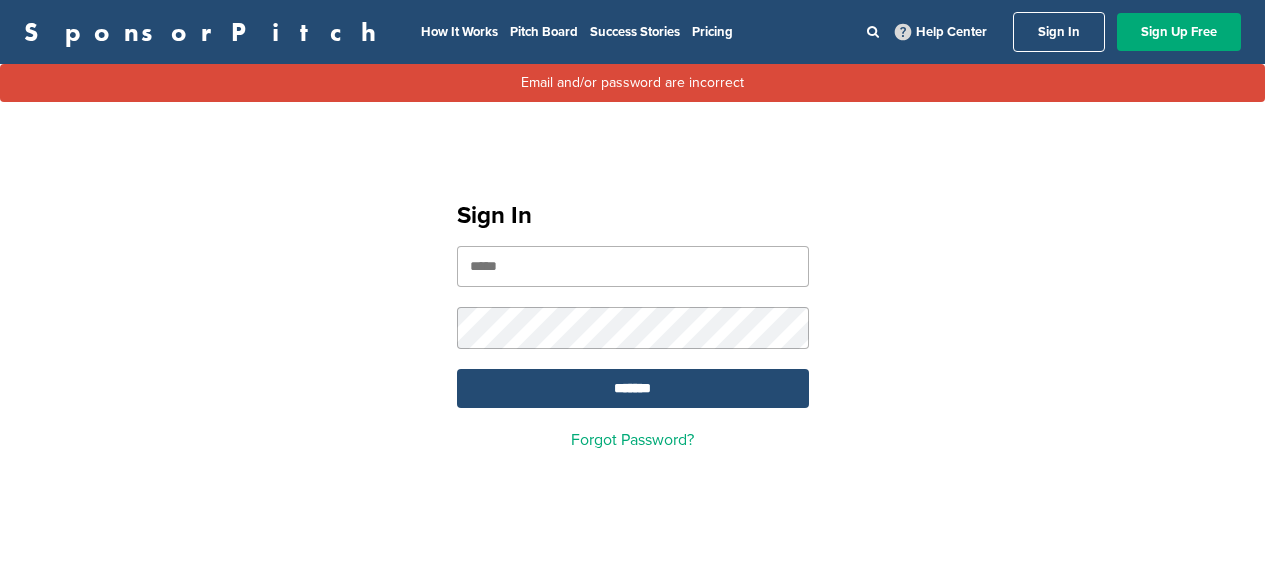 scroll, scrollTop: 0, scrollLeft: 0, axis: both 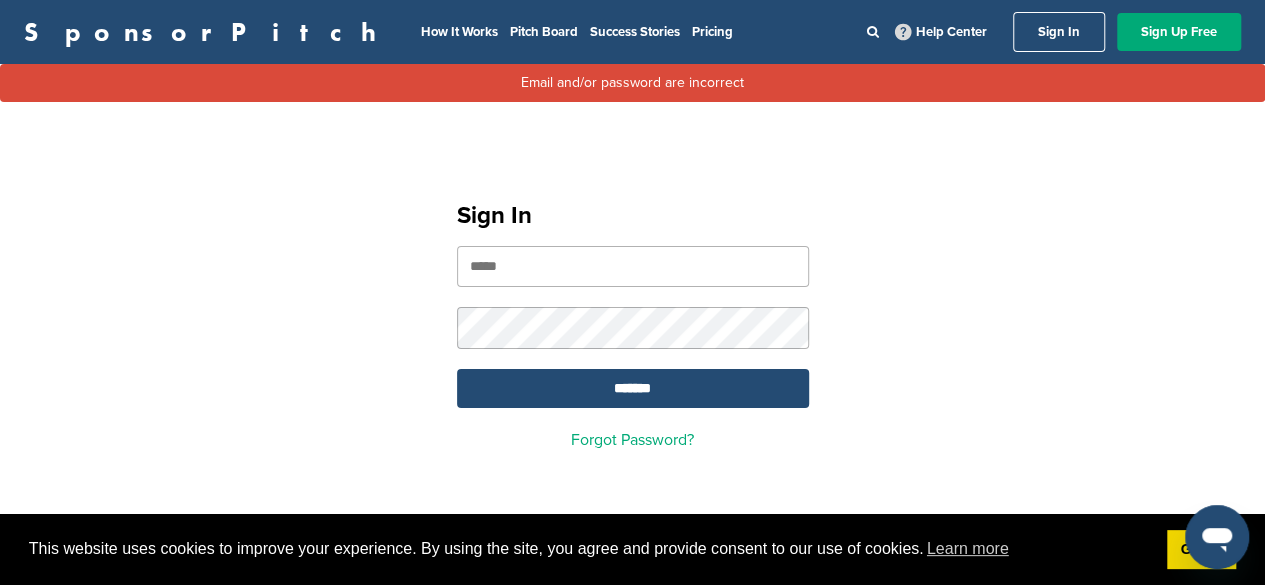 click at bounding box center (633, 266) 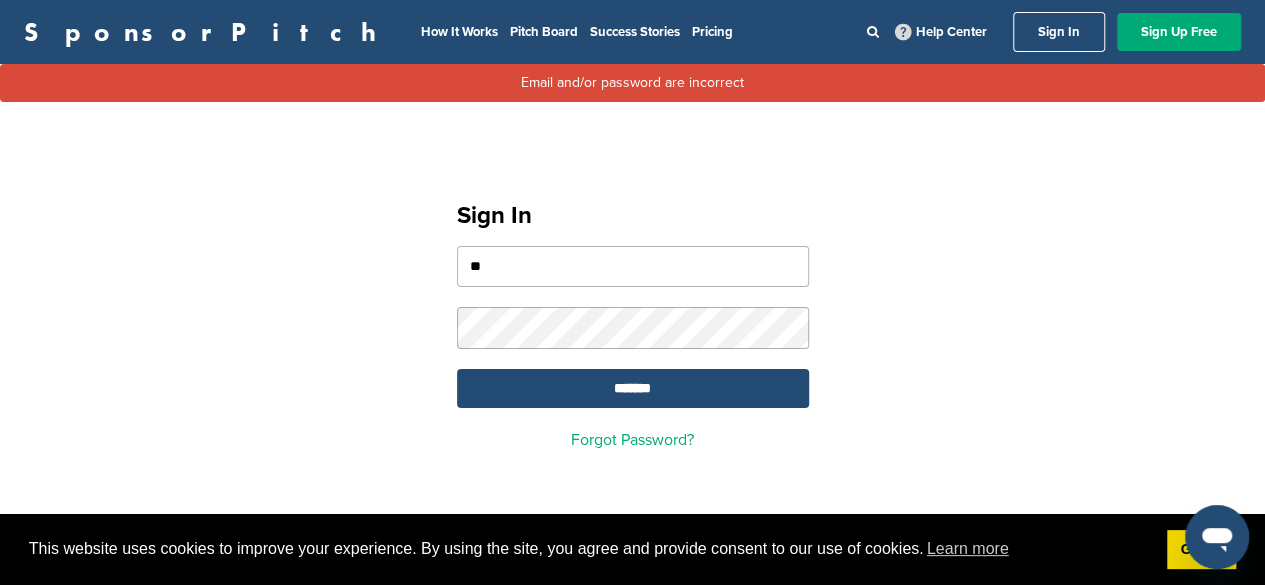 type on "**********" 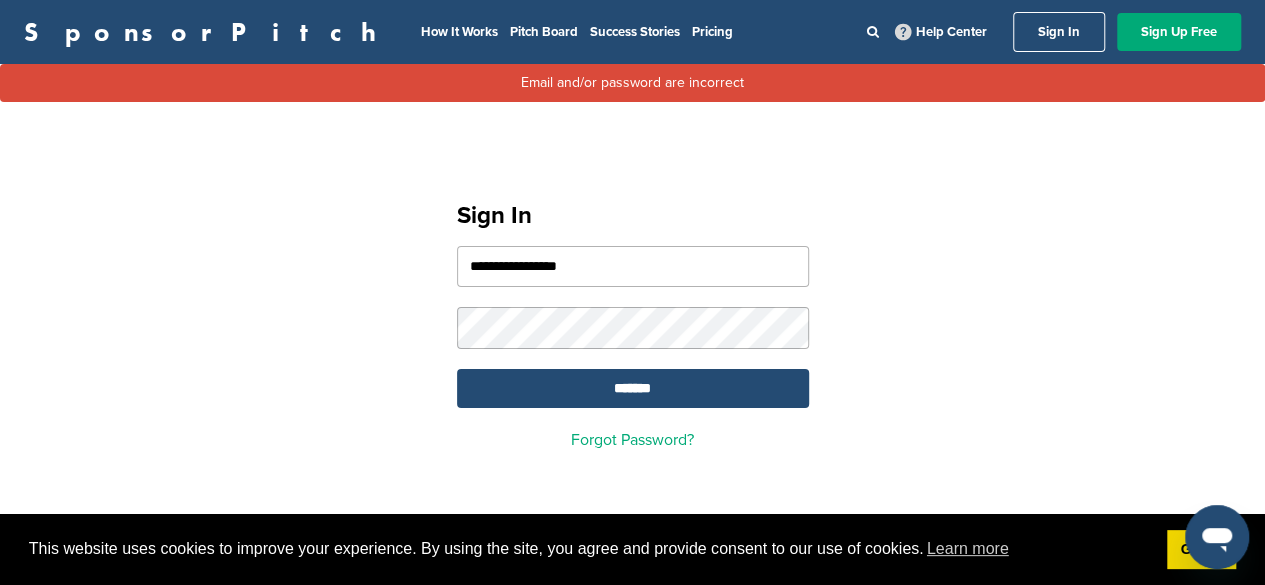 click on "*******" at bounding box center [633, 388] 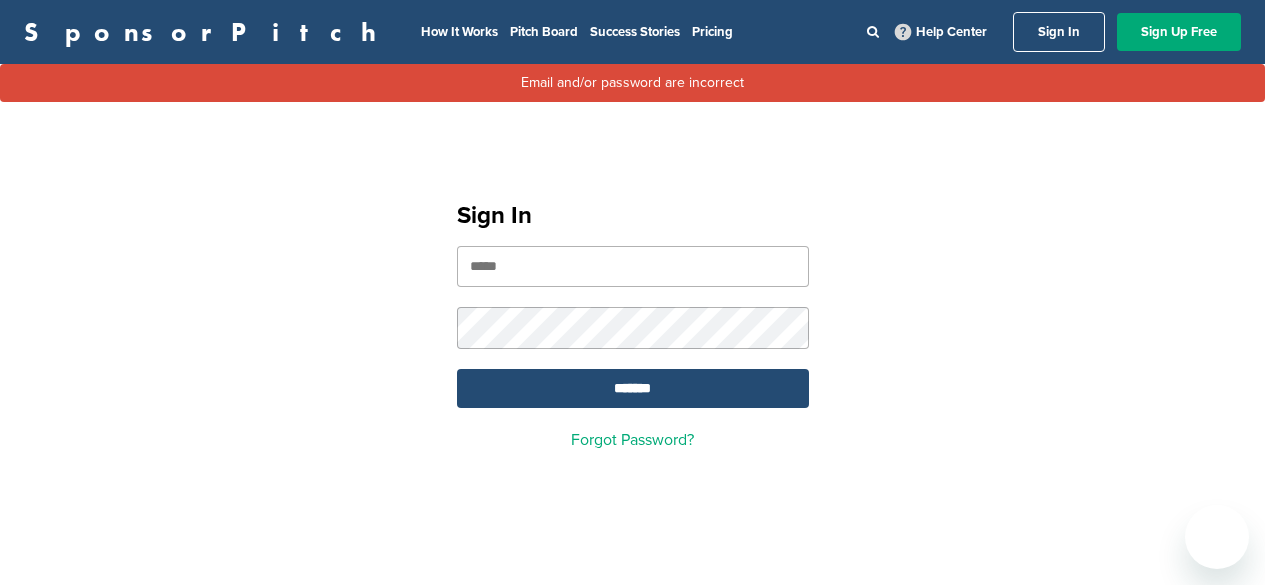 scroll, scrollTop: 0, scrollLeft: 0, axis: both 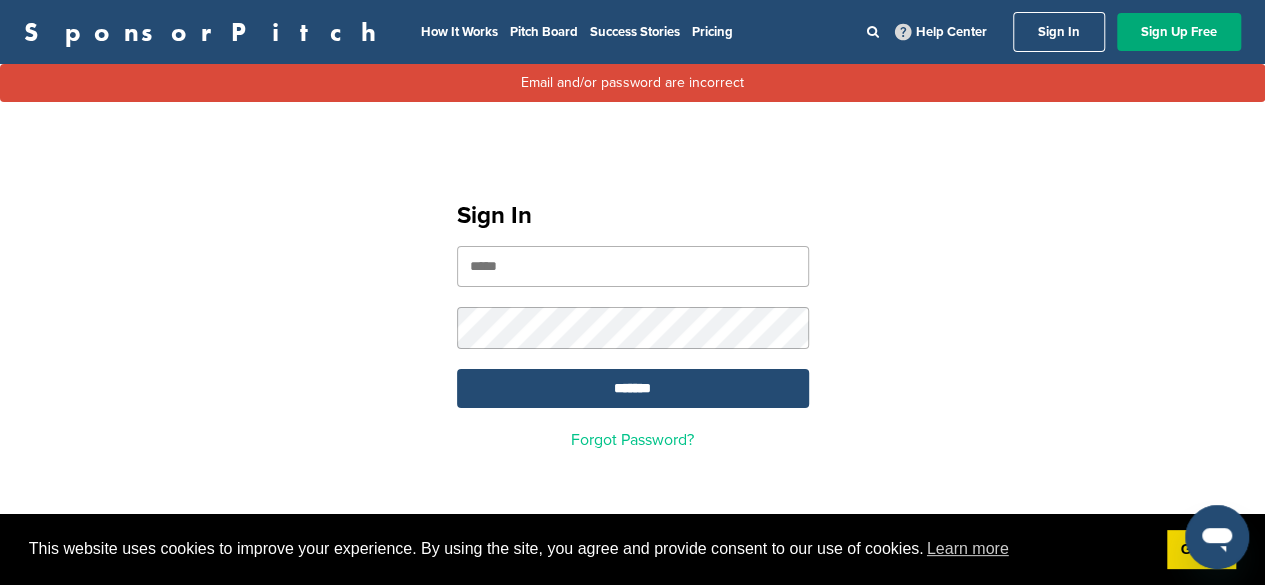 click on "Forgot Password?" at bounding box center (632, 440) 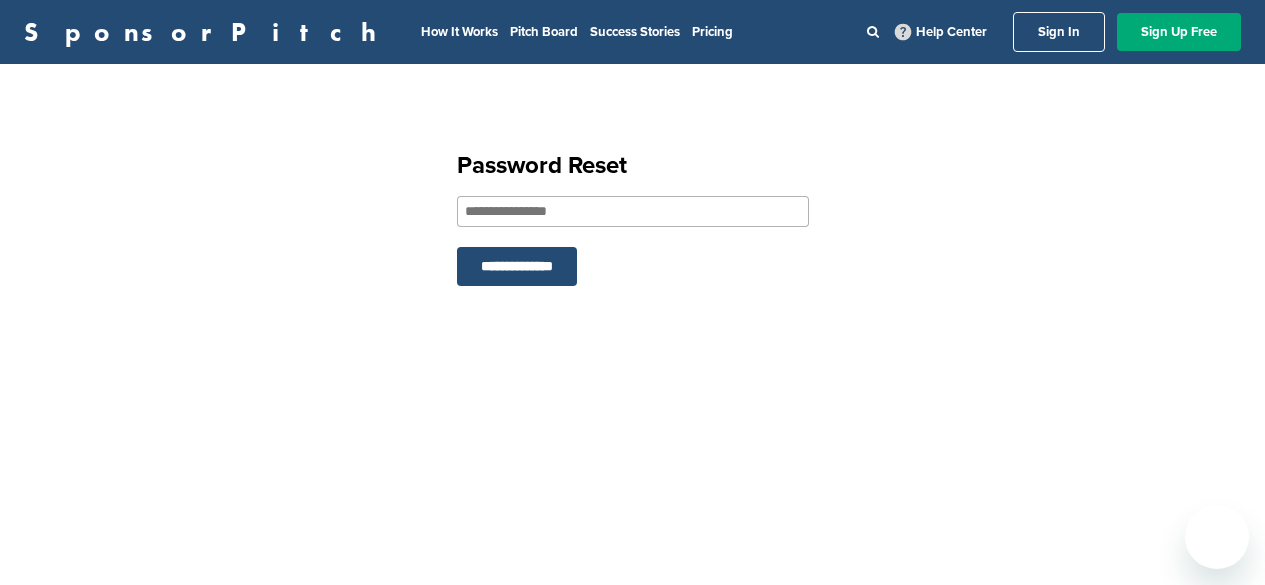 scroll, scrollTop: 0, scrollLeft: 0, axis: both 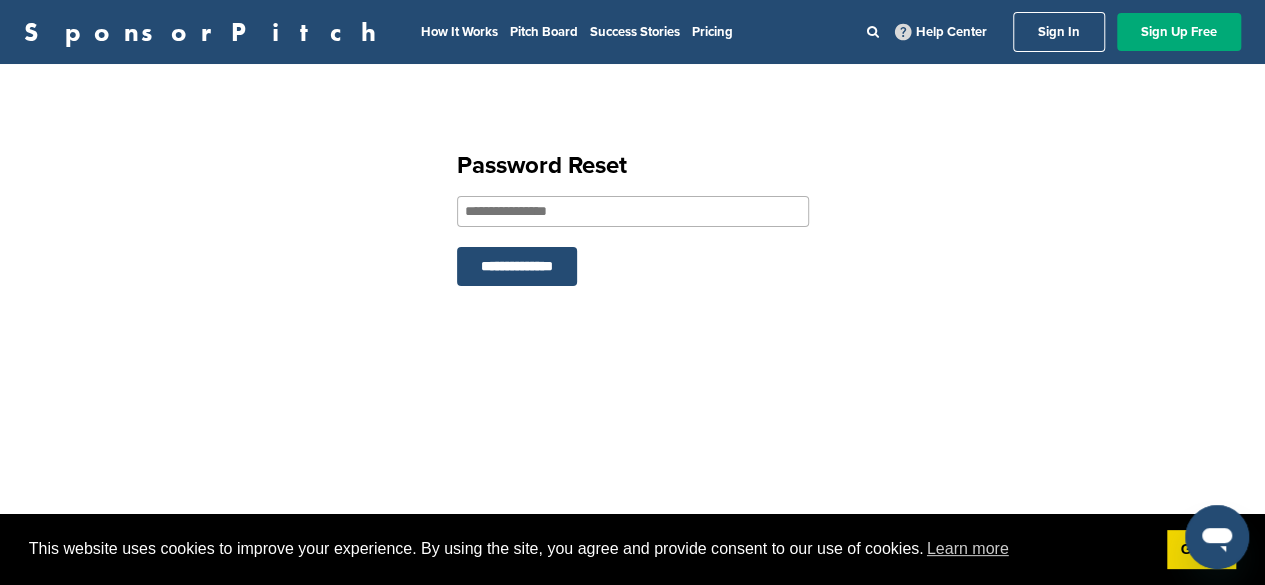 click at bounding box center (633, 211) 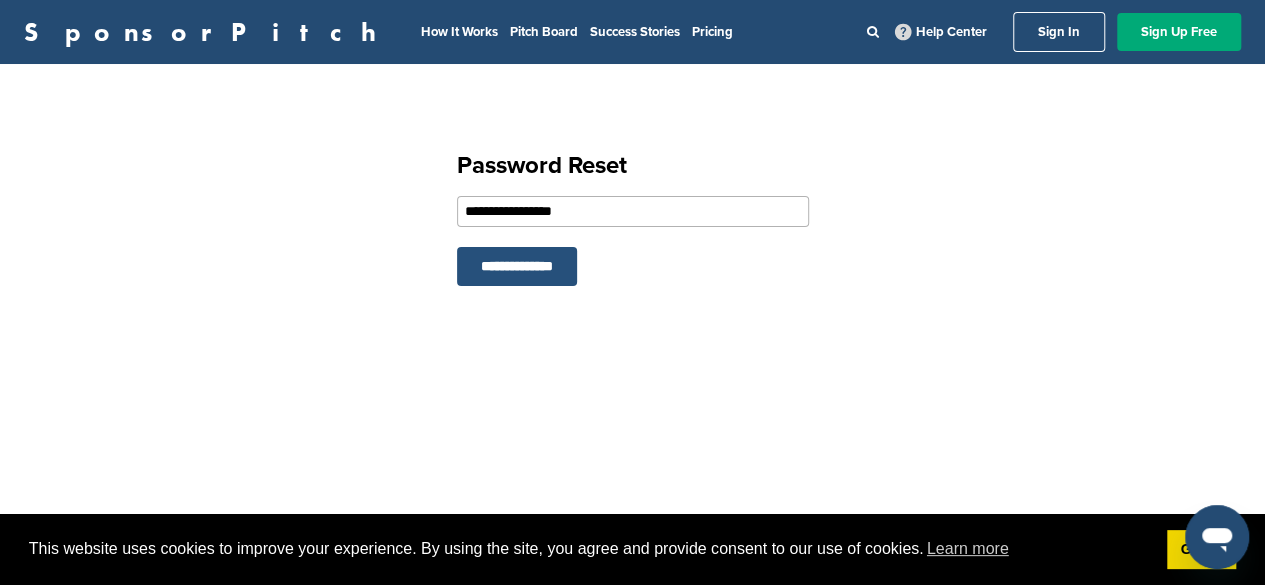 type on "**********" 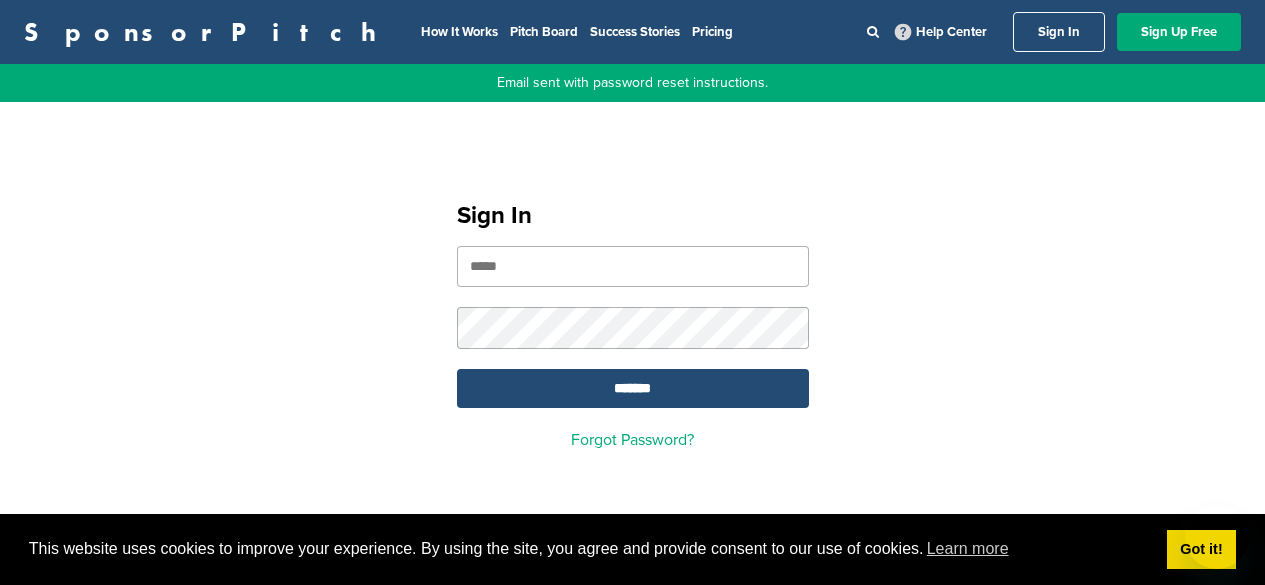scroll, scrollTop: 0, scrollLeft: 0, axis: both 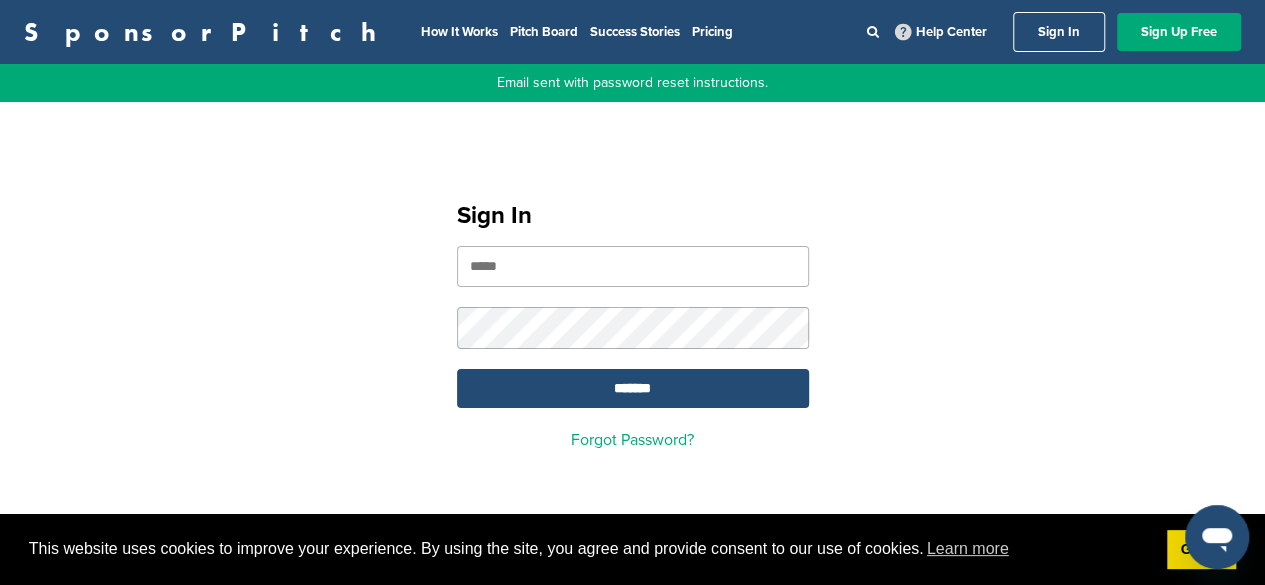 drag, startPoint x: 0, startPoint y: 0, endPoint x: 548, endPoint y: 270, distance: 610.90424 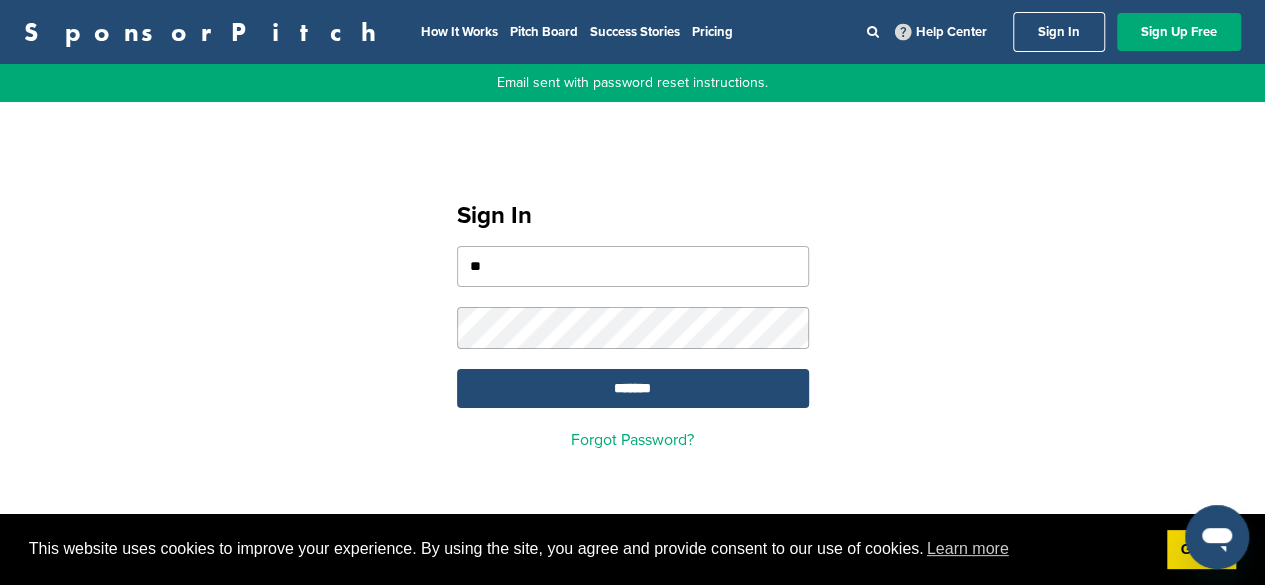 type on "**********" 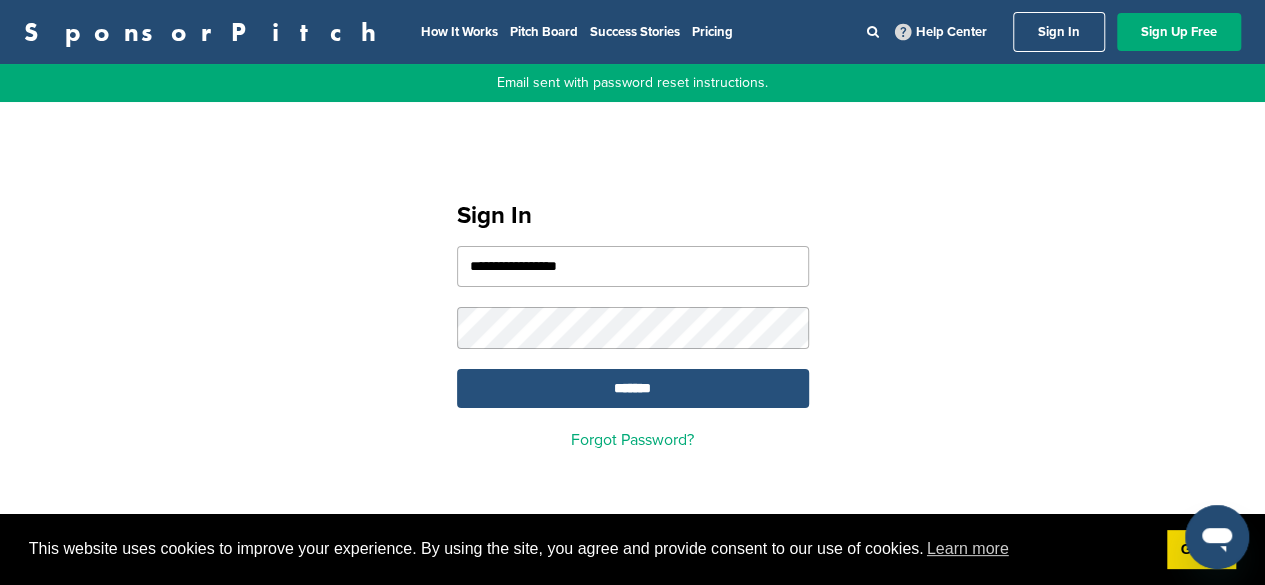 click on "*******" at bounding box center [633, 388] 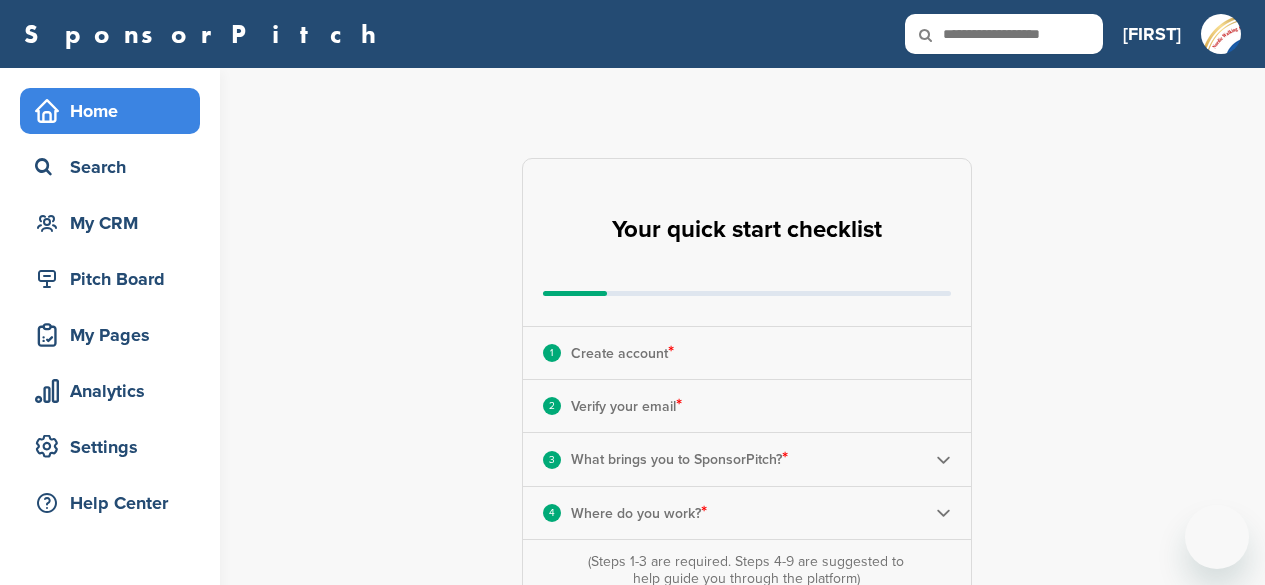 scroll, scrollTop: 0, scrollLeft: 0, axis: both 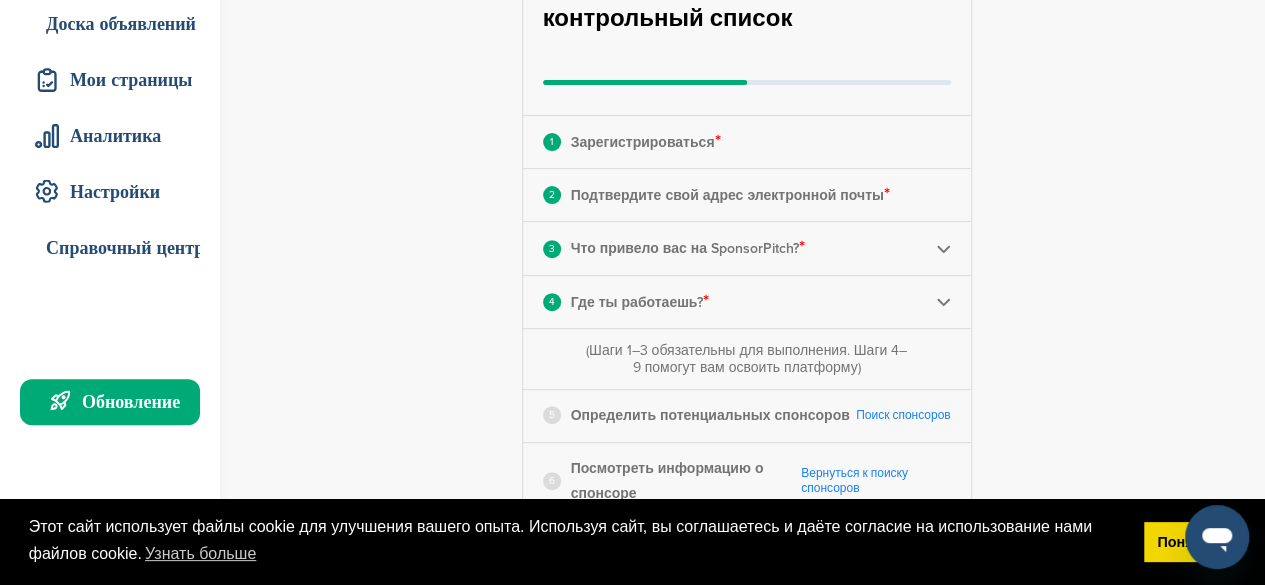 click at bounding box center (943, 248) 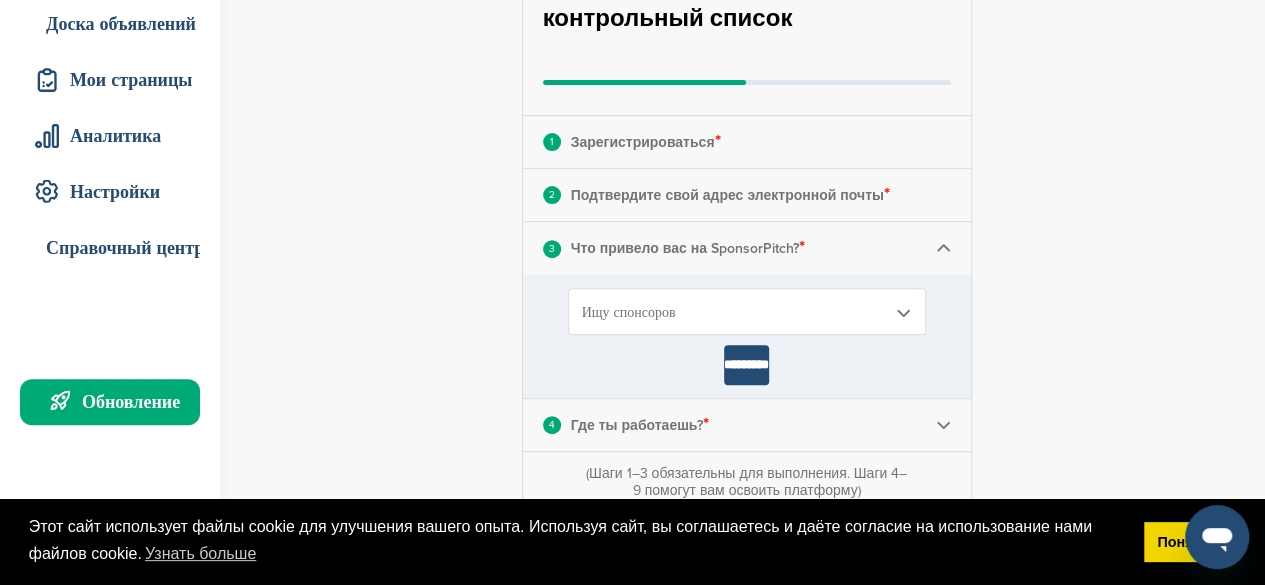 click on "*********" at bounding box center (746, 365) 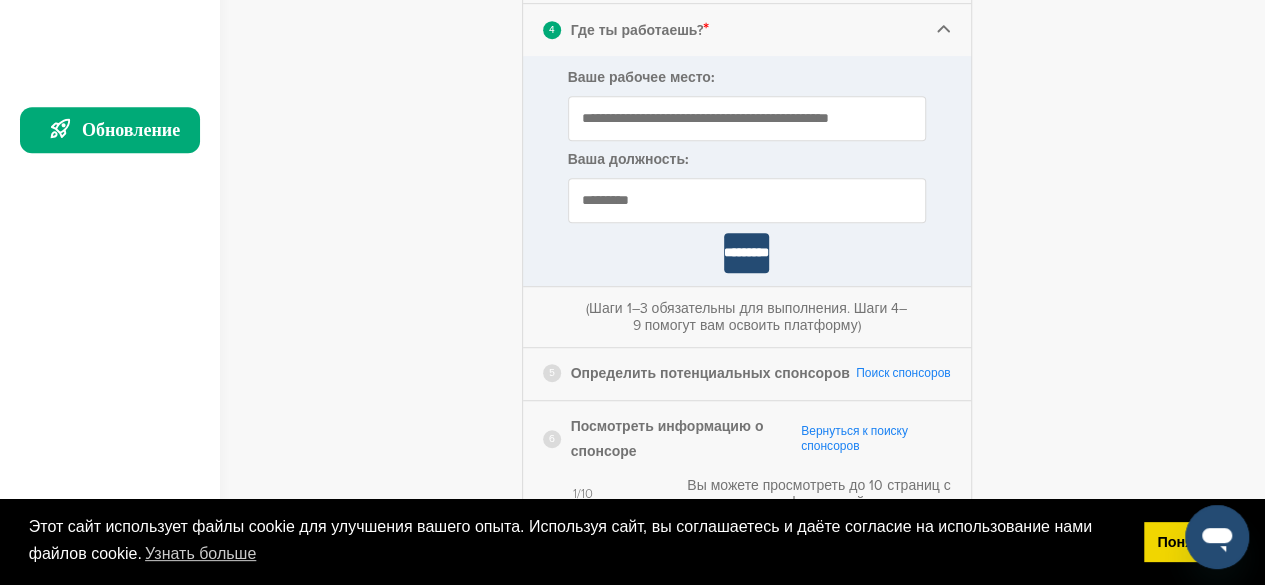 scroll, scrollTop: 528, scrollLeft: 0, axis: vertical 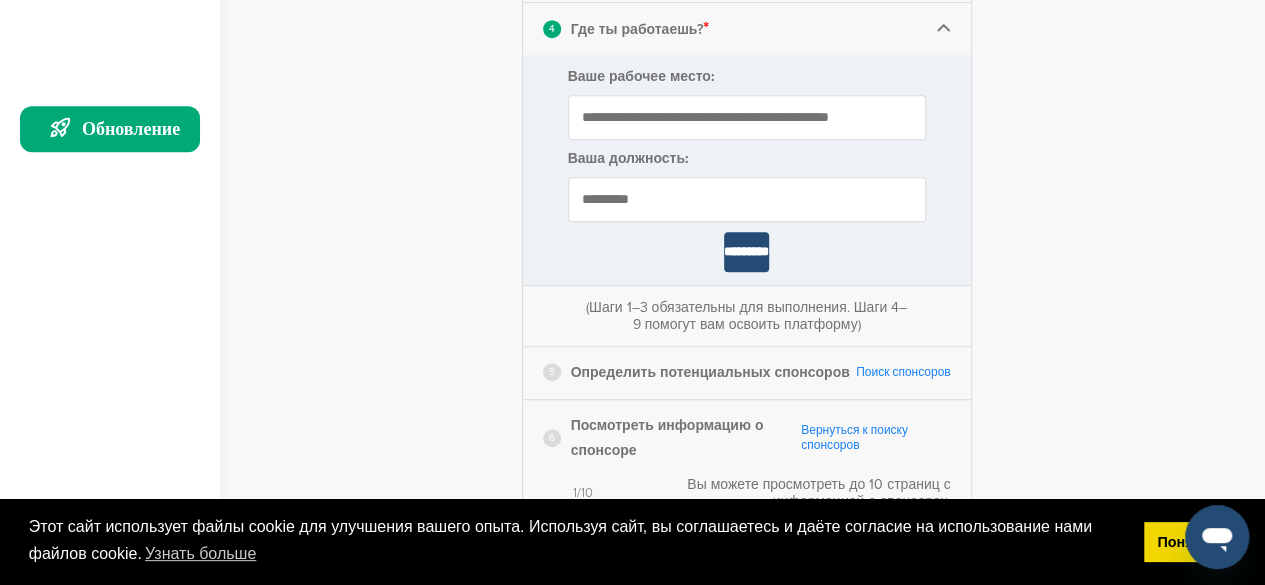 click on "*********" at bounding box center (746, 252) 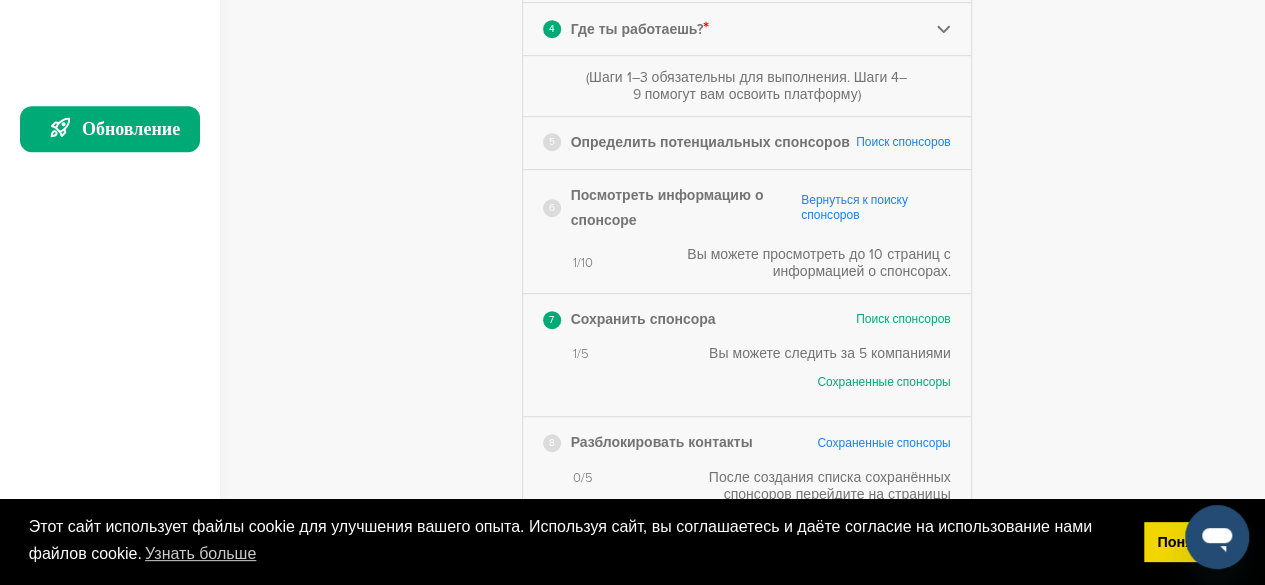 click on "Поиск спонсоров" at bounding box center [903, 142] 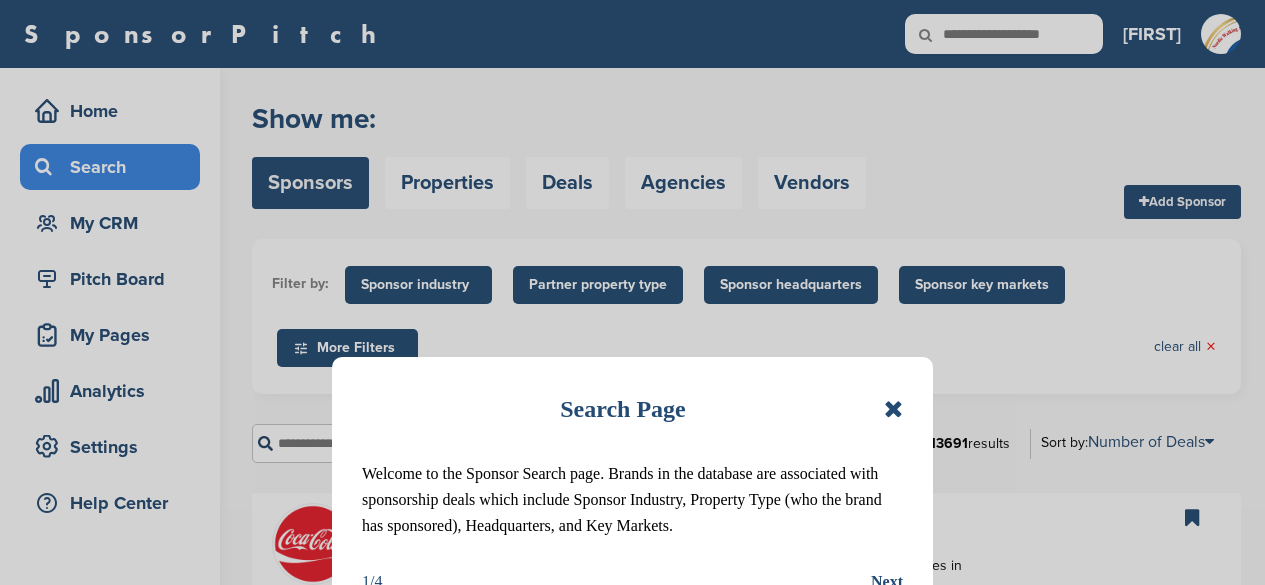 scroll, scrollTop: 0, scrollLeft: 0, axis: both 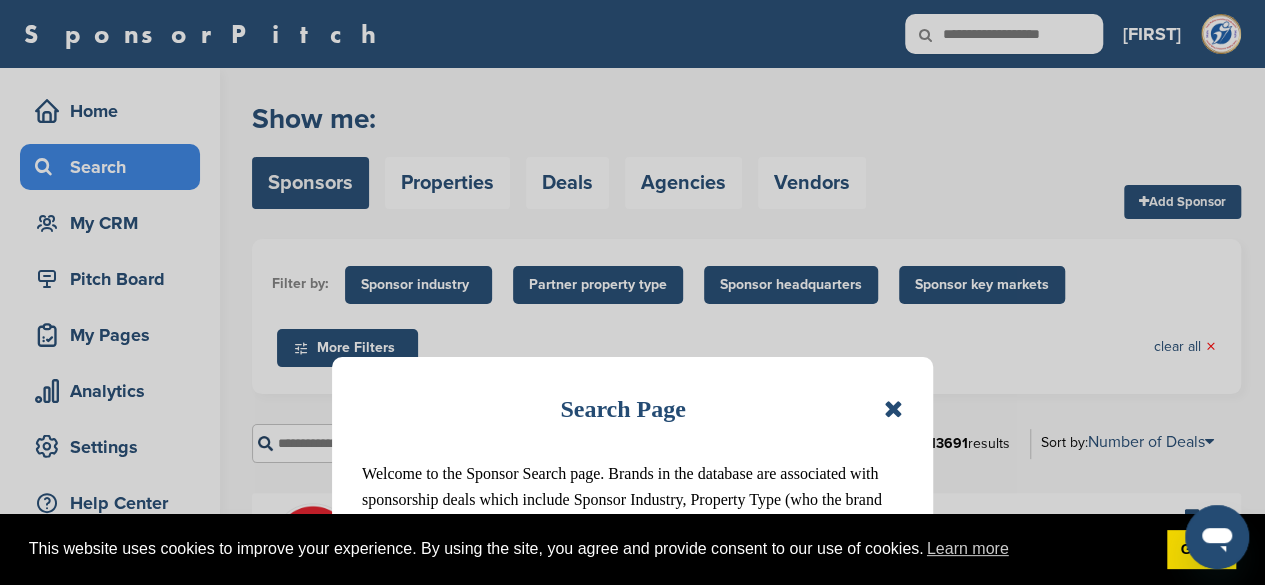 click at bounding box center (893, 409) 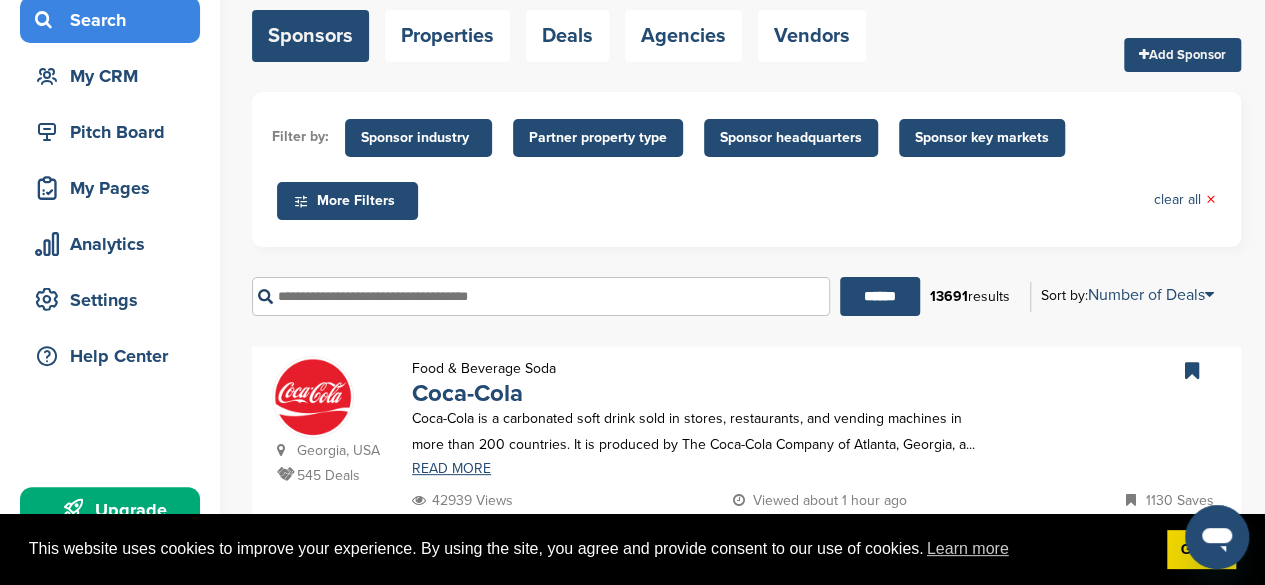 scroll, scrollTop: 148, scrollLeft: 0, axis: vertical 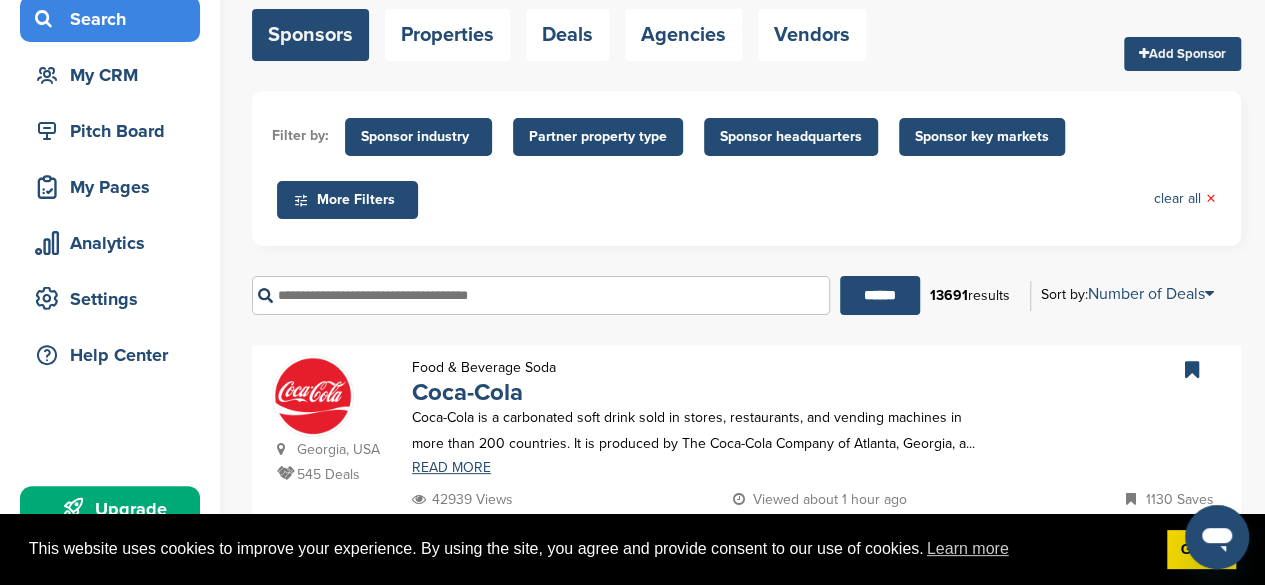click at bounding box center (541, 295) 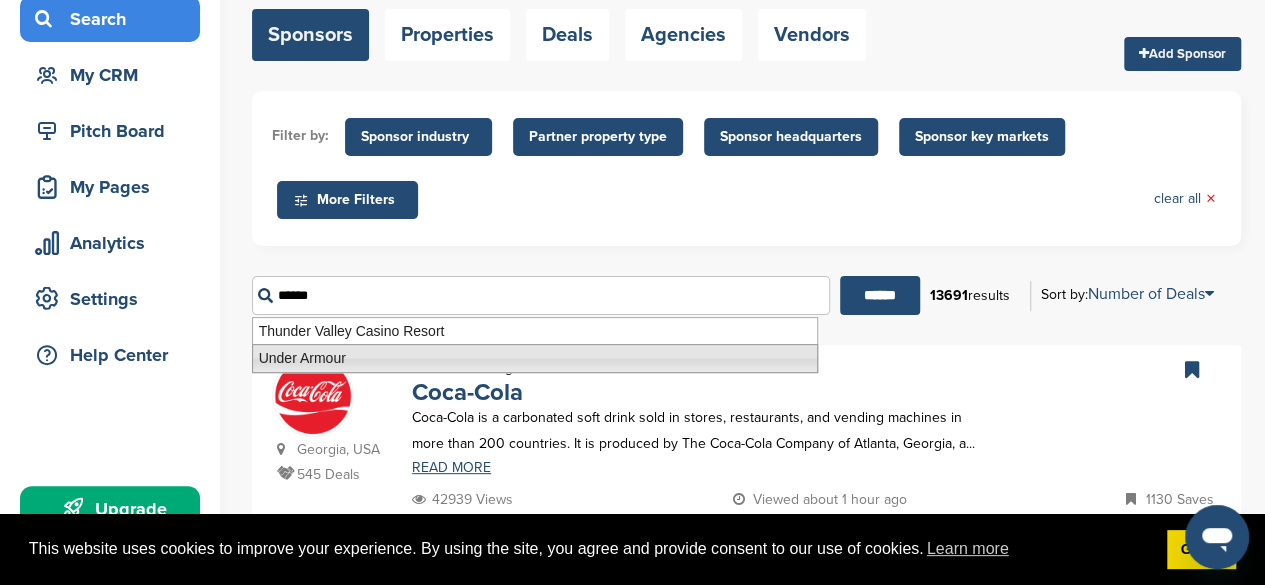 click on "Under Armour" at bounding box center [535, 358] 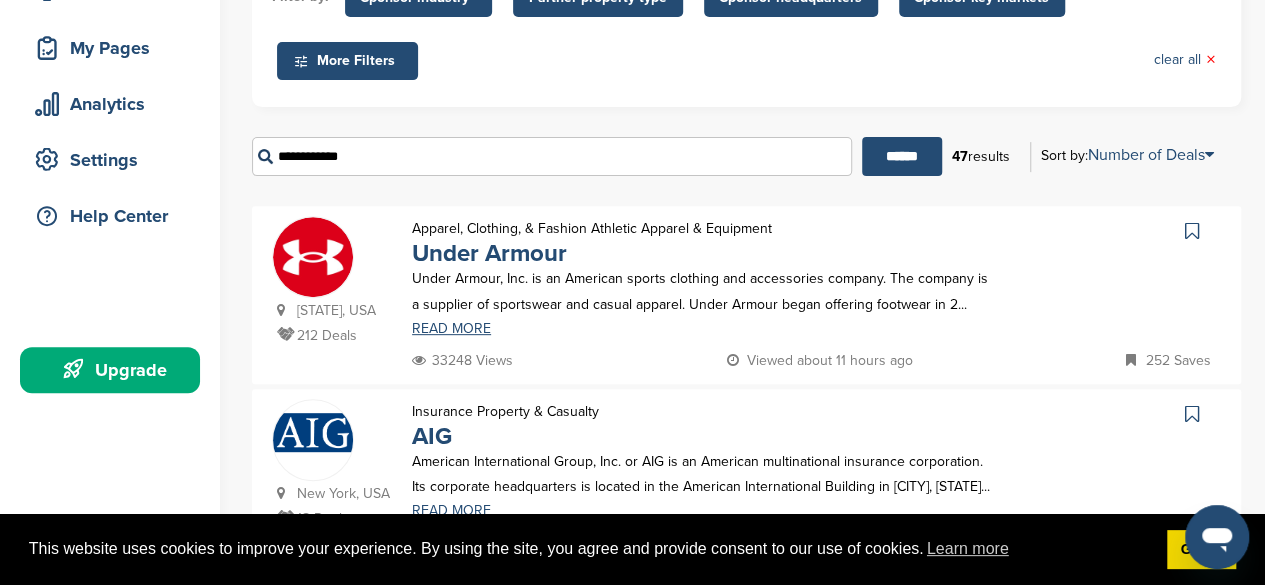 scroll, scrollTop: 288, scrollLeft: 0, axis: vertical 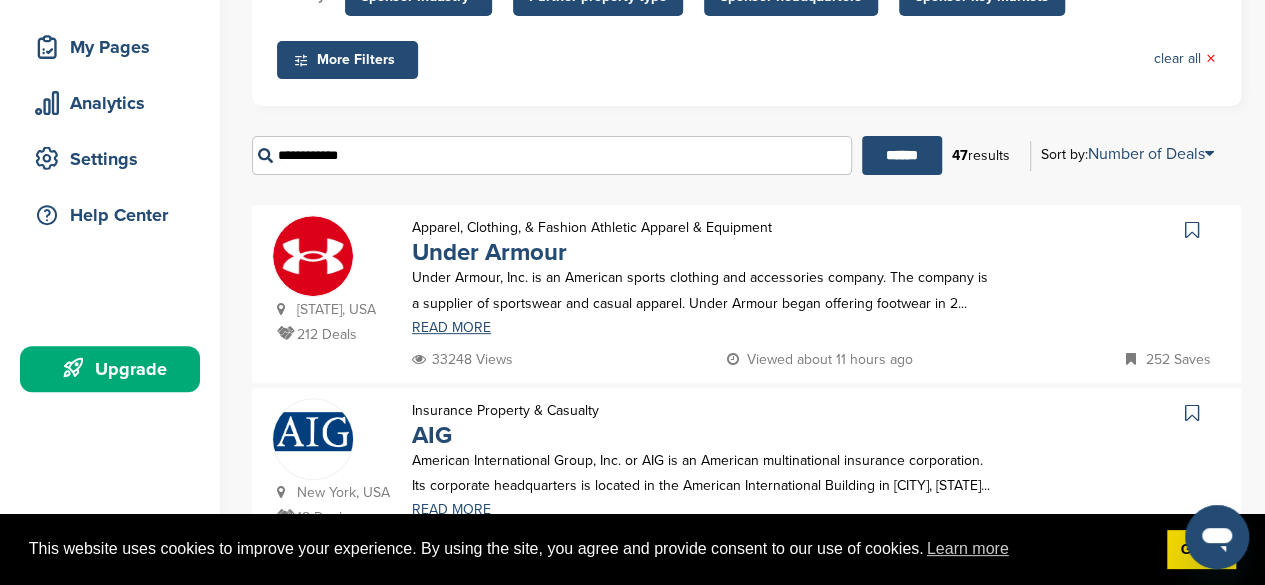 click at bounding box center (1192, 230) 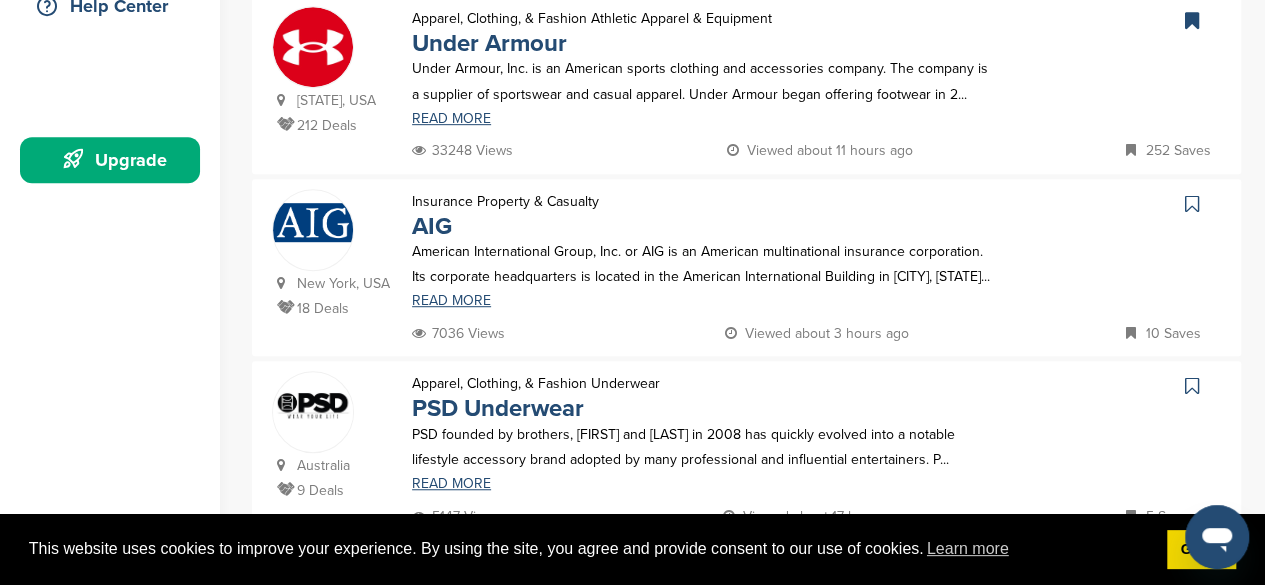 scroll, scrollTop: 499, scrollLeft: 0, axis: vertical 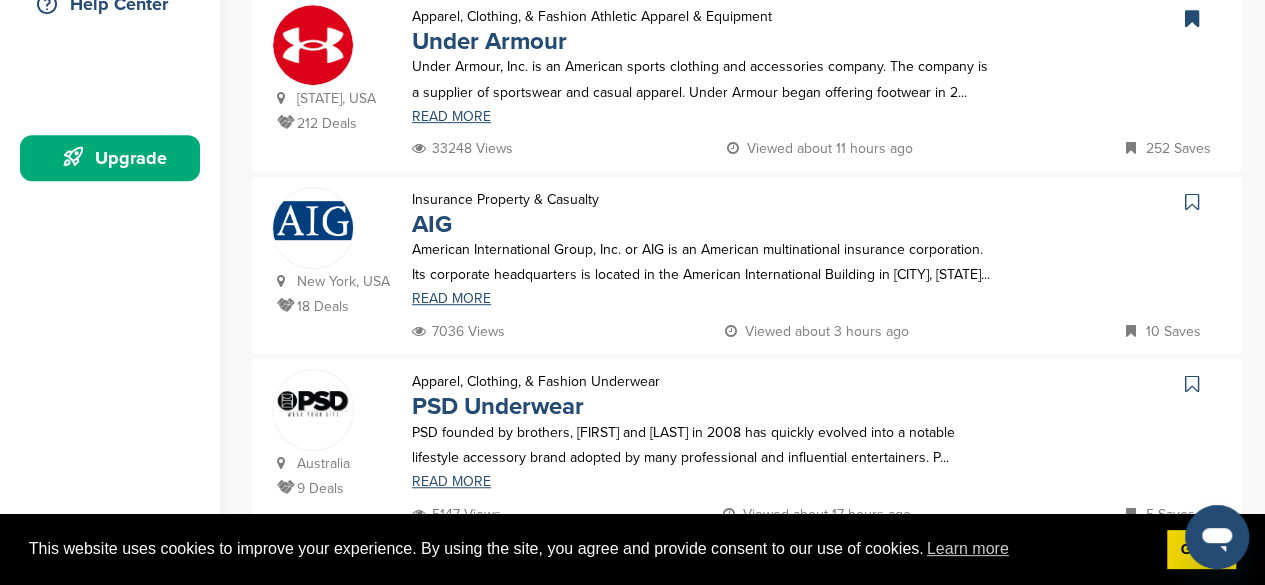 click at bounding box center [1192, 202] 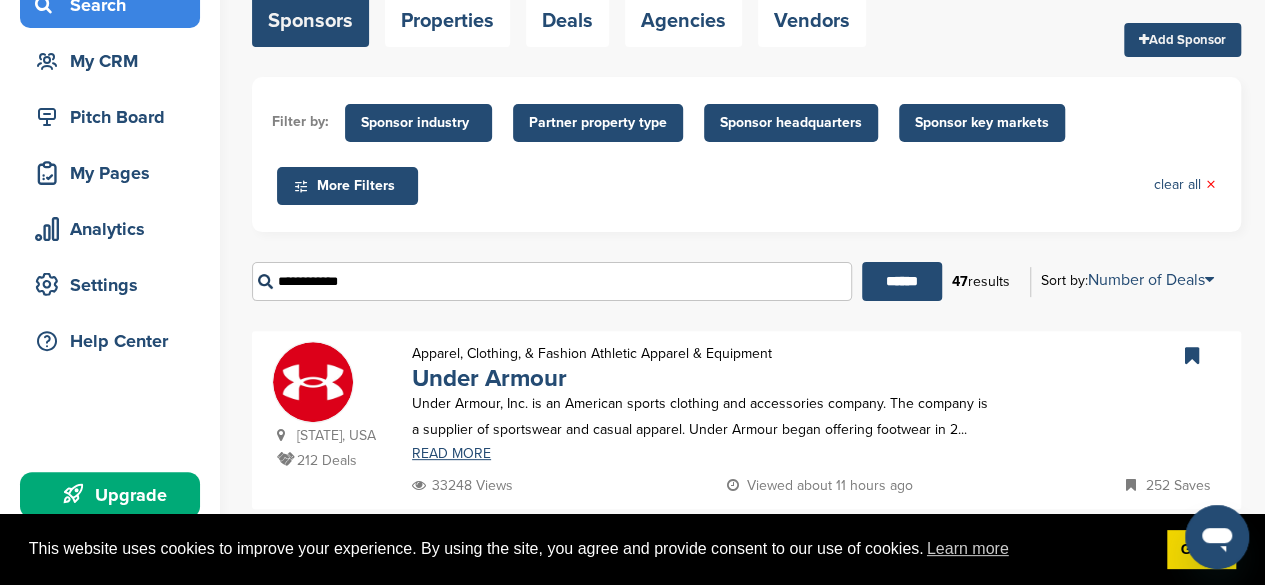 scroll, scrollTop: 160, scrollLeft: 0, axis: vertical 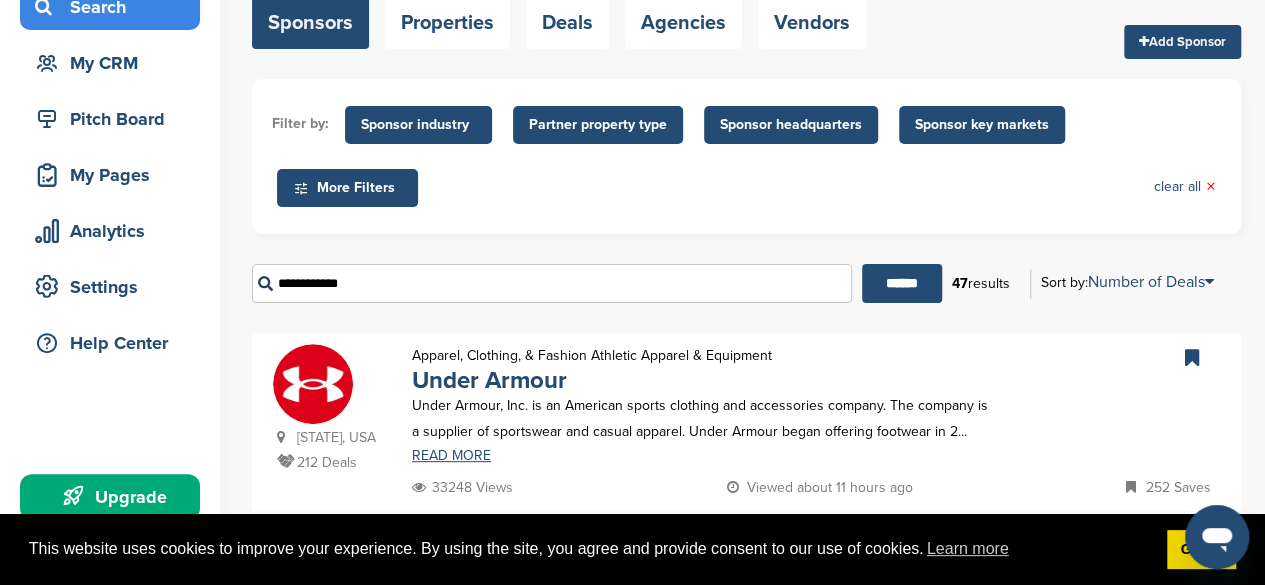 click on "**********" at bounding box center (552, 283) 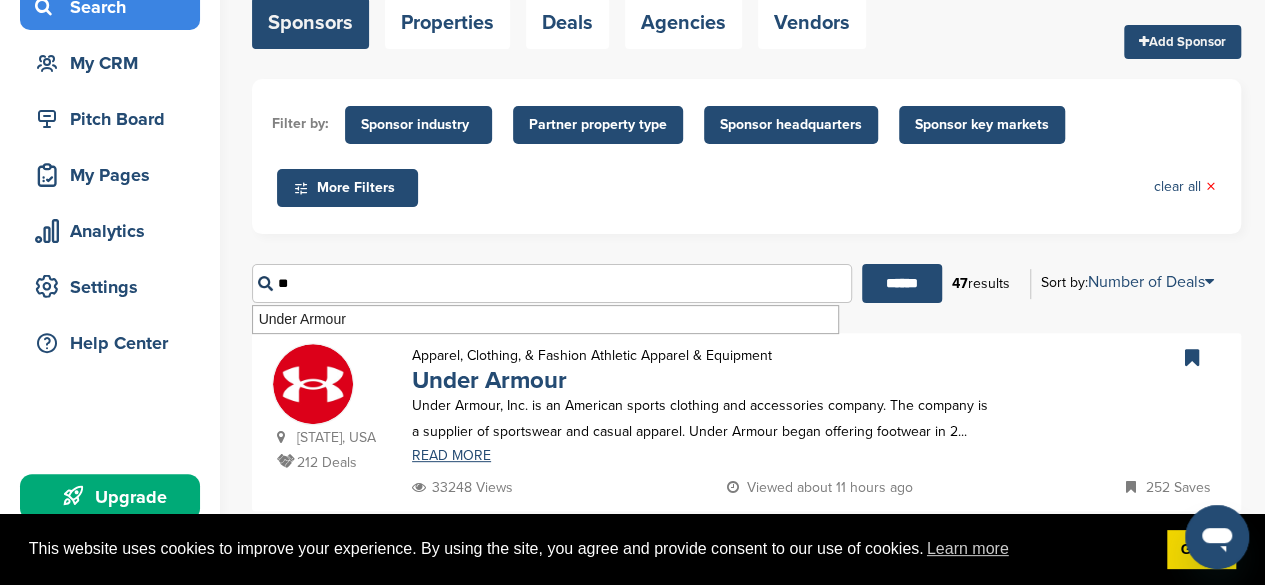 type on "*" 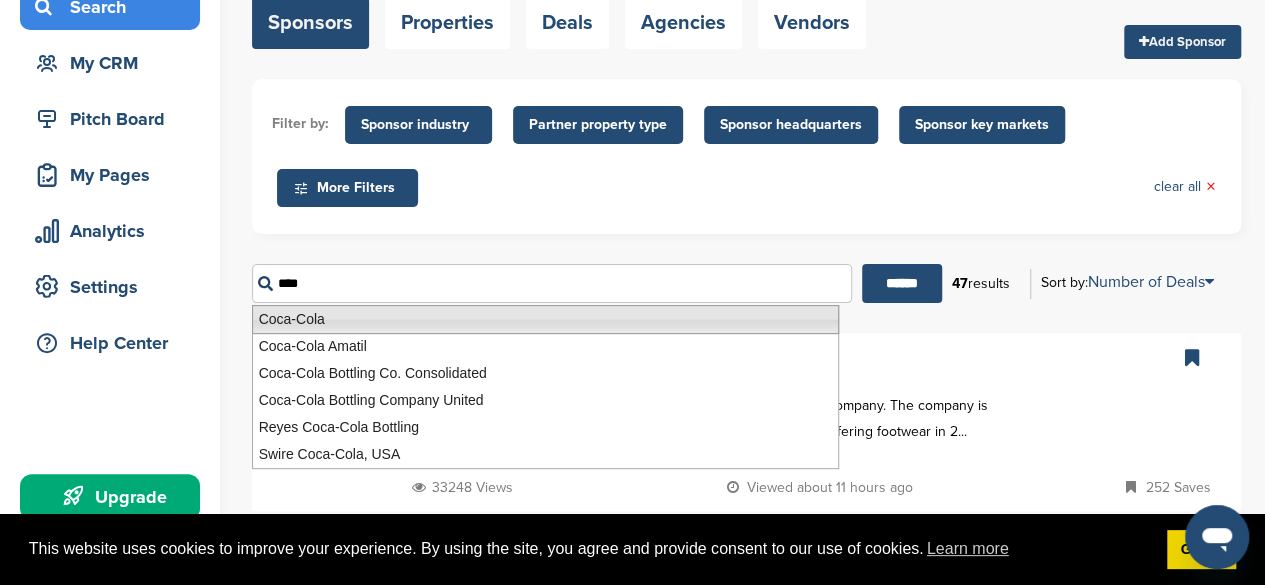 click on "Coca-Cola" at bounding box center (545, 319) 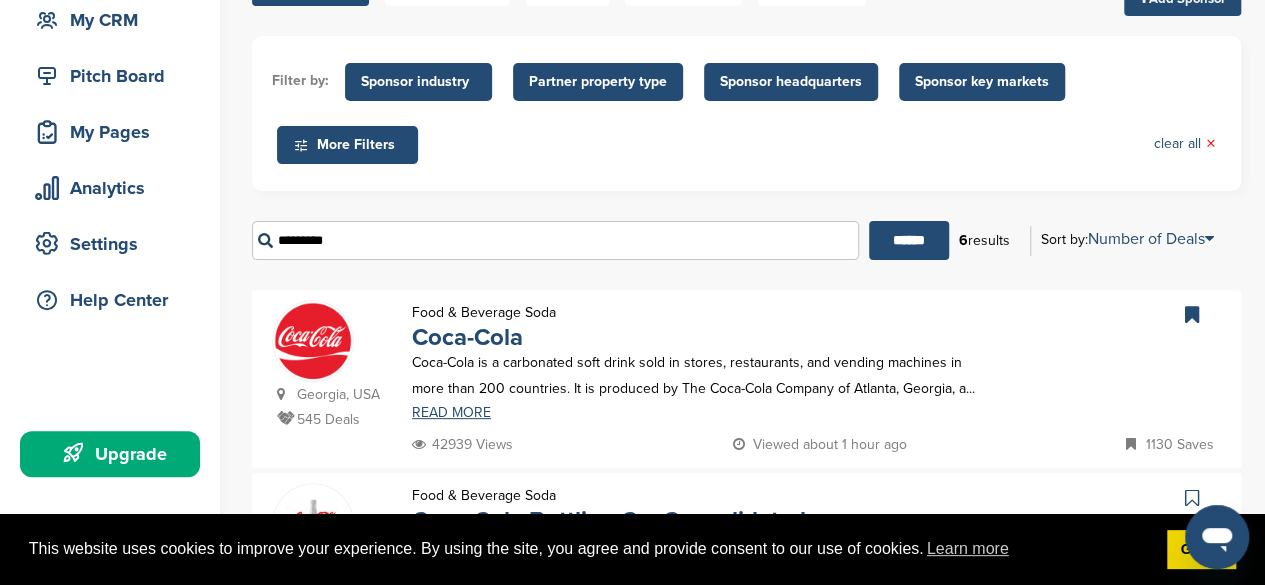 scroll, scrollTop: 197, scrollLeft: 0, axis: vertical 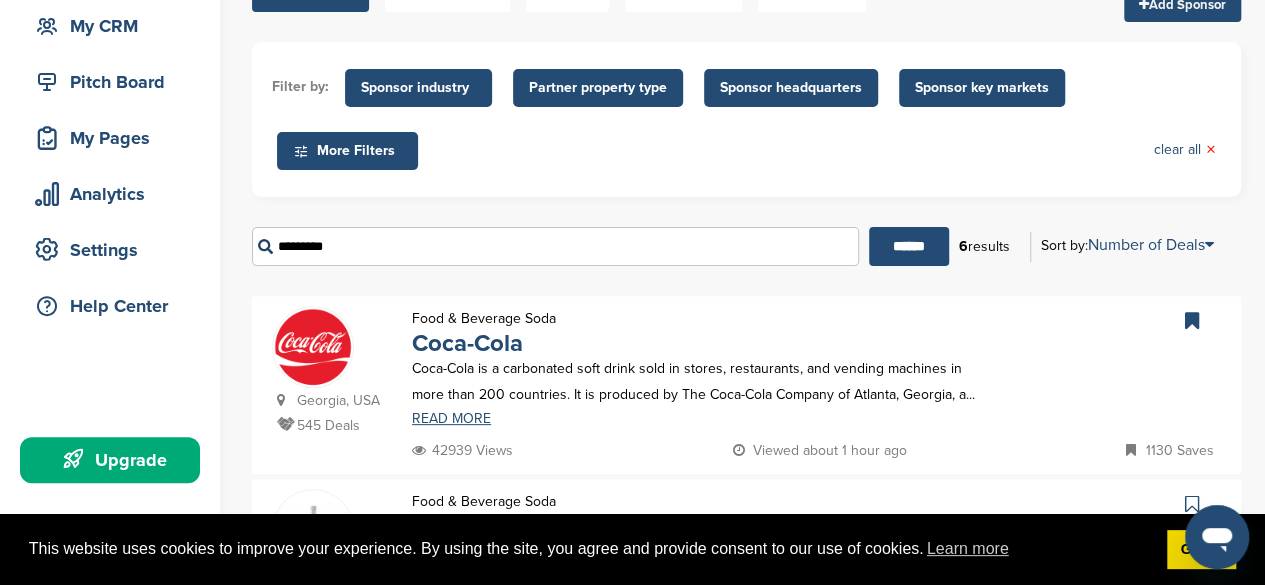 click on "*********" at bounding box center (555, 246) 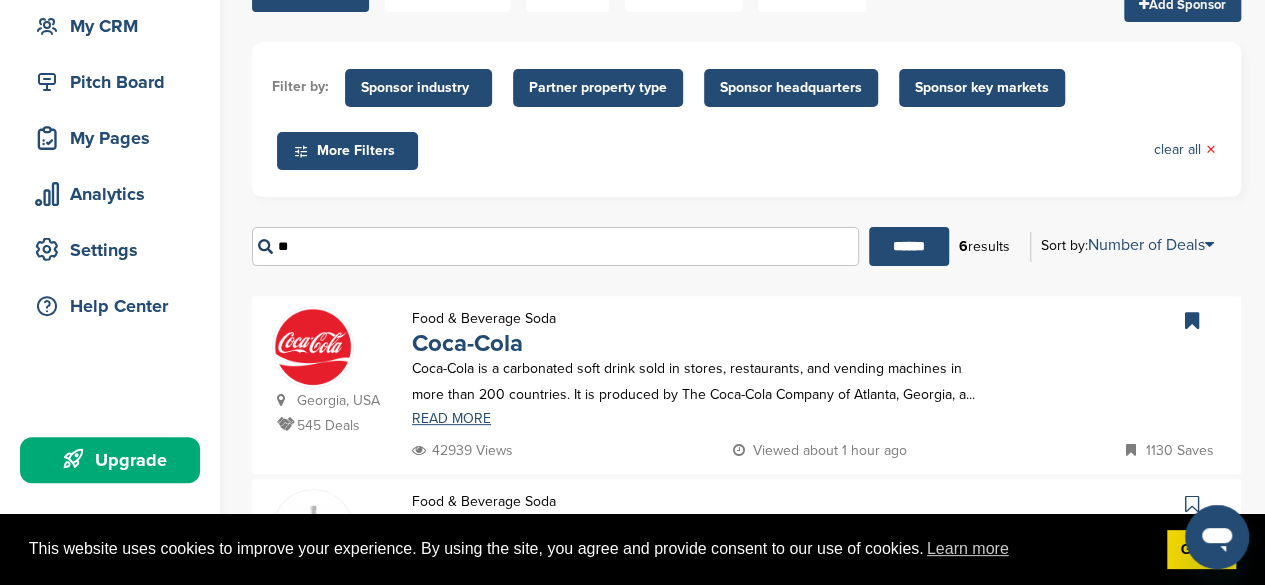 type on "*" 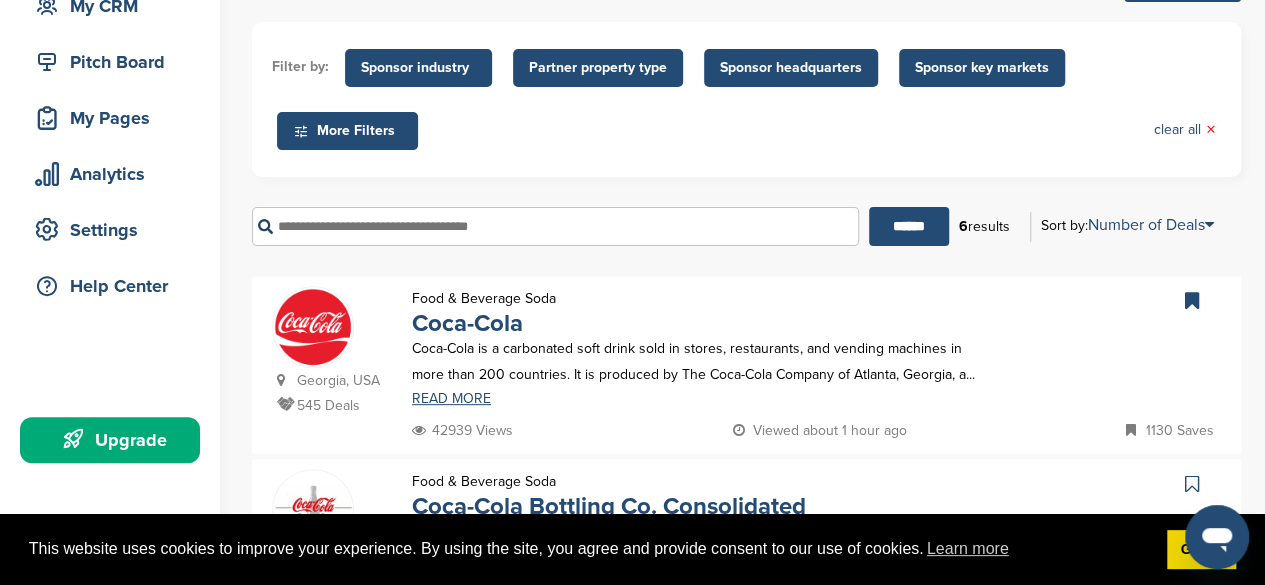 scroll, scrollTop: 243, scrollLeft: 0, axis: vertical 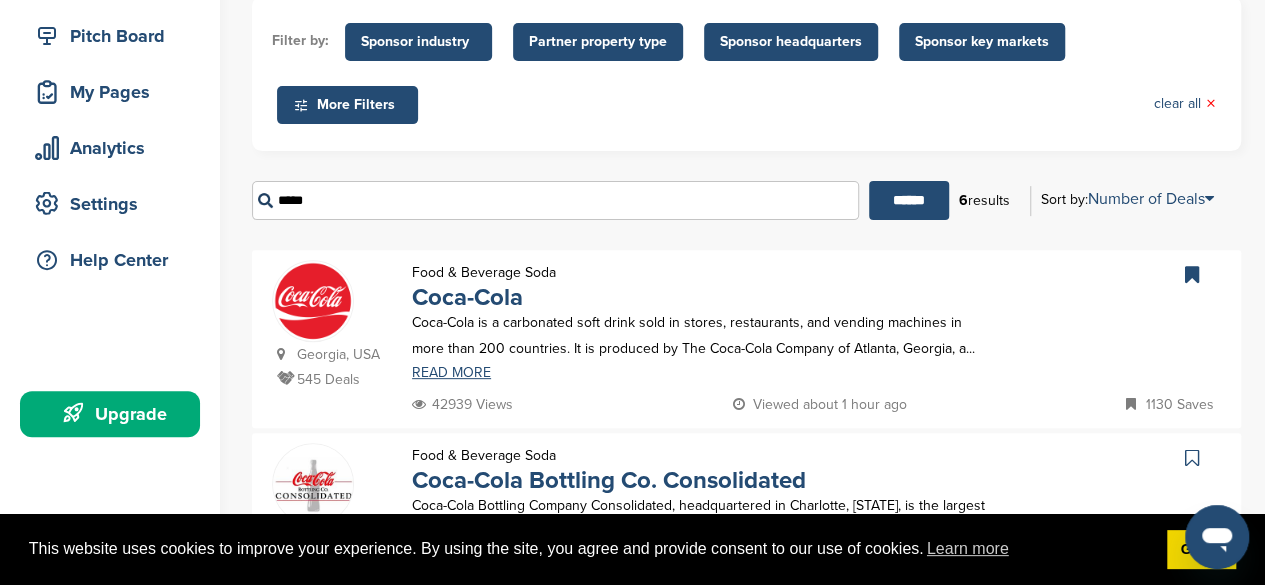 click on "*****" at bounding box center [555, 200] 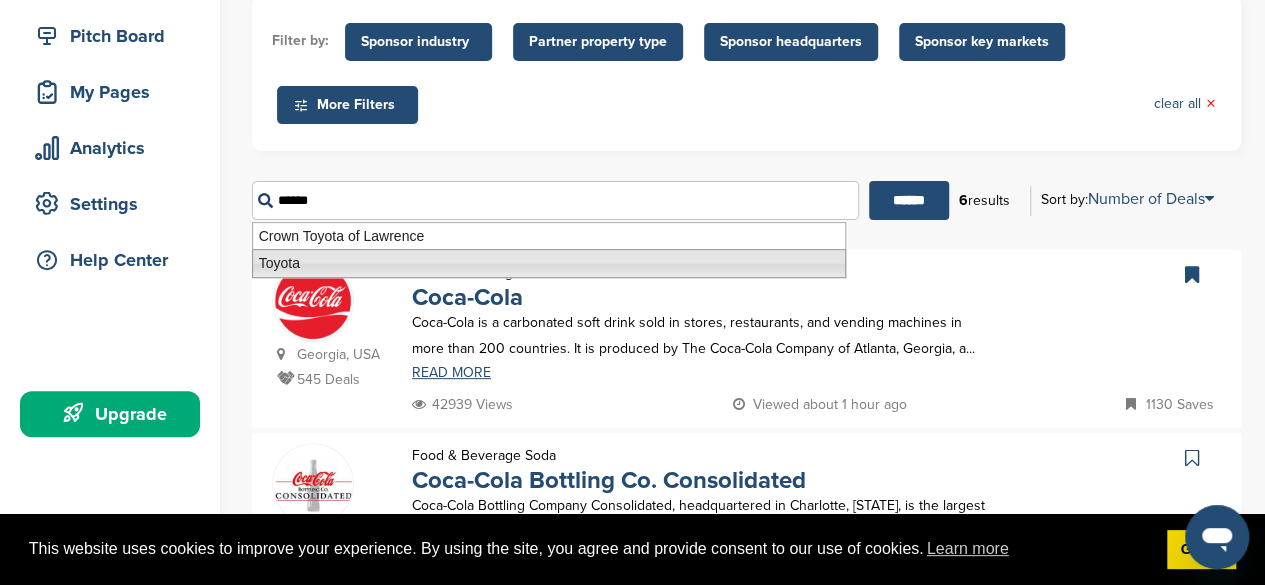 click on "Toyota" at bounding box center [549, 263] 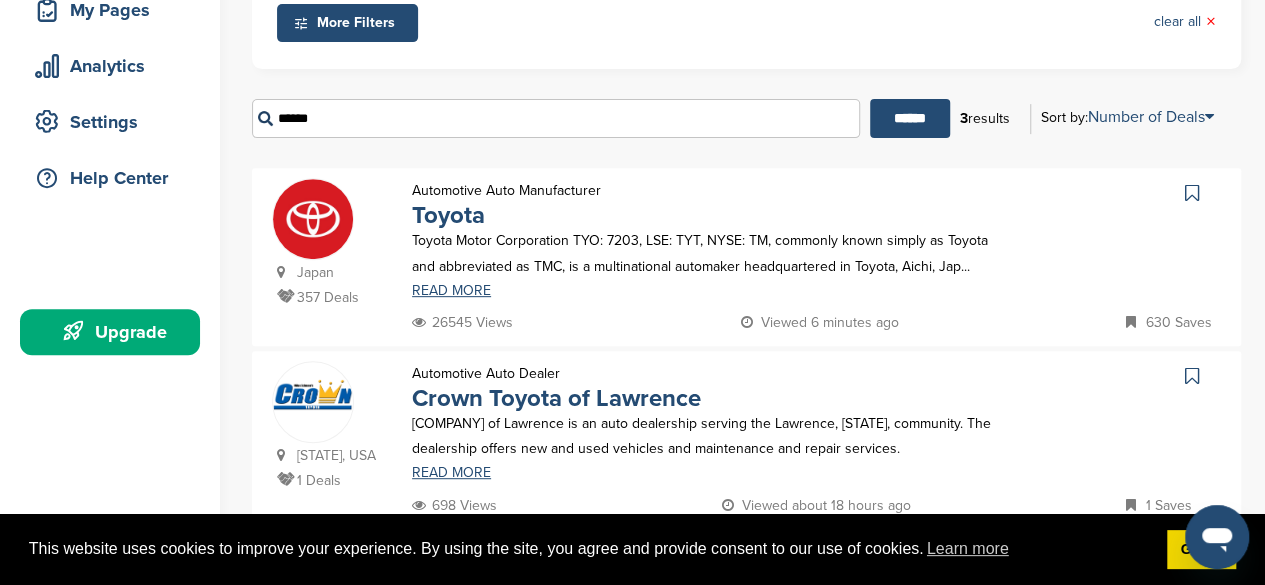 scroll, scrollTop: 273, scrollLeft: 0, axis: vertical 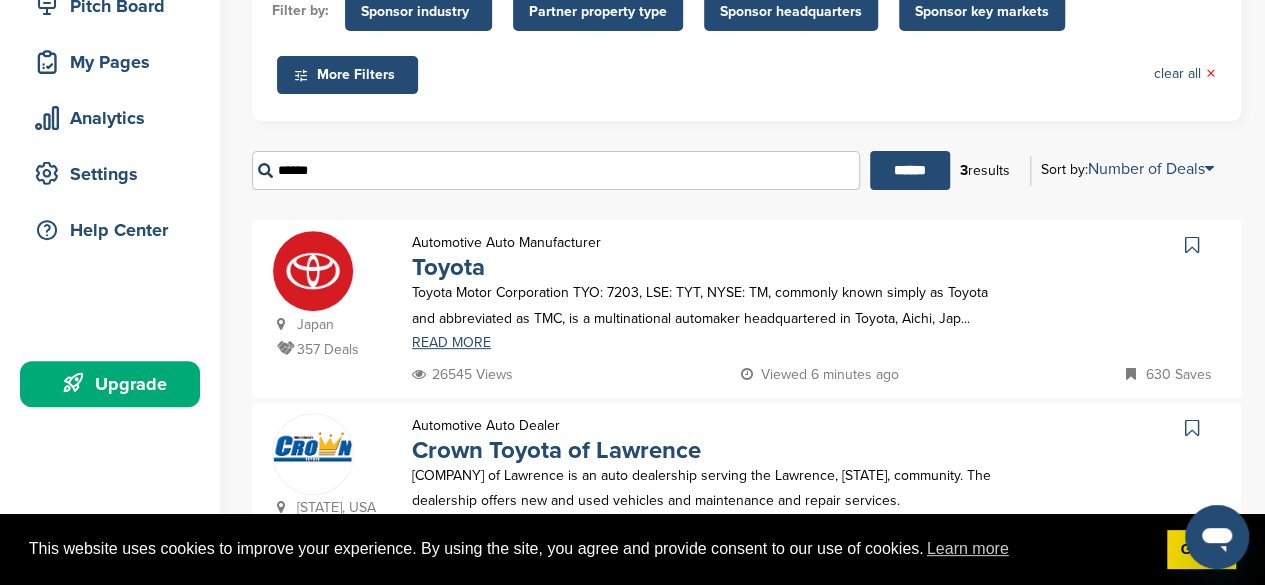 click on "******" at bounding box center [556, 170] 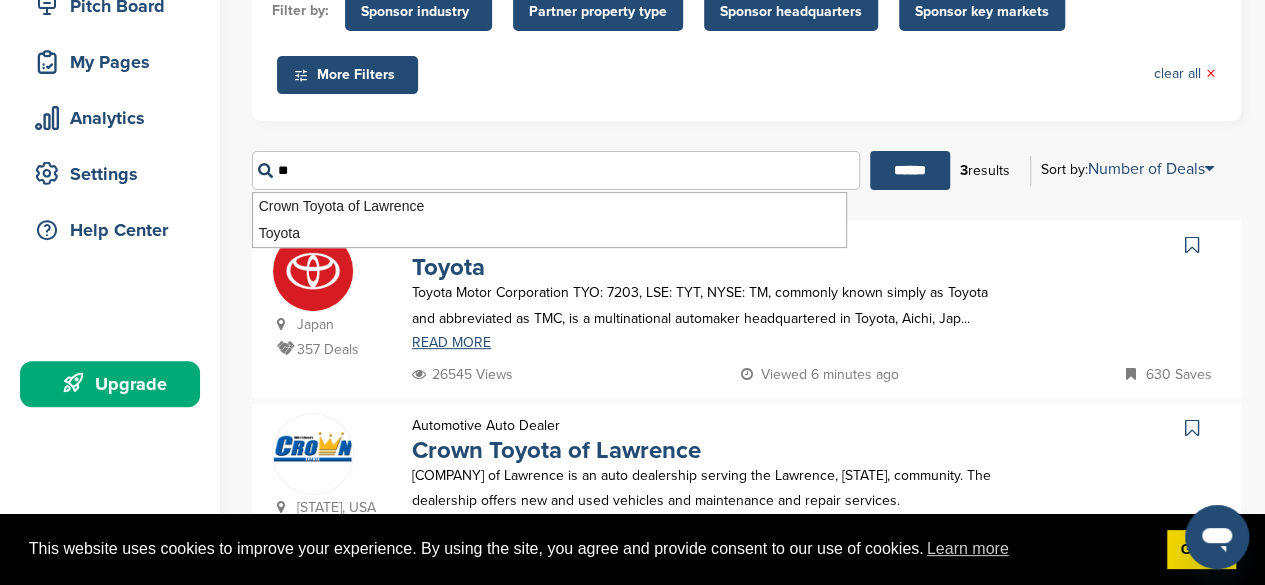 type on "*" 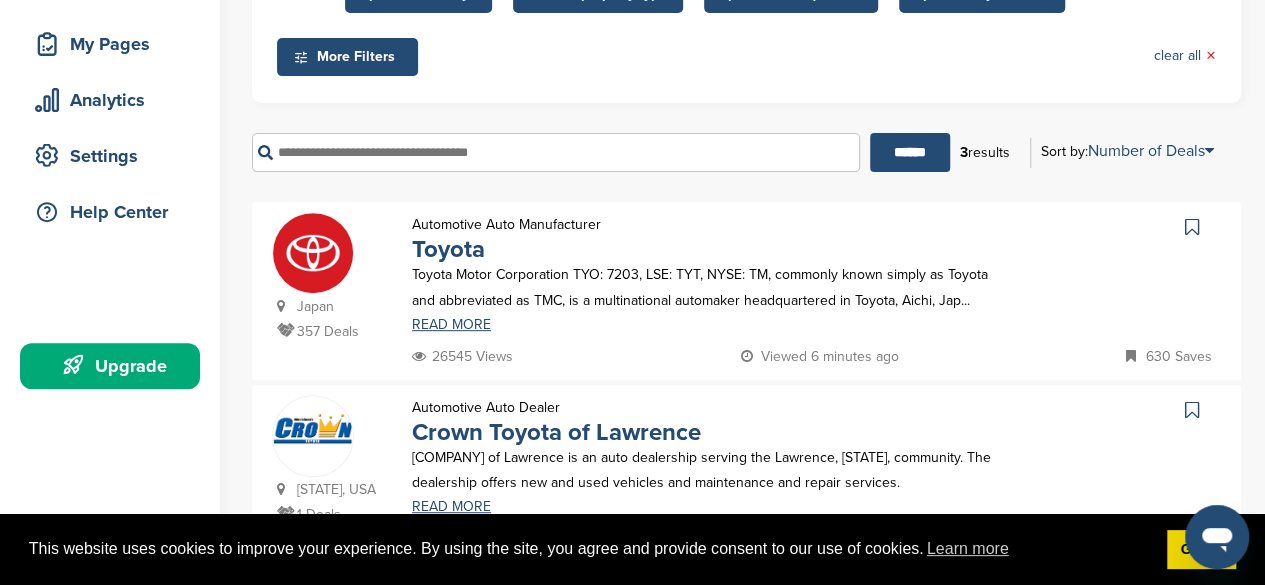 scroll, scrollTop: 292, scrollLeft: 0, axis: vertical 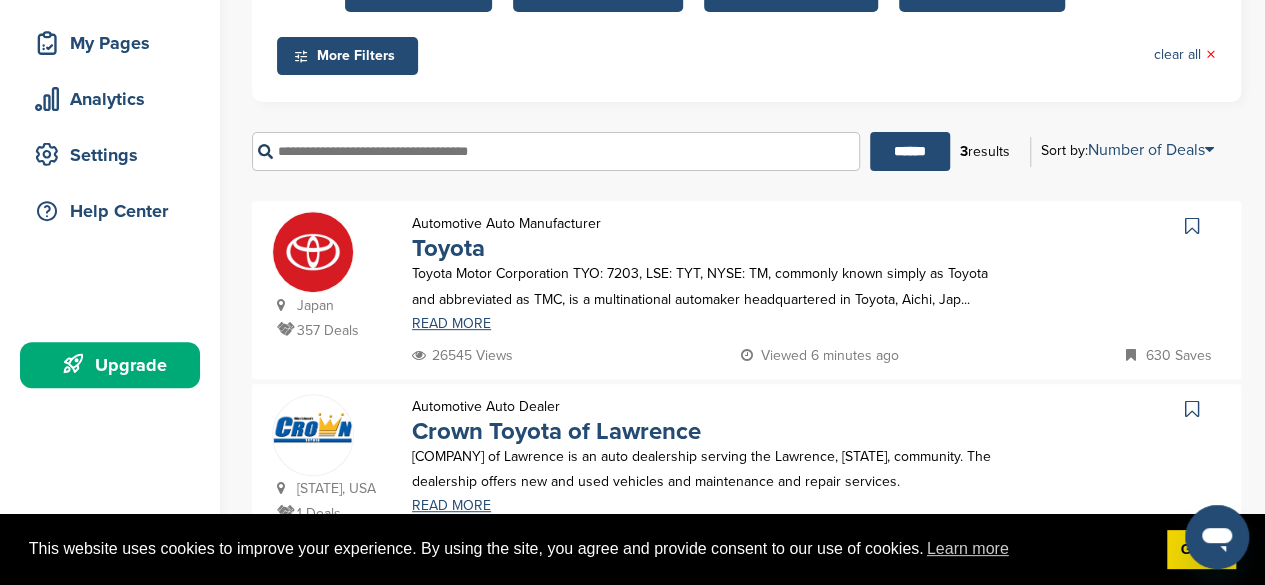click at bounding box center (556, 151) 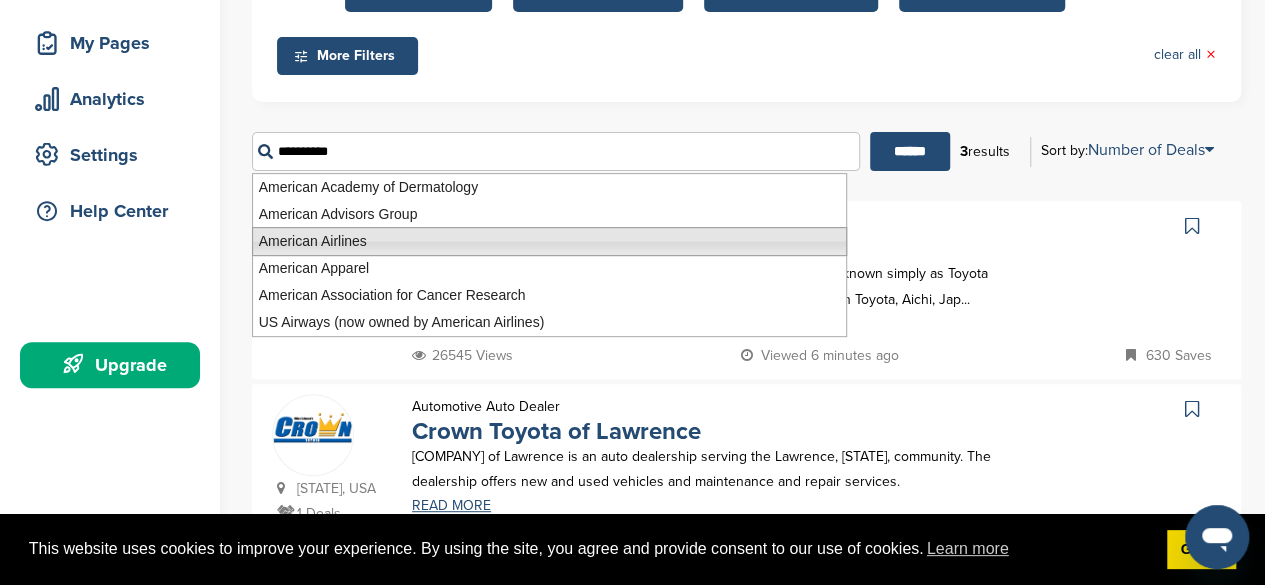 click on "American Airlines" at bounding box center [549, 241] 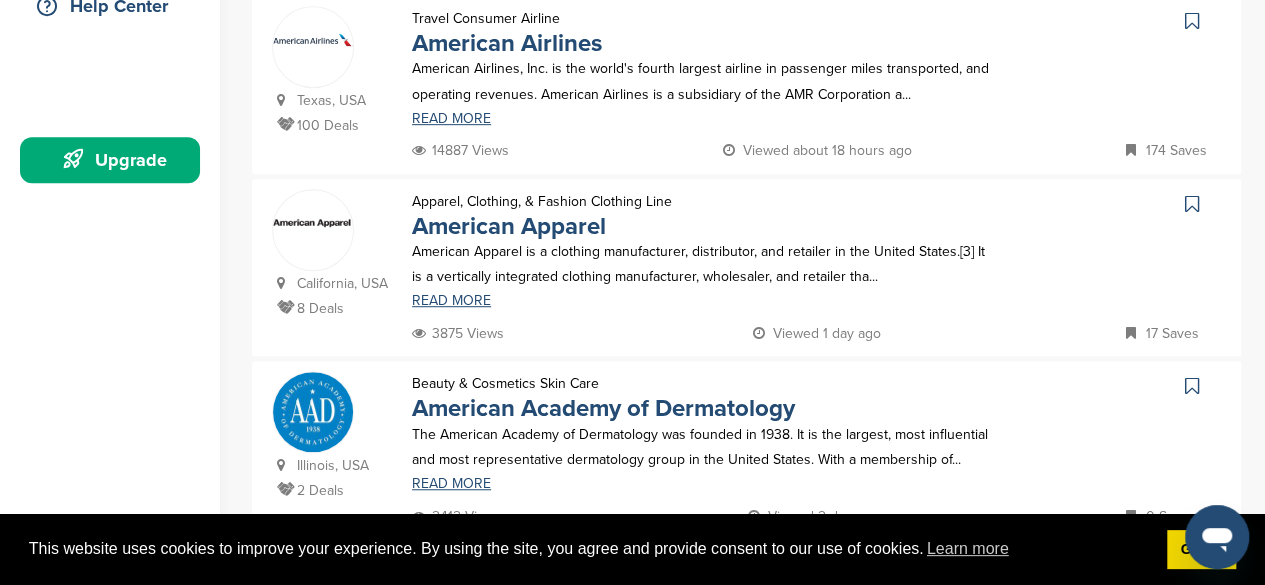 scroll, scrollTop: 414, scrollLeft: 0, axis: vertical 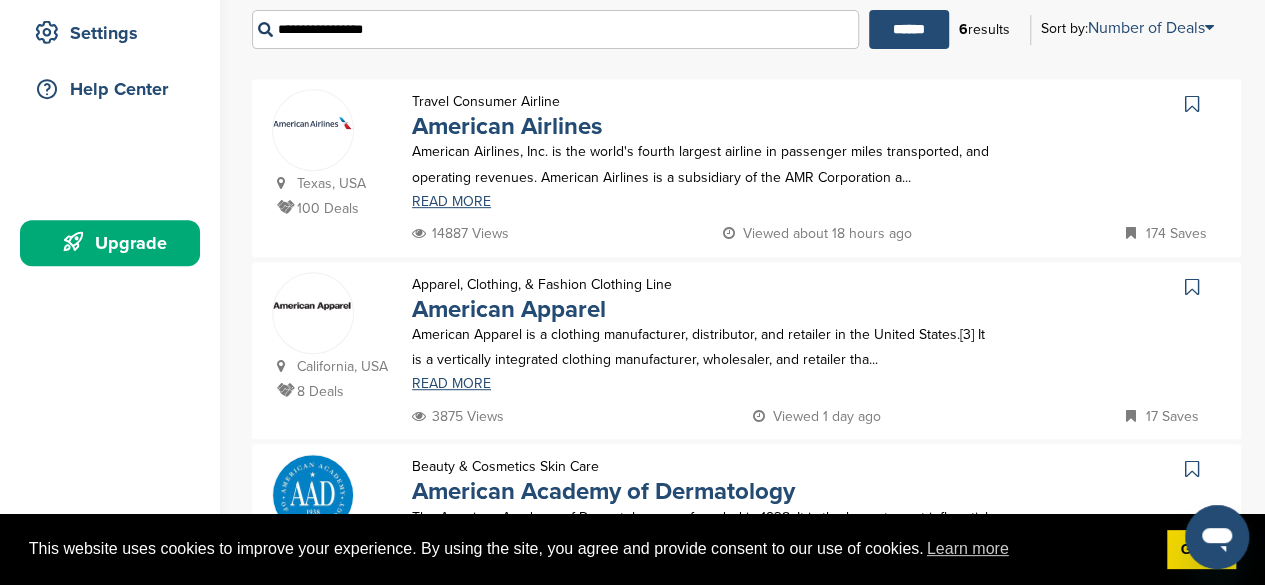 type on "**********" 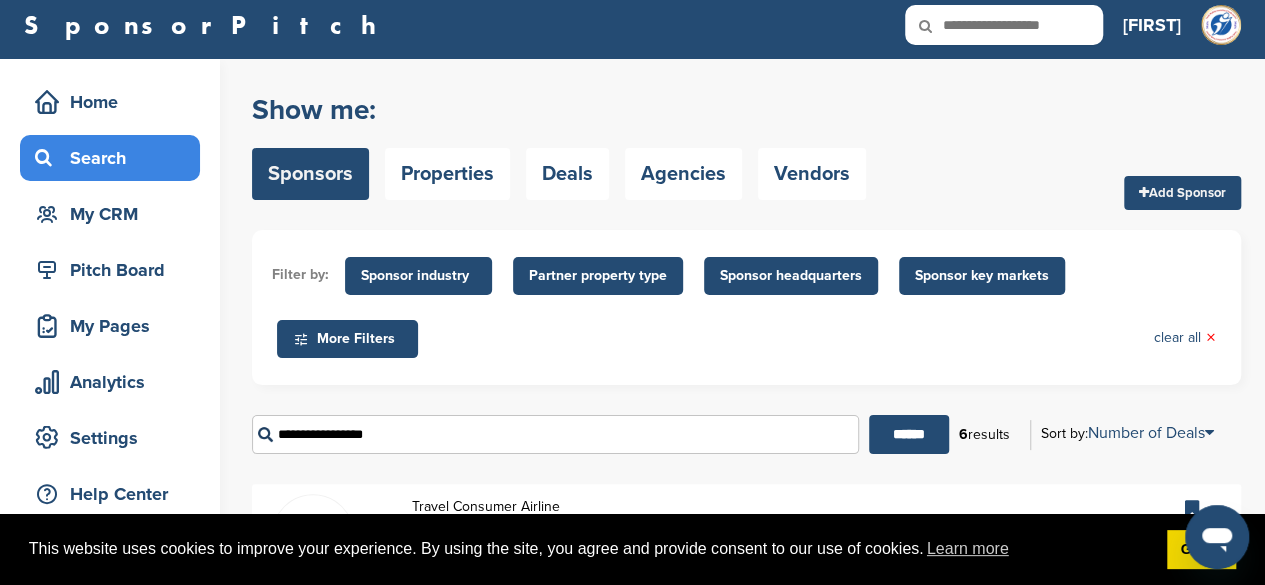 scroll, scrollTop: 0, scrollLeft: 0, axis: both 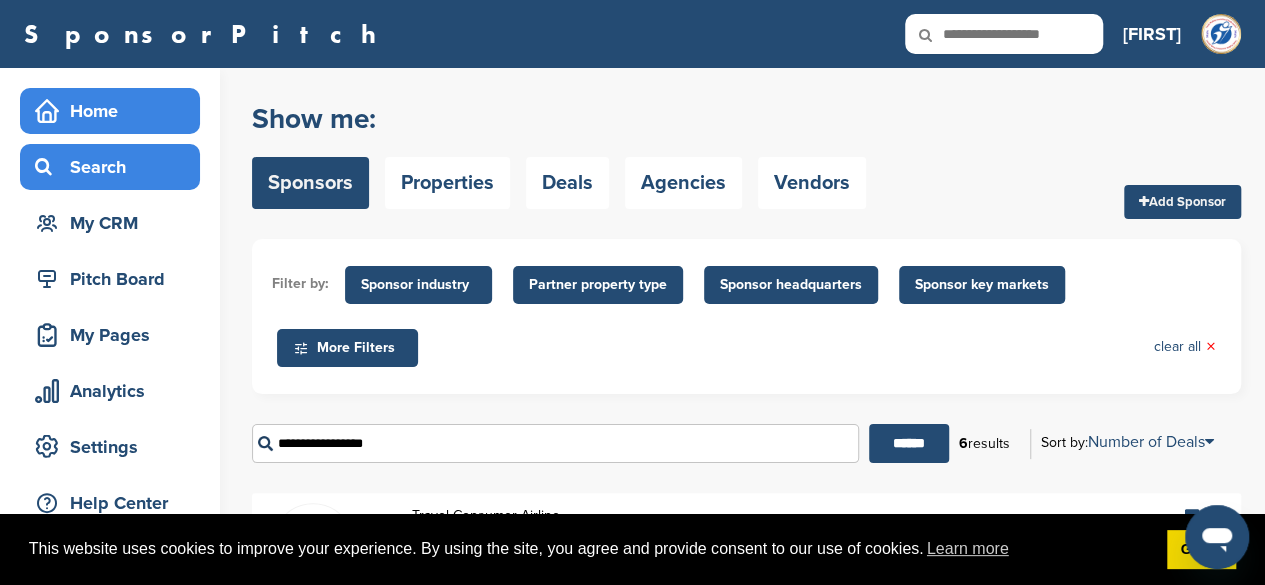 click on "Home" at bounding box center [115, 111] 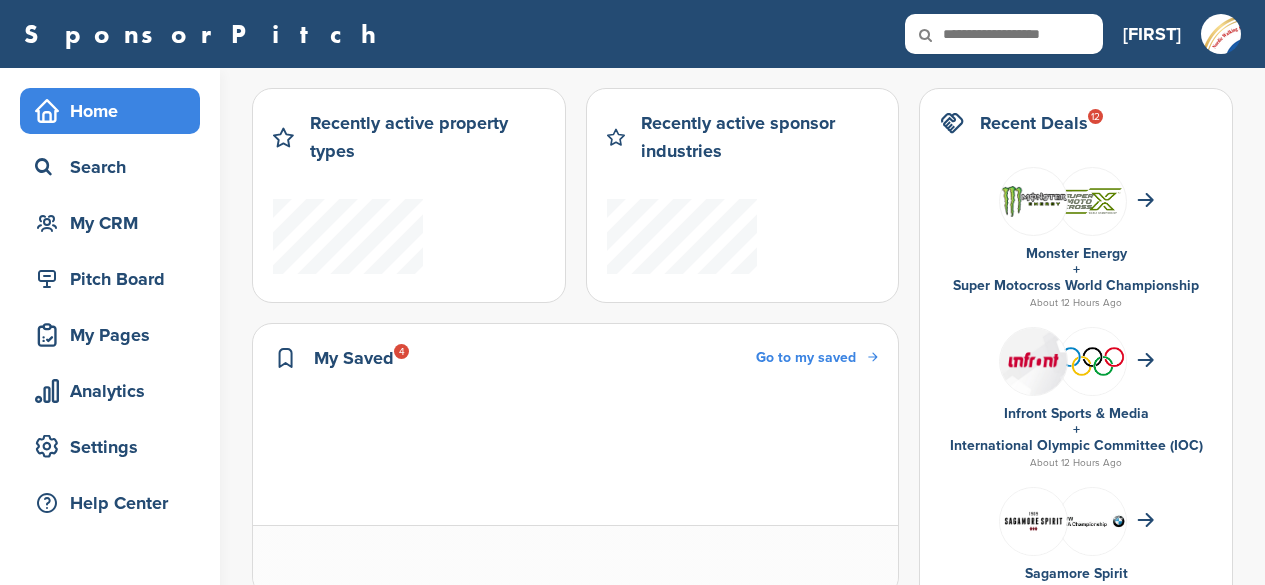 scroll, scrollTop: 0, scrollLeft: 0, axis: both 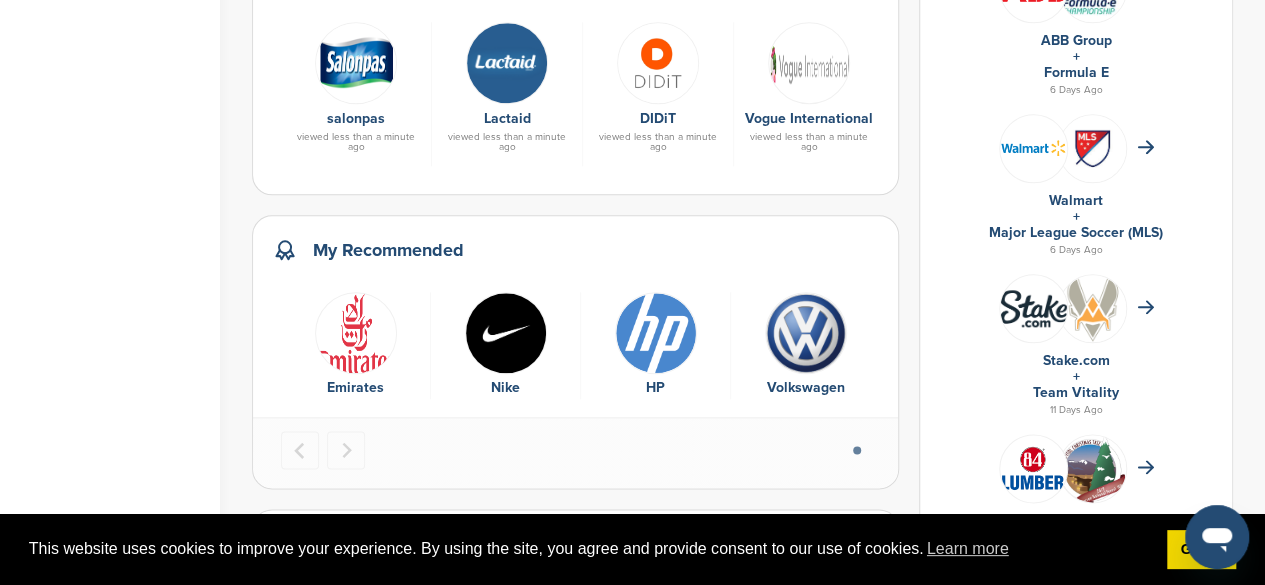click at bounding box center [356, 333] 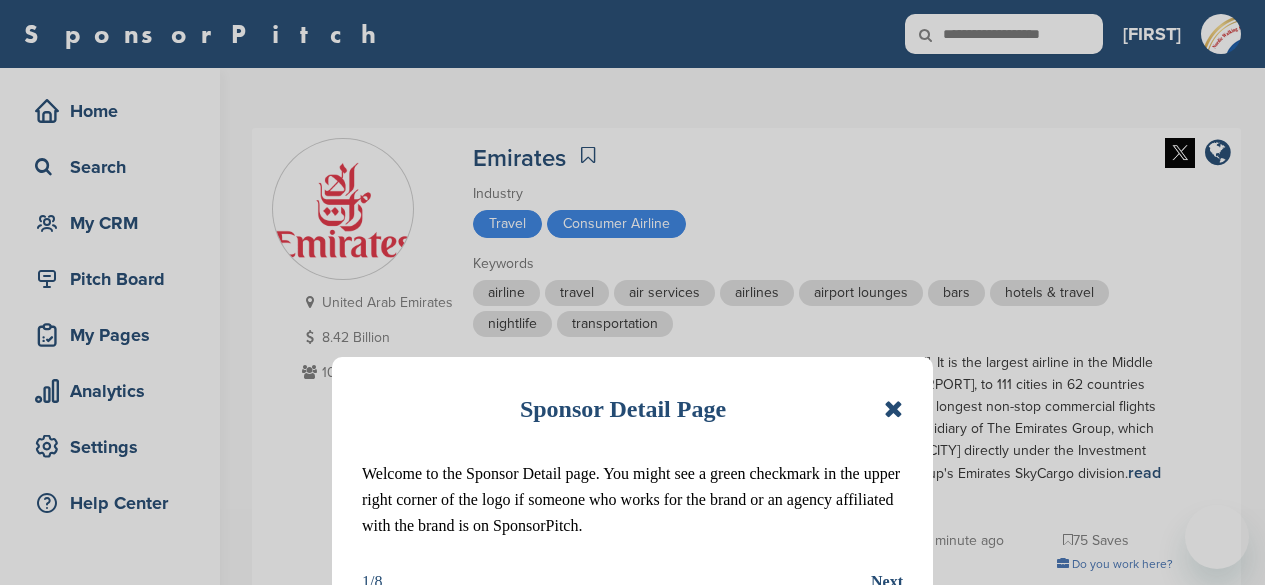 scroll, scrollTop: 0, scrollLeft: 0, axis: both 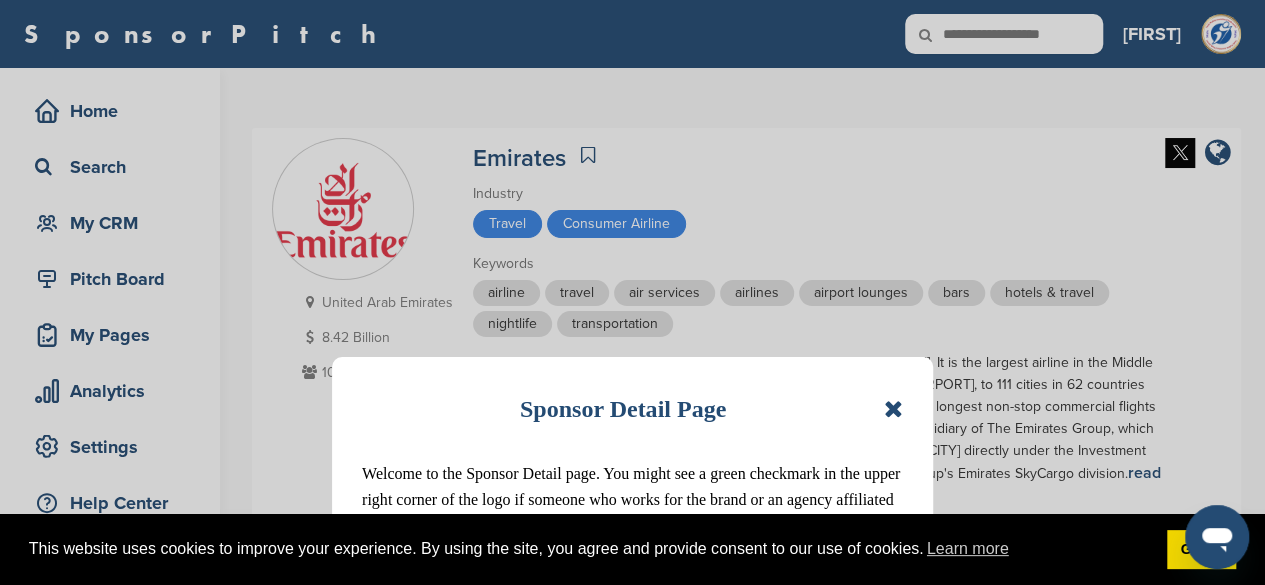 click at bounding box center [893, 409] 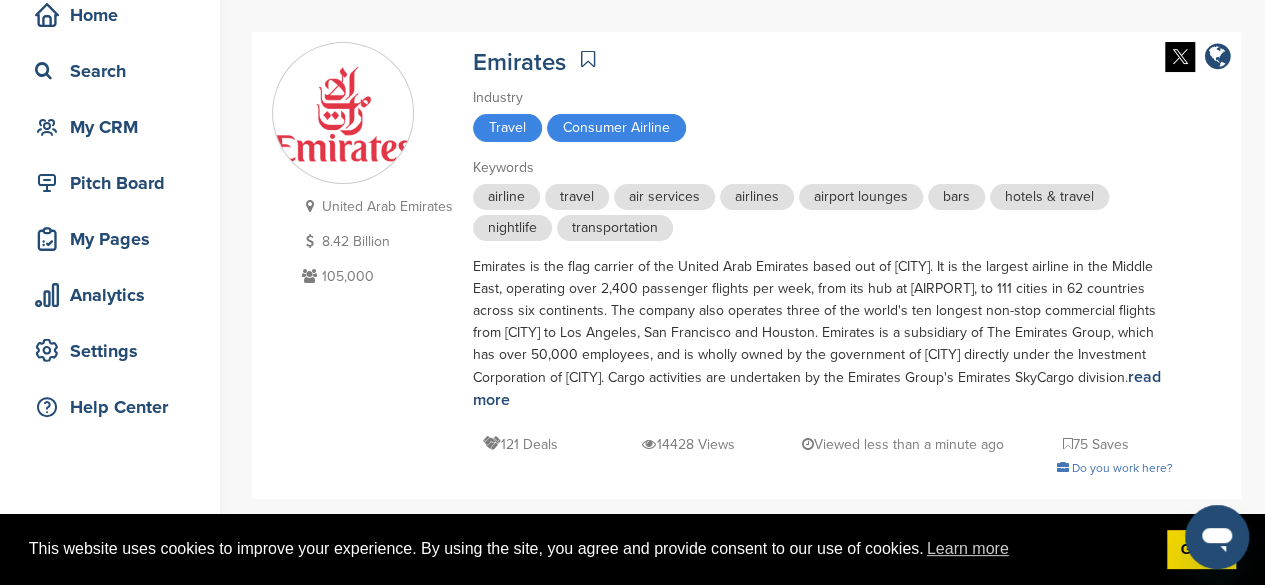 scroll, scrollTop: 95, scrollLeft: 0, axis: vertical 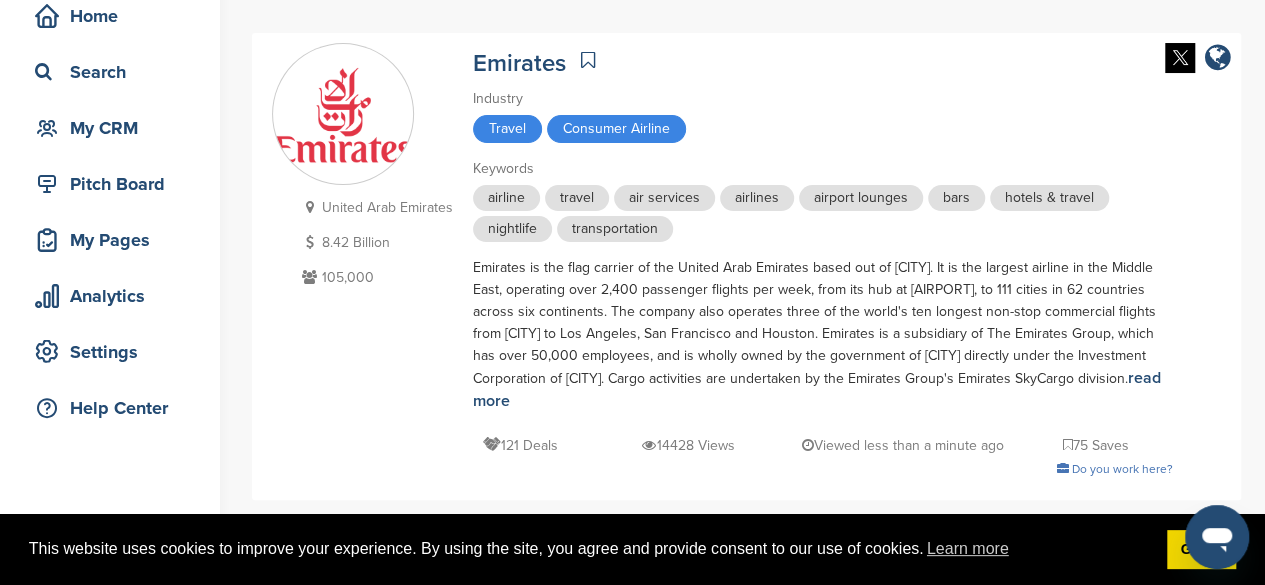 click at bounding box center [588, 60] 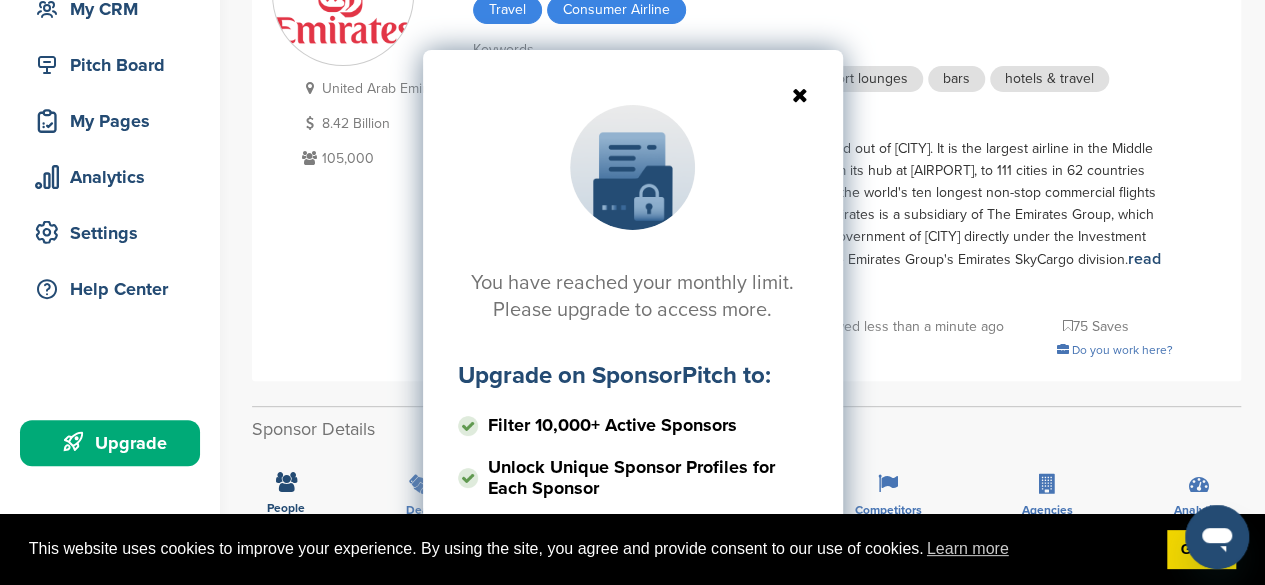 scroll, scrollTop: 217, scrollLeft: 0, axis: vertical 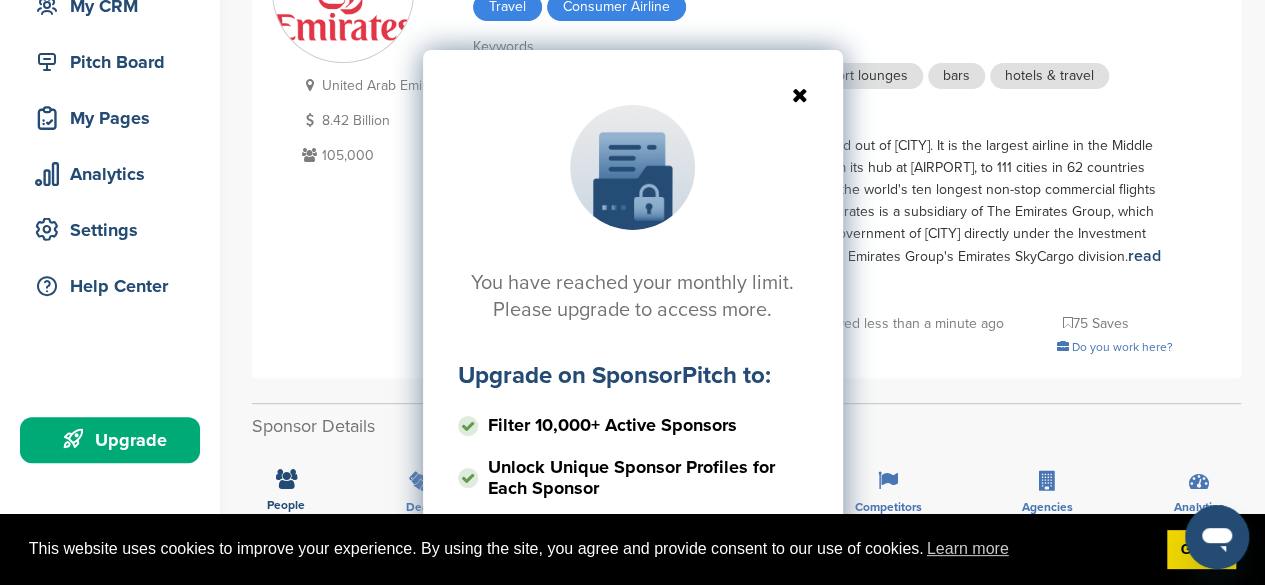 click at bounding box center [633, 95] 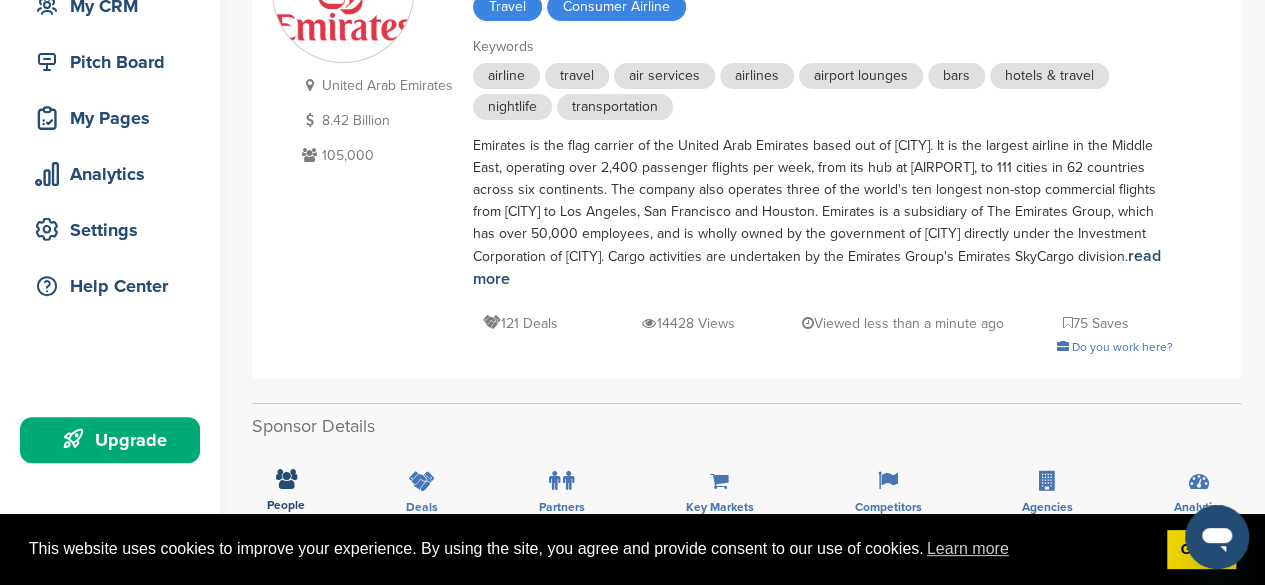 scroll, scrollTop: 0, scrollLeft: 0, axis: both 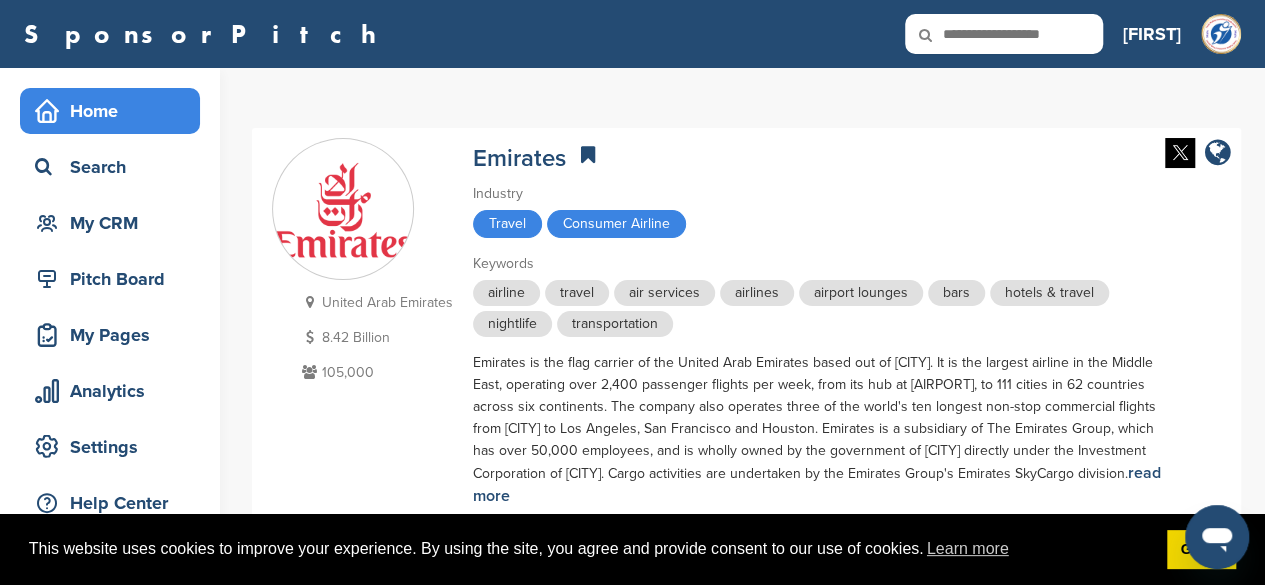 click on "Home" at bounding box center [115, 111] 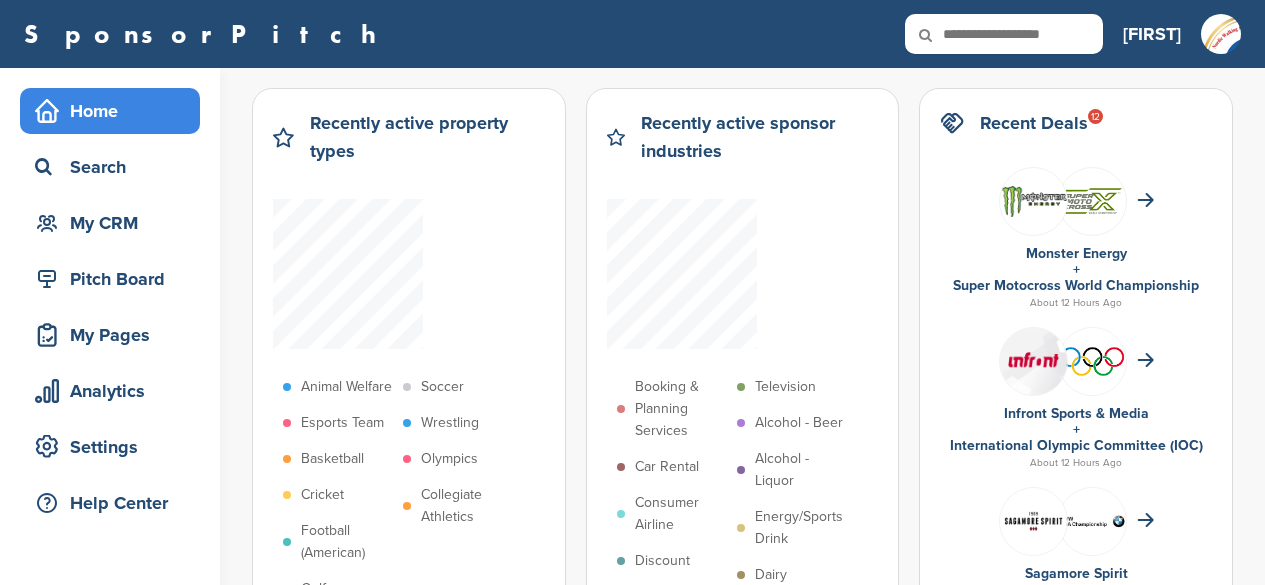 scroll, scrollTop: 0, scrollLeft: 0, axis: both 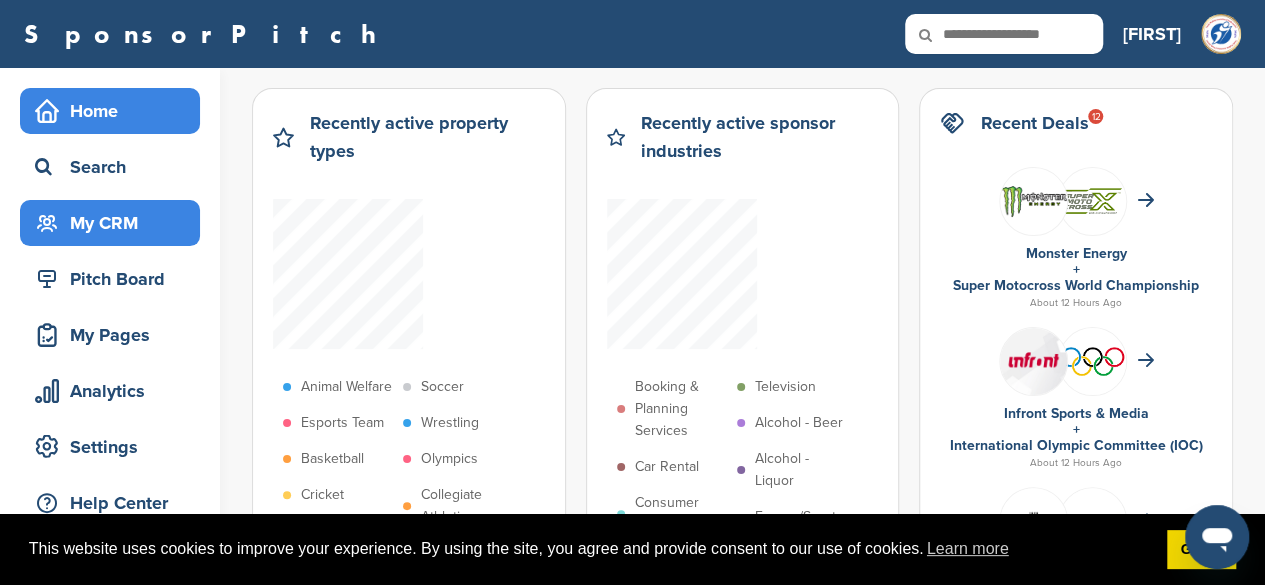 click on "My CRM" at bounding box center (115, 223) 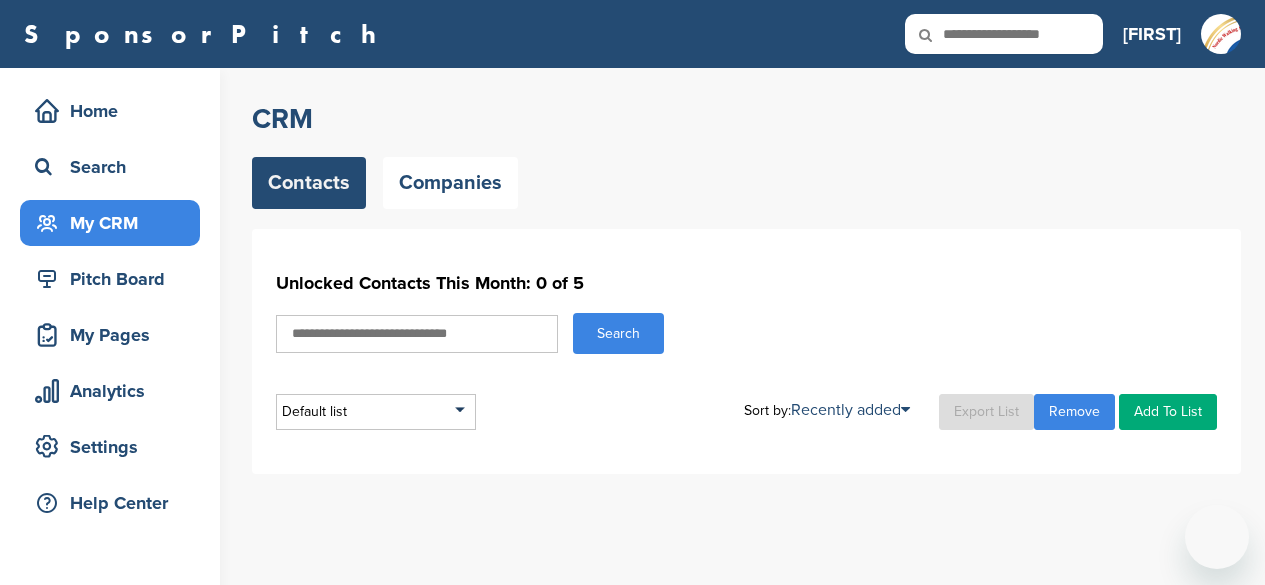 scroll, scrollTop: 0, scrollLeft: 0, axis: both 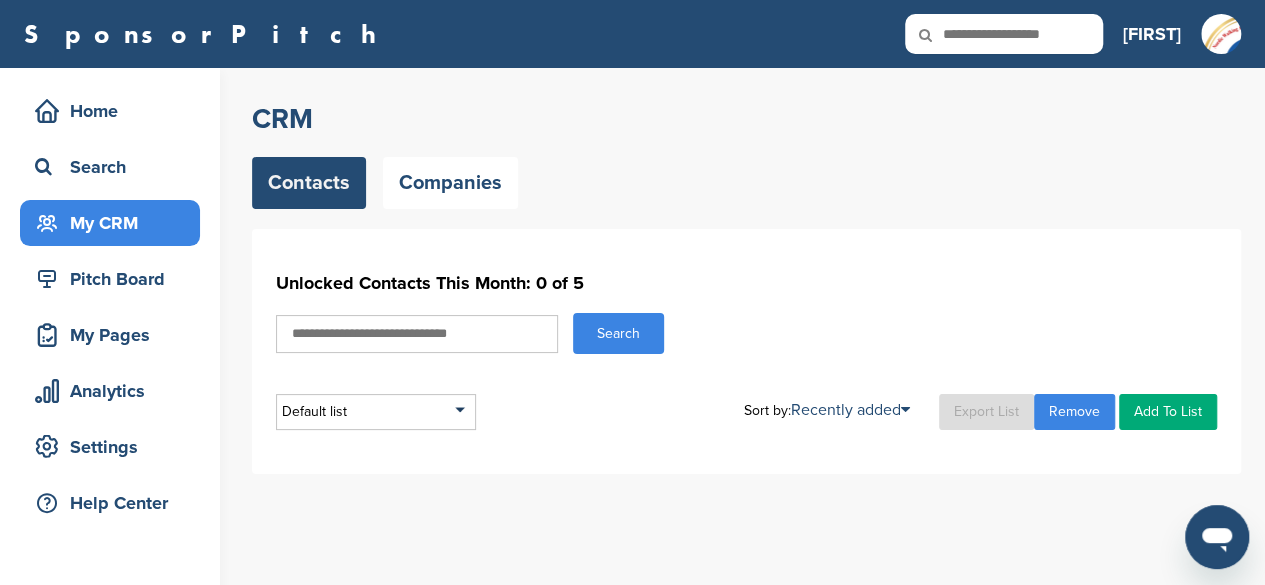 click on "[FIRST]" at bounding box center [1152, 34] 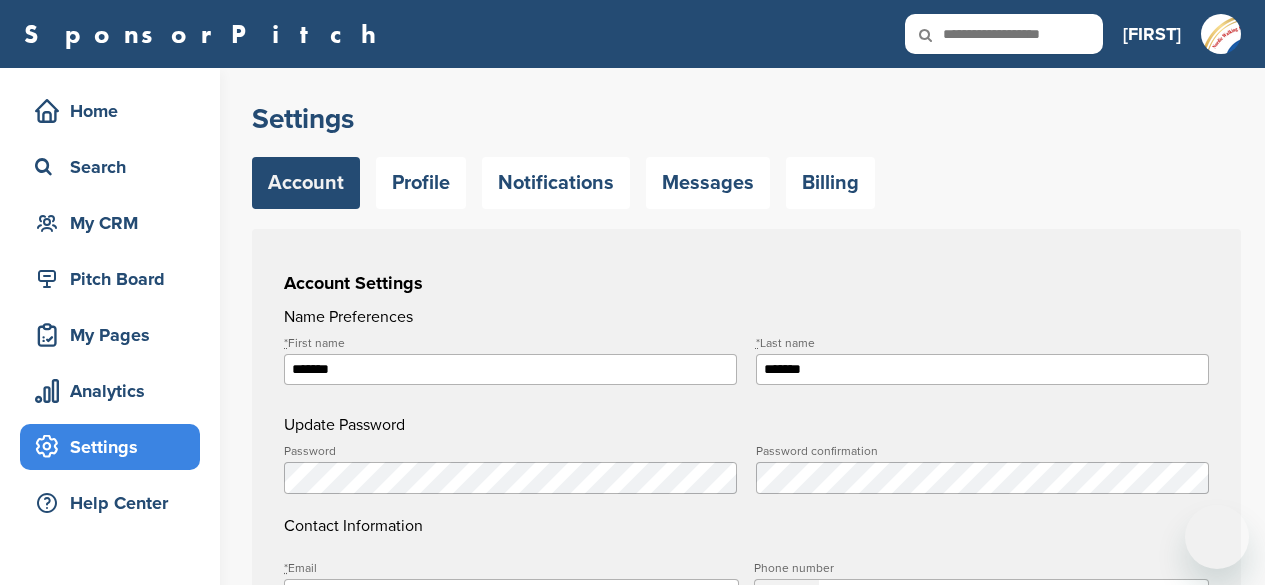 scroll, scrollTop: 0, scrollLeft: 0, axis: both 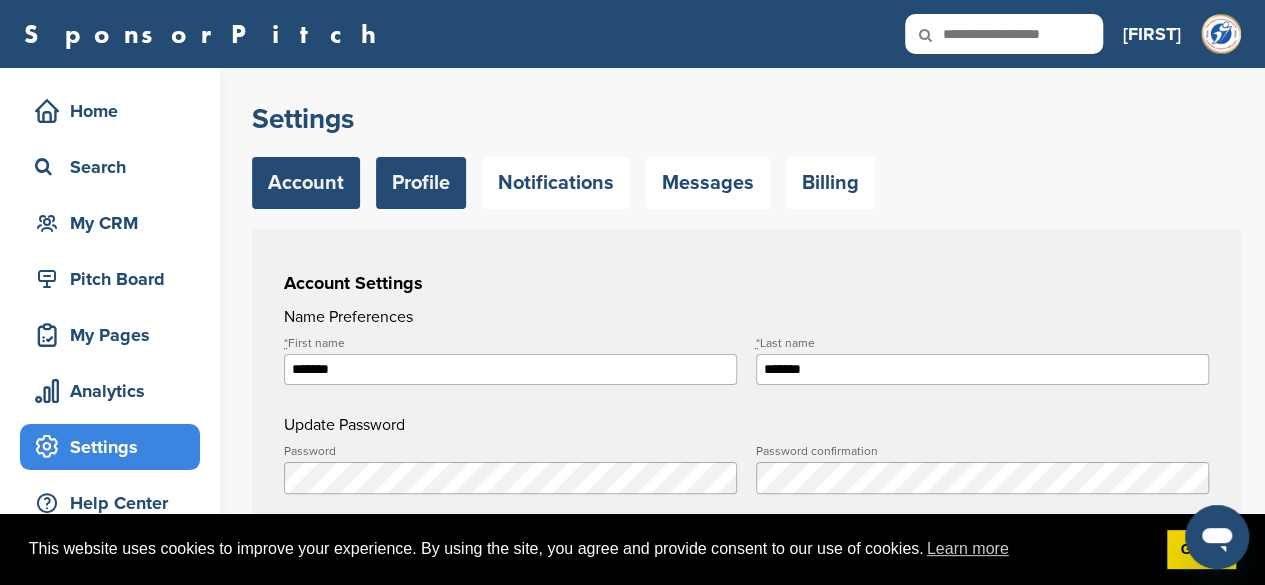 click on "Profile" at bounding box center (421, 183) 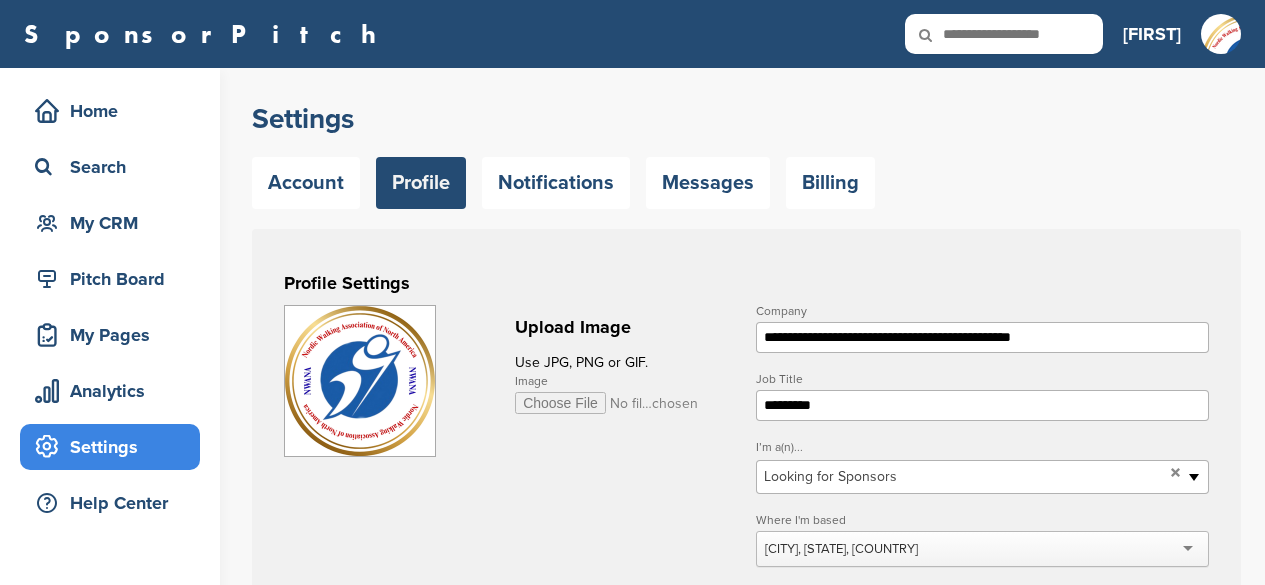 scroll, scrollTop: 0, scrollLeft: 0, axis: both 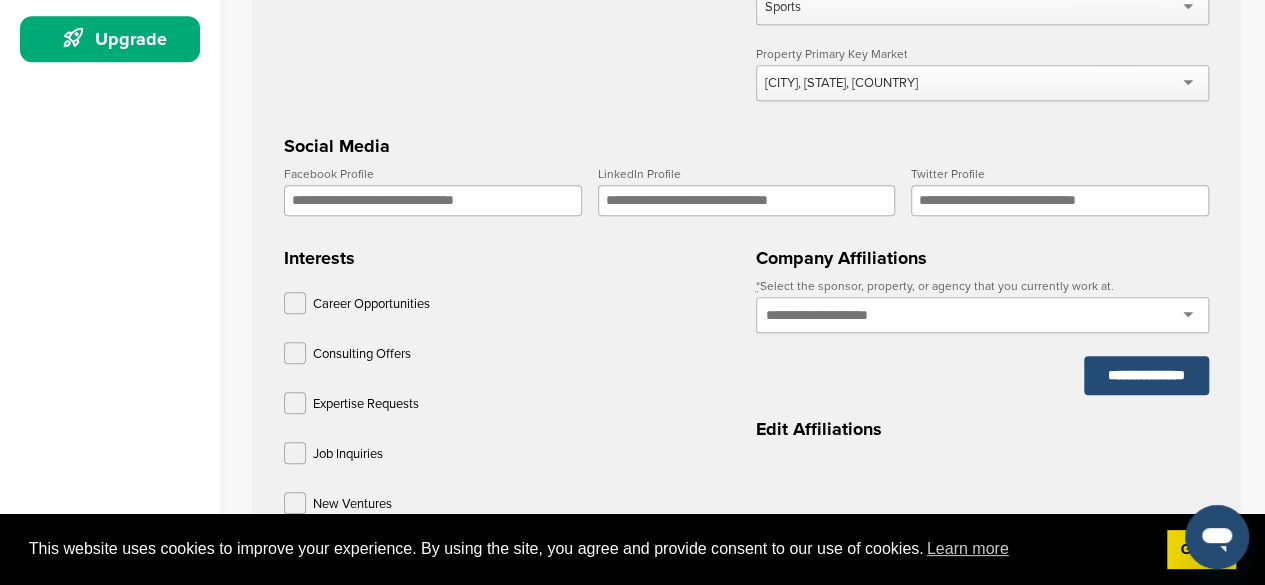 click at bounding box center (982, 315) 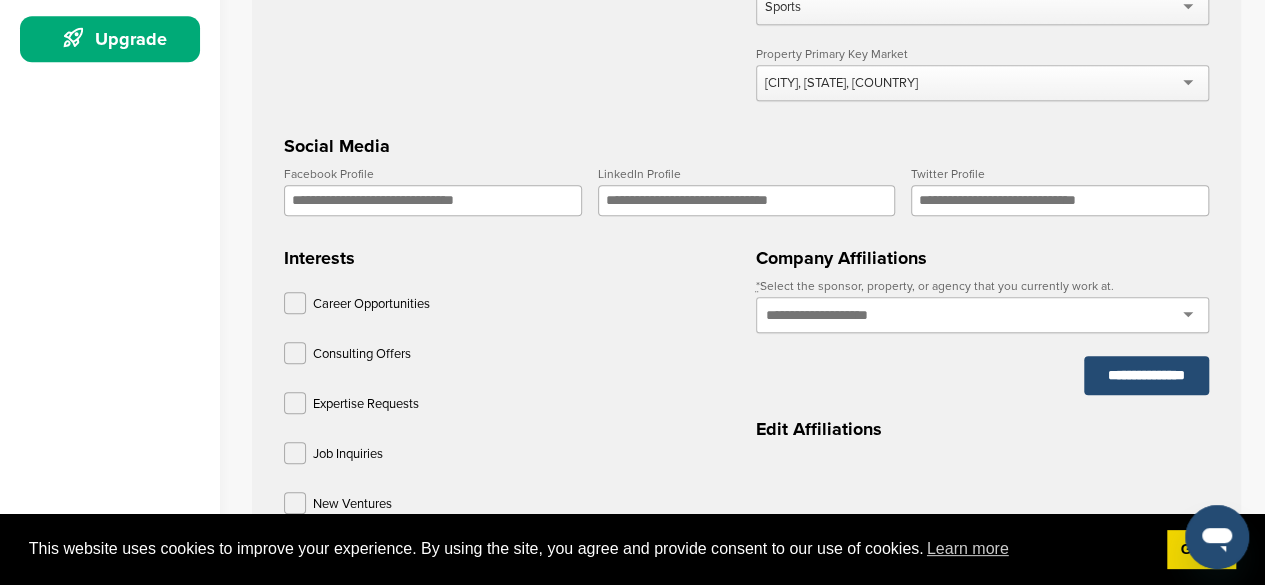 click at bounding box center [982, 315] 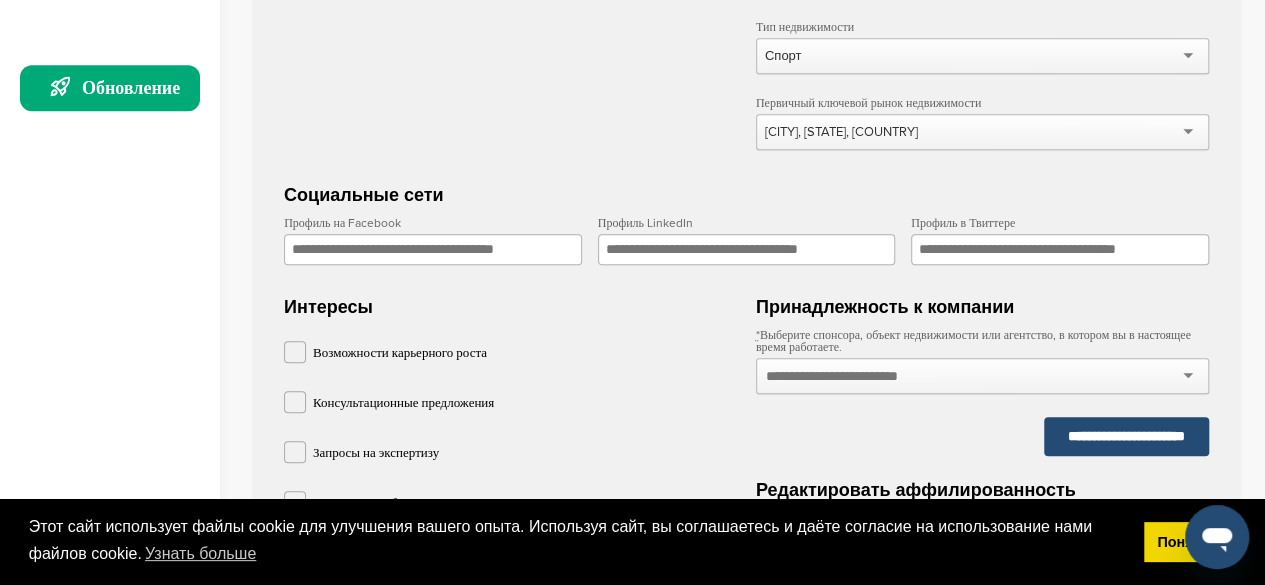 scroll, scrollTop: 563, scrollLeft: 0, axis: vertical 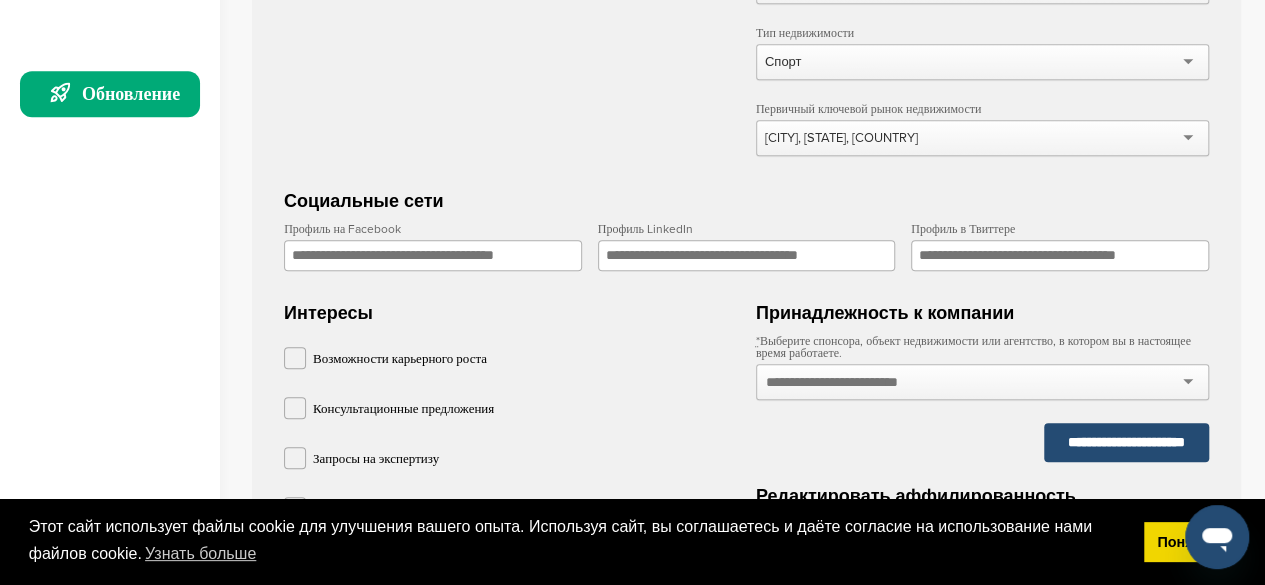 click at bounding box center (839, 382) 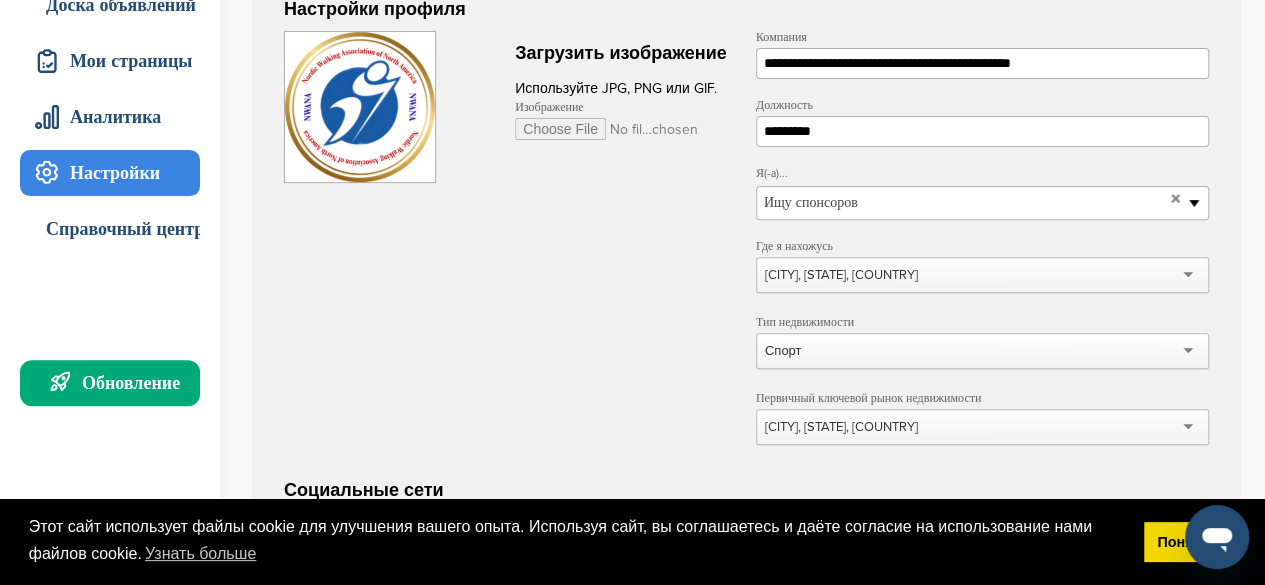scroll, scrollTop: 273, scrollLeft: 0, axis: vertical 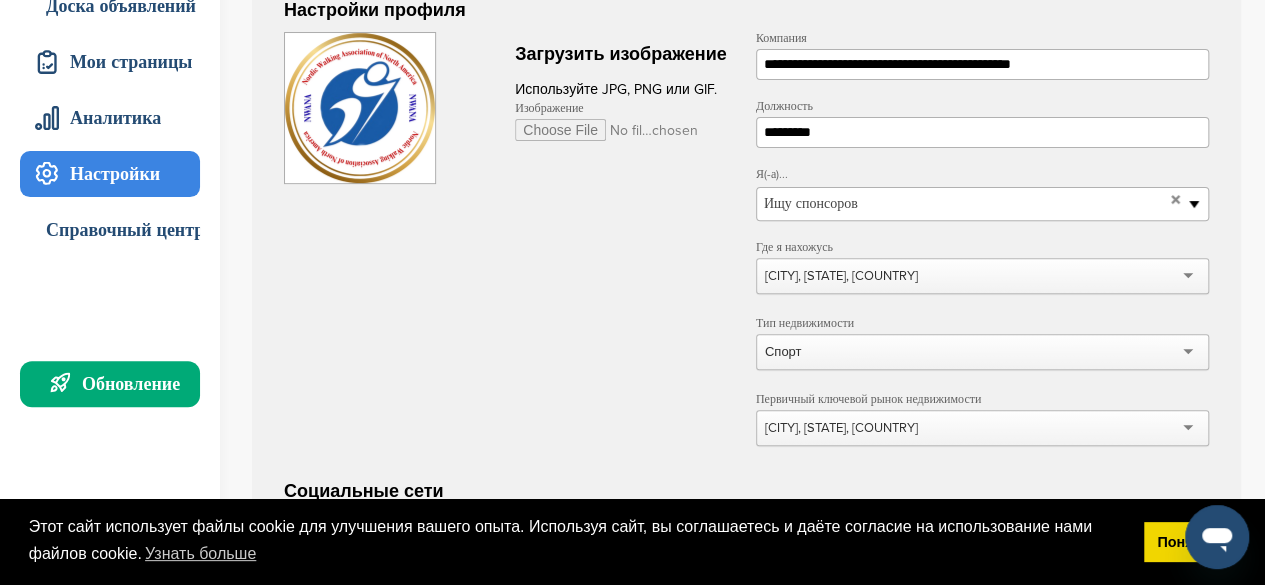drag, startPoint x: 1108, startPoint y: 65, endPoint x: 755, endPoint y: 76, distance: 353.17136 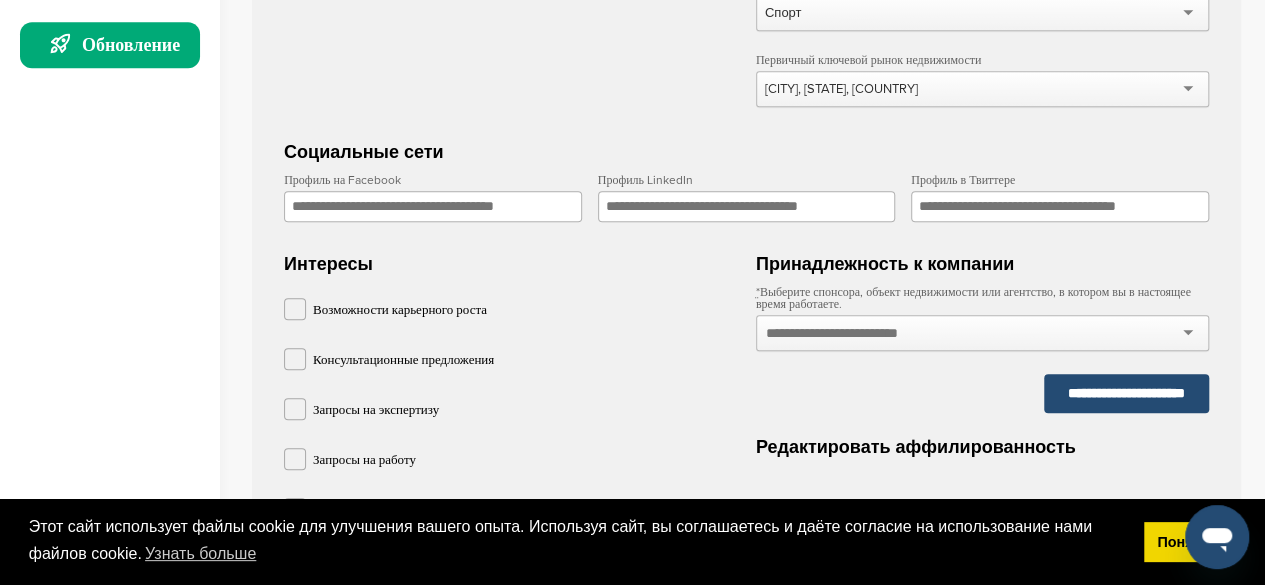scroll, scrollTop: 613, scrollLeft: 0, axis: vertical 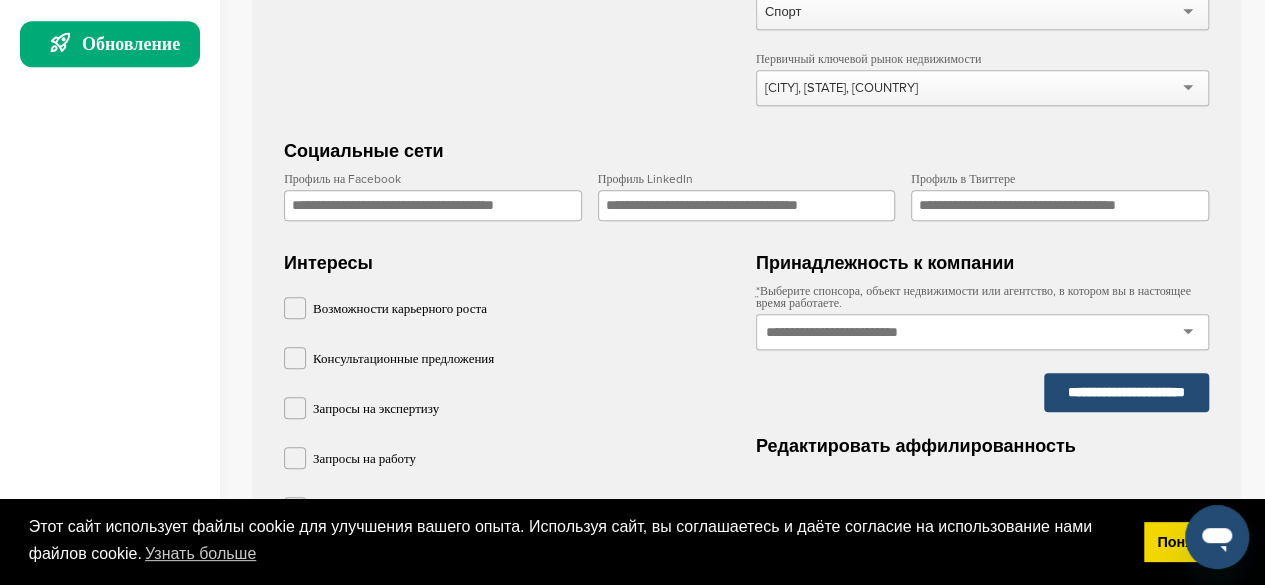 click at bounding box center (861, 332) 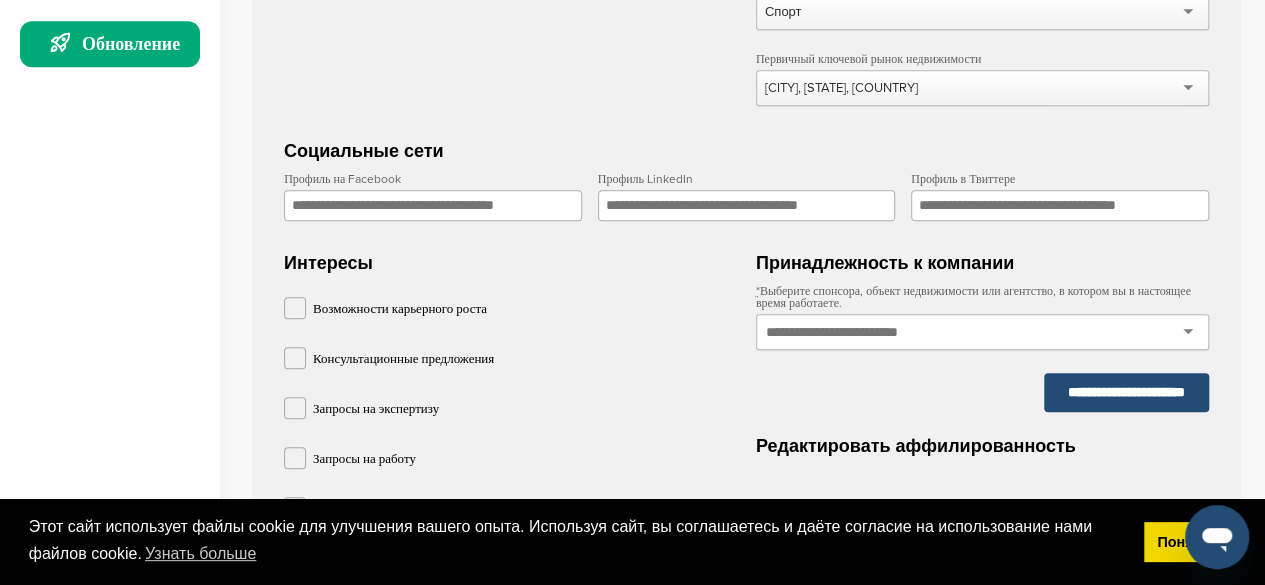paste on "**********" 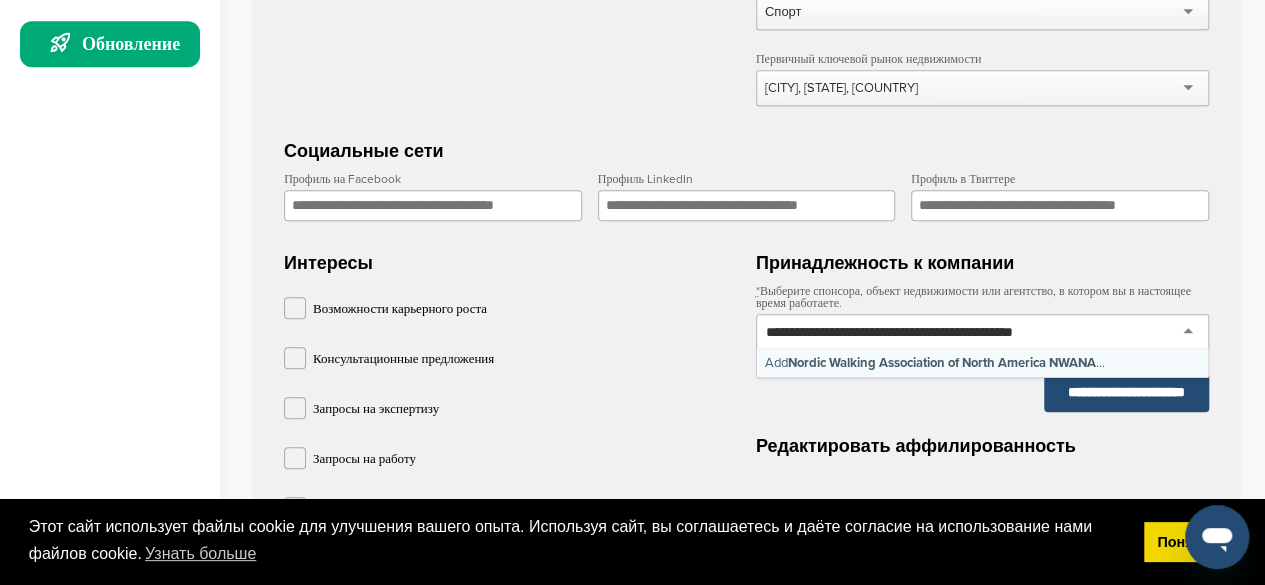 scroll, scrollTop: 0, scrollLeft: 0, axis: both 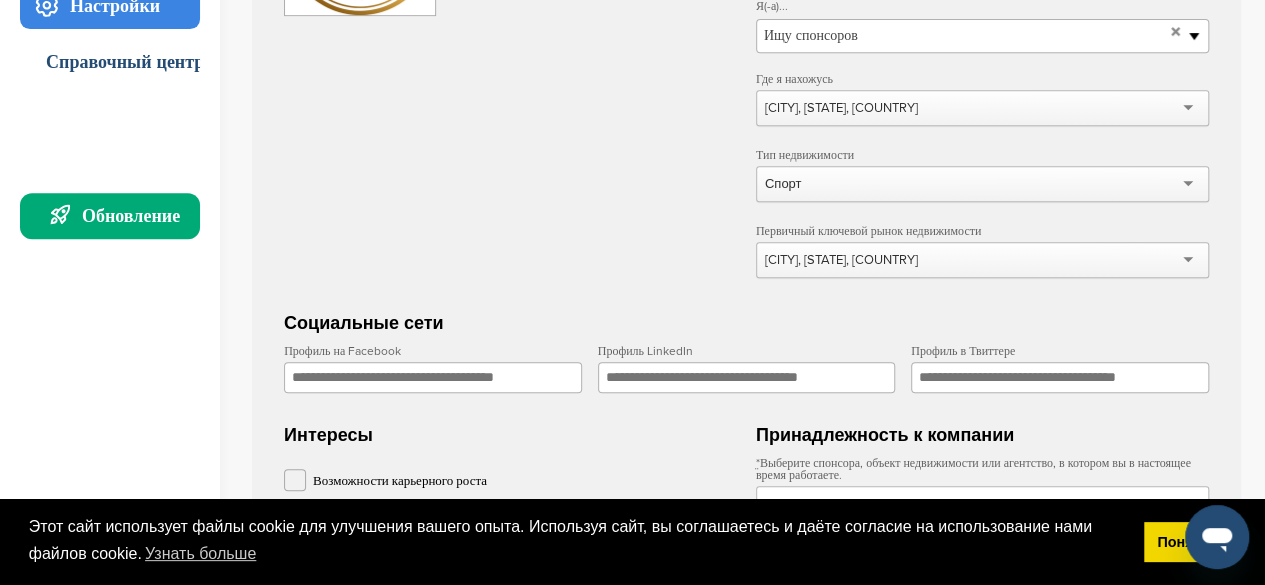type on "**********" 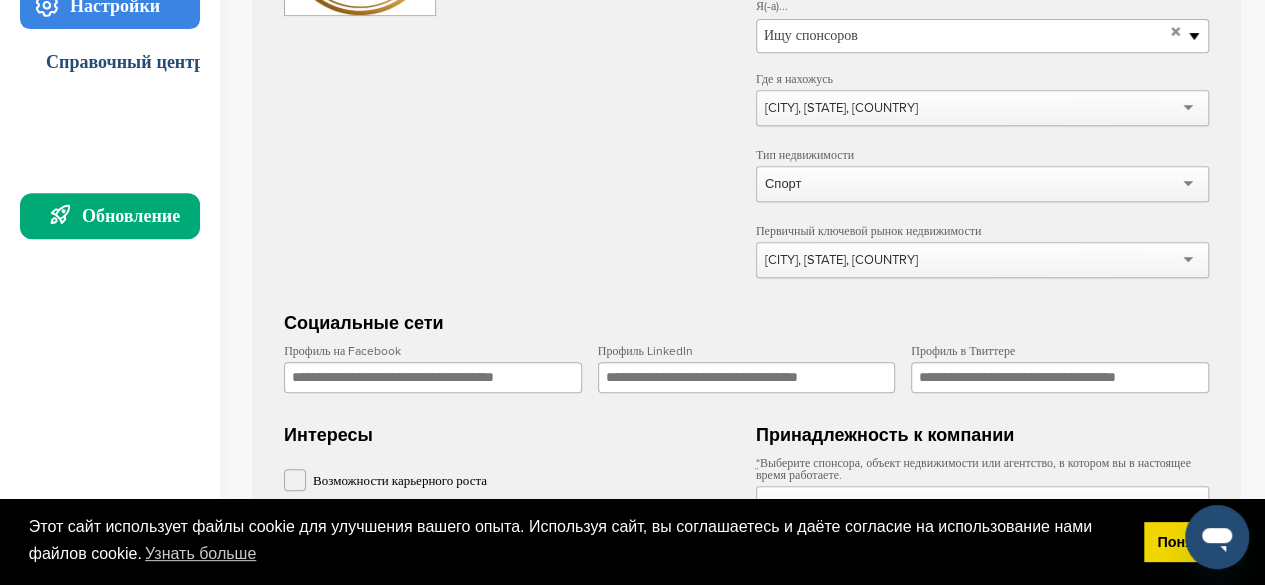 click on "Профиль на Facebook" at bounding box center [433, 377] 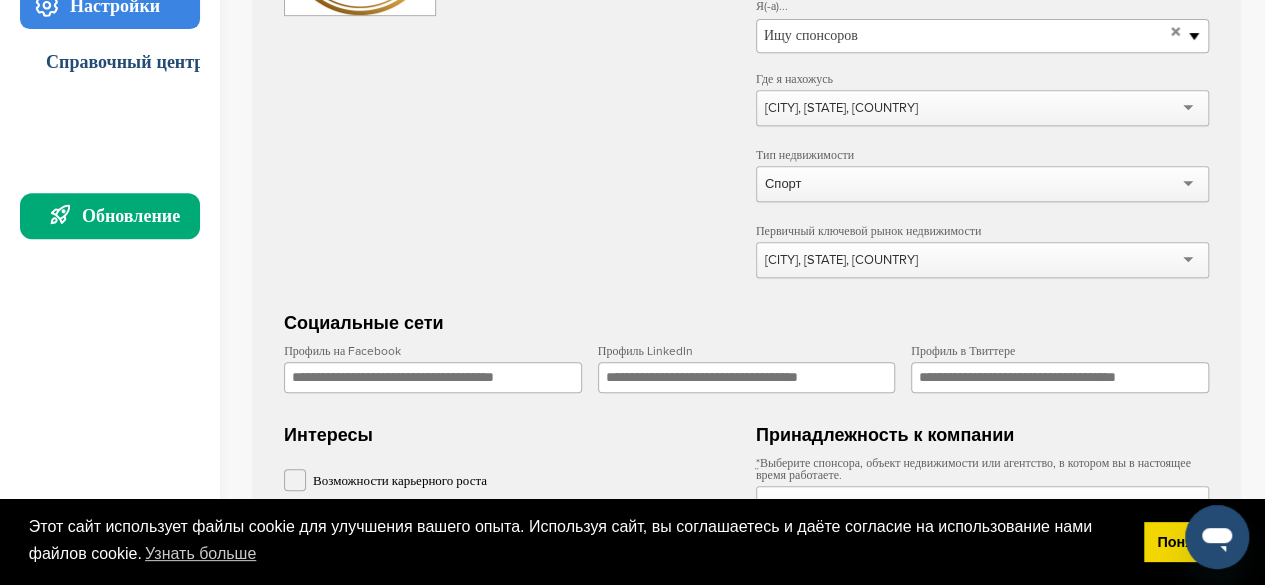 click on "Профиль на Facebook" at bounding box center [433, 377] 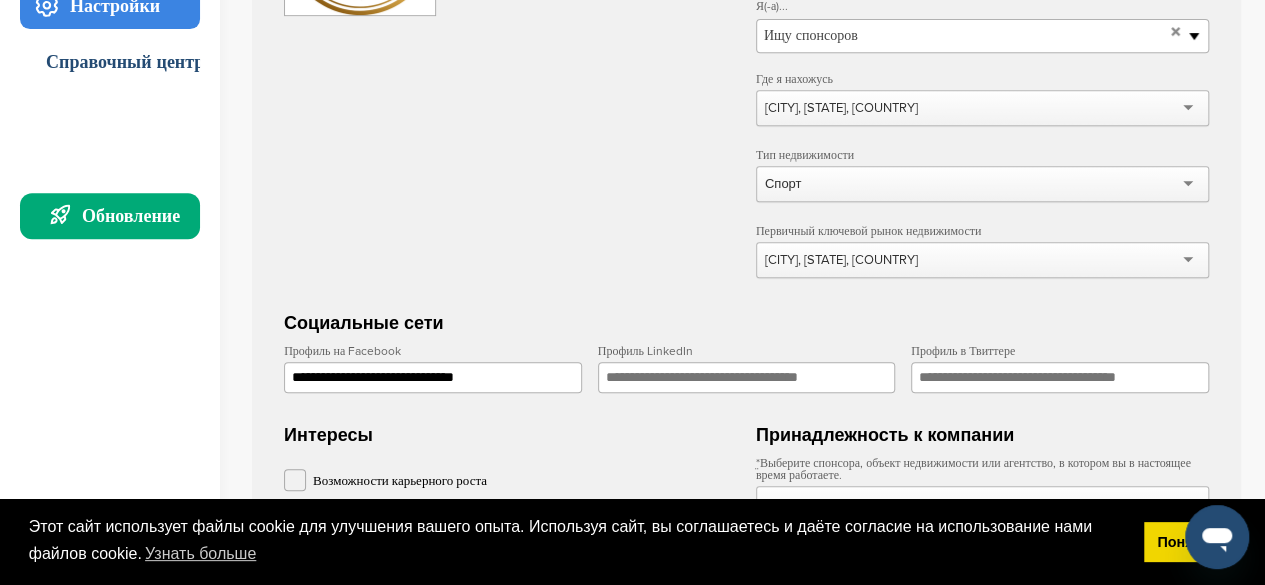 type on "**********" 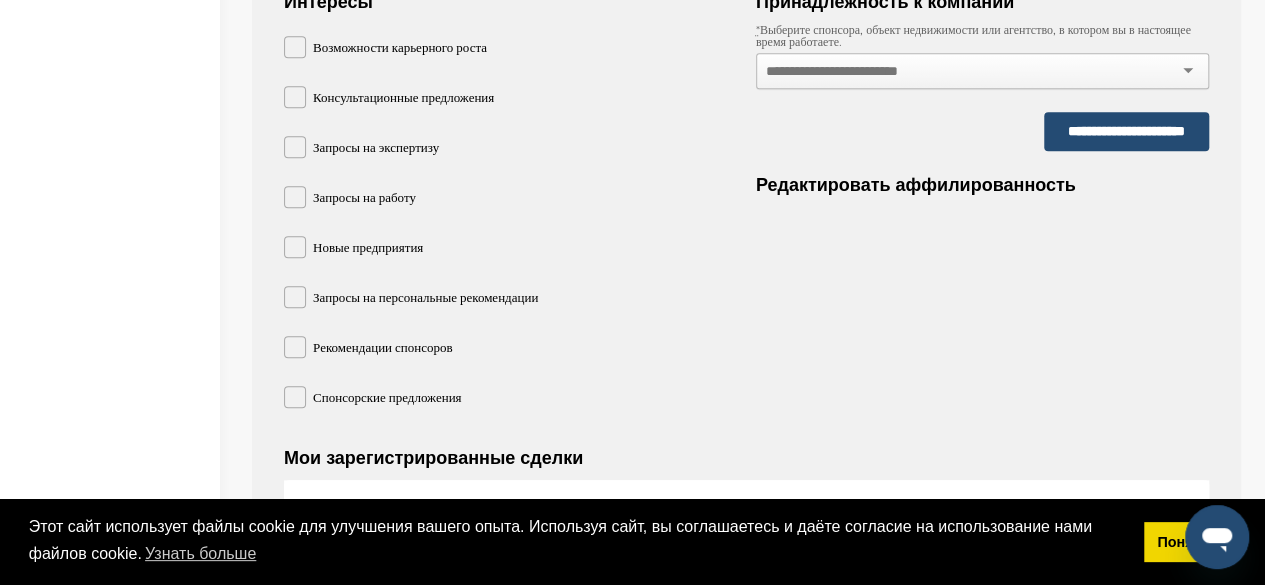 scroll, scrollTop: 872, scrollLeft: 0, axis: vertical 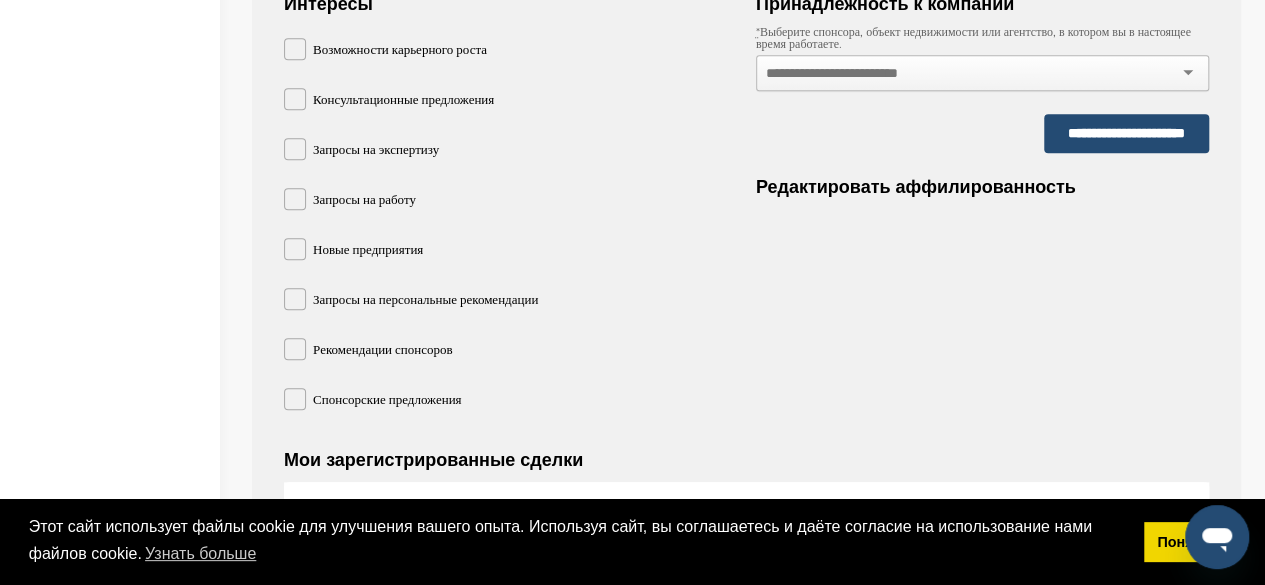 type on "**********" 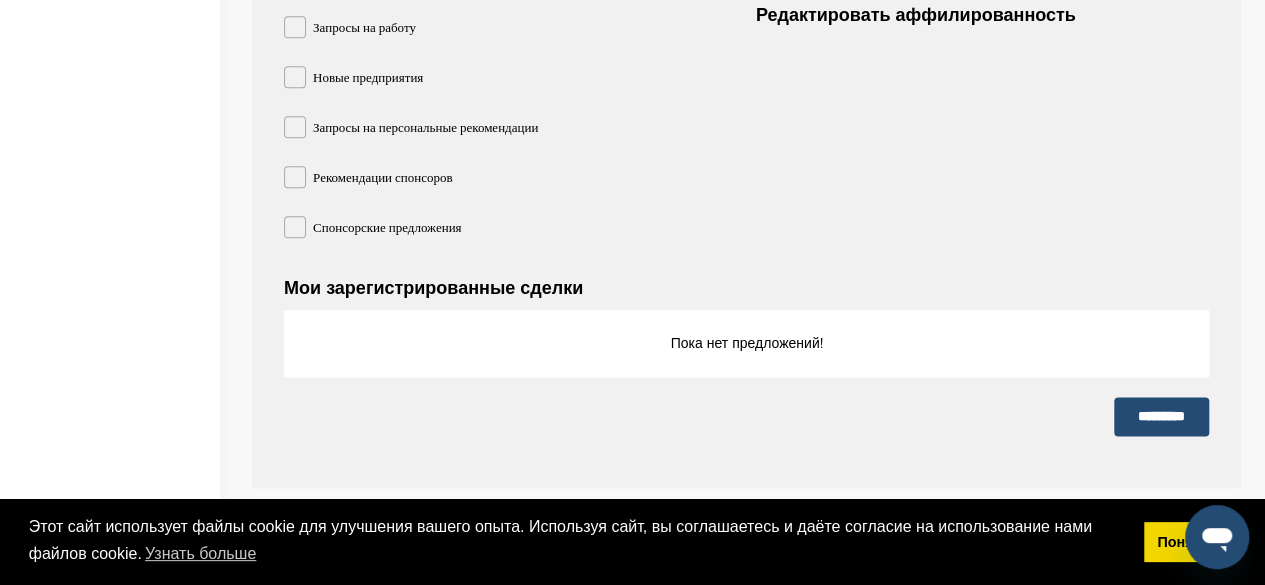 scroll, scrollTop: 1045, scrollLeft: 0, axis: vertical 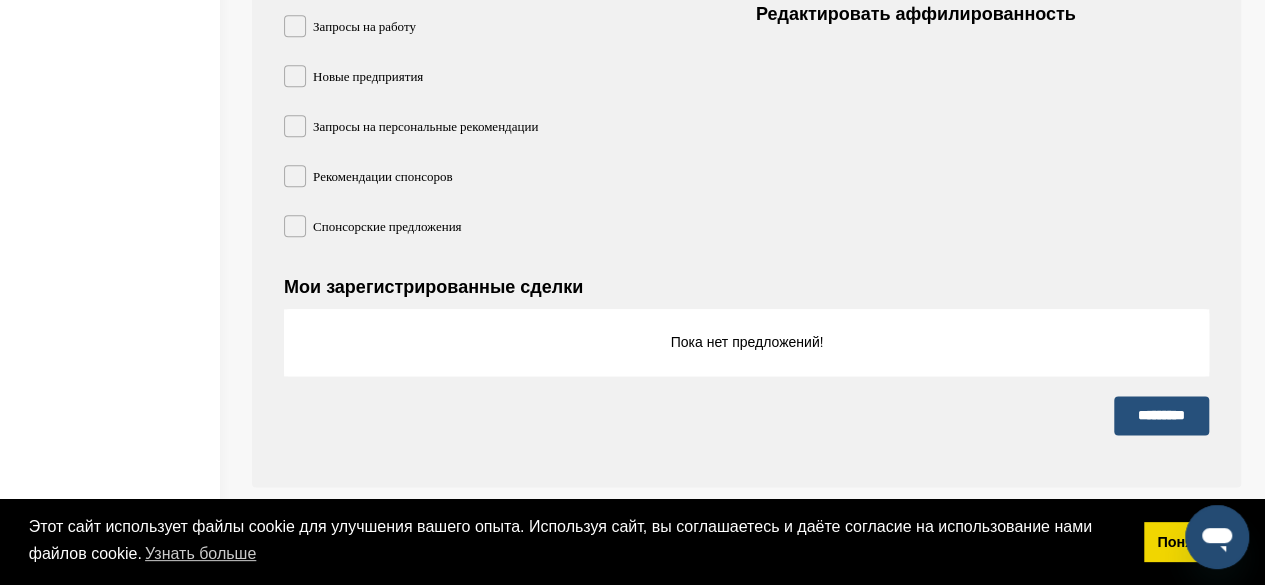 click on "*********" at bounding box center (1161, 415) 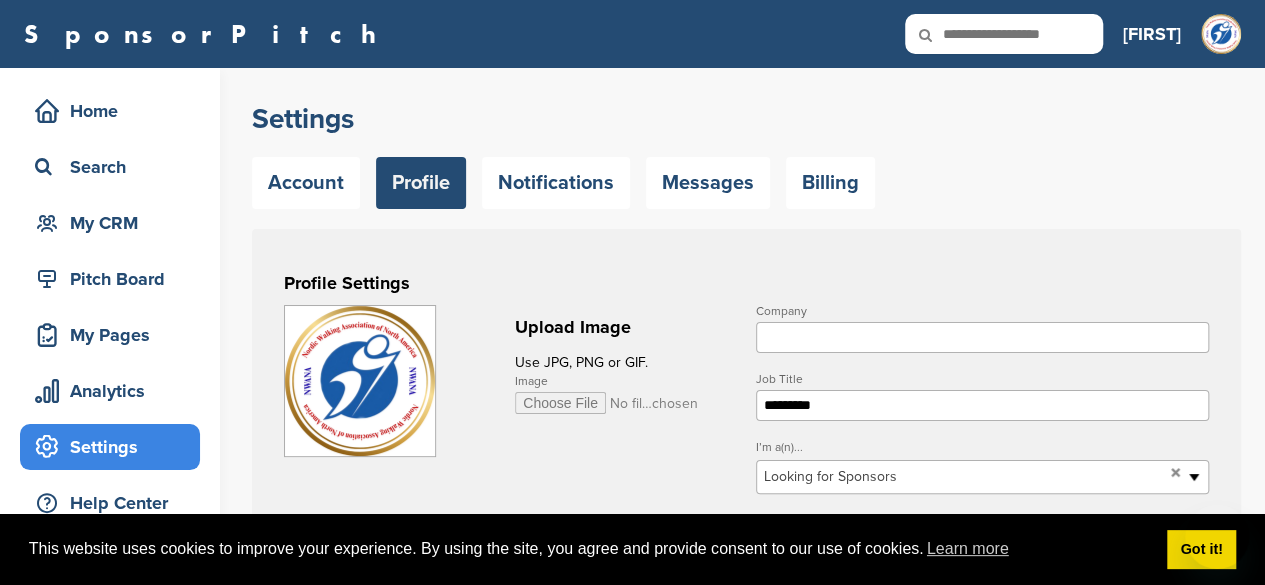 scroll, scrollTop: 123, scrollLeft: 0, axis: vertical 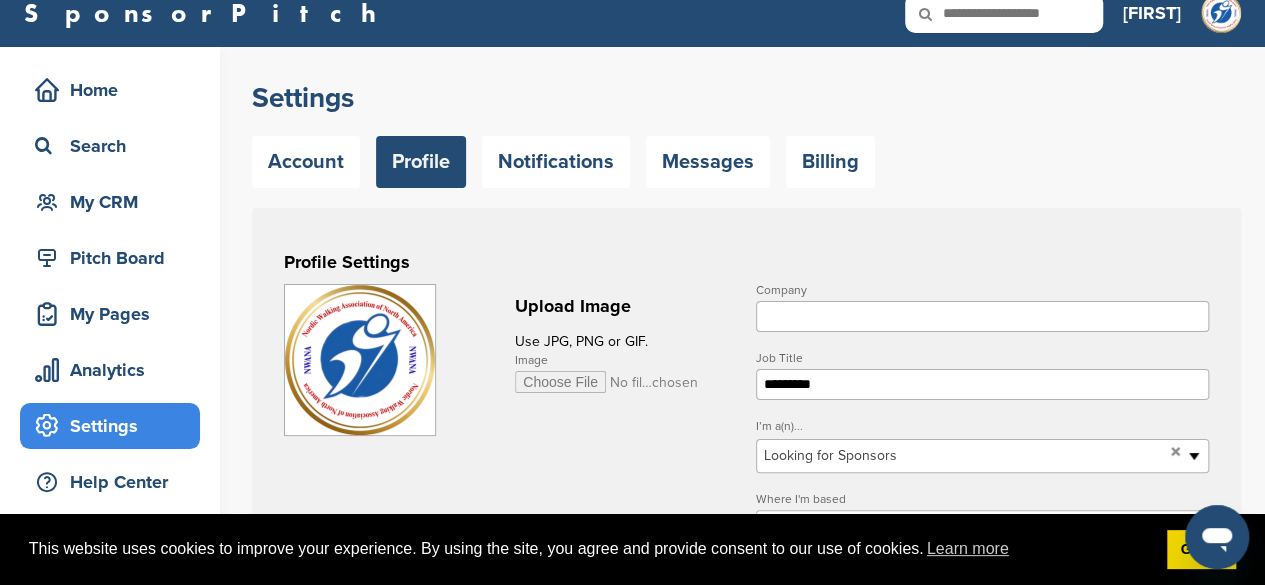 click on "Company" at bounding box center (982, 316) 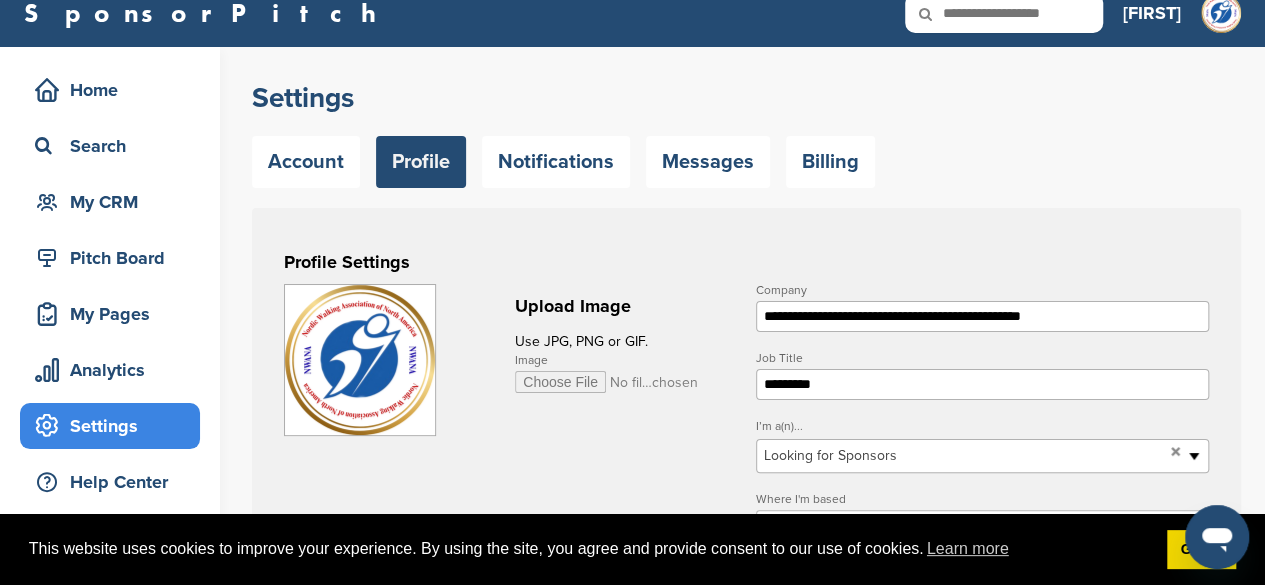 click on "Upload Image
Use JPG, PNG or GIF.
Image" at bounding box center (510, 360) 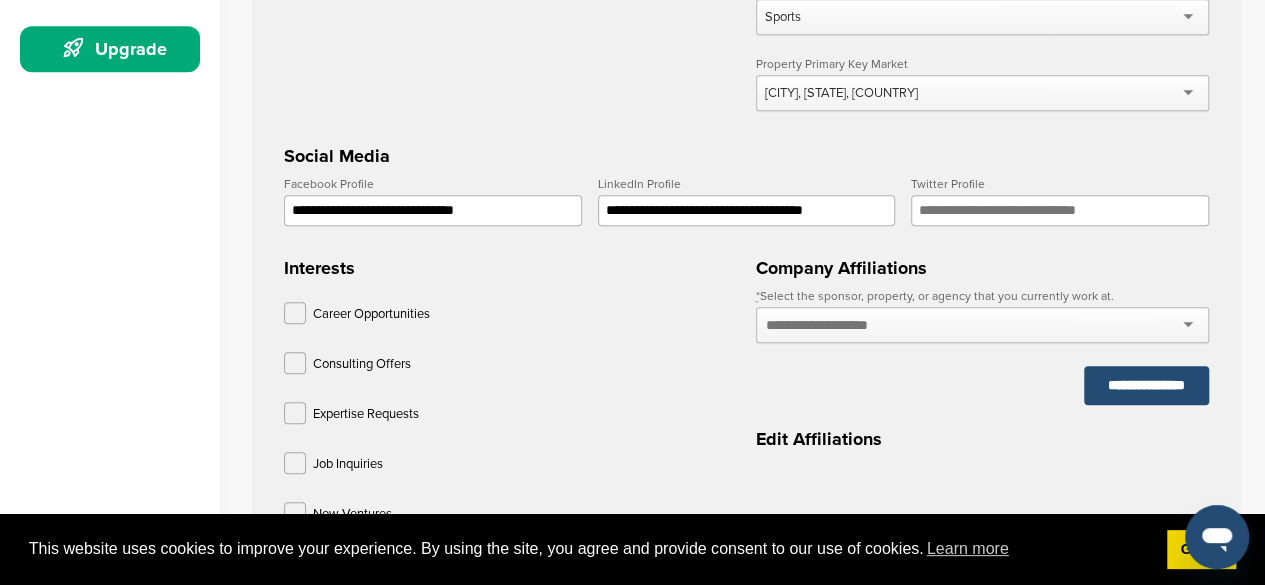 scroll, scrollTop: 616, scrollLeft: 0, axis: vertical 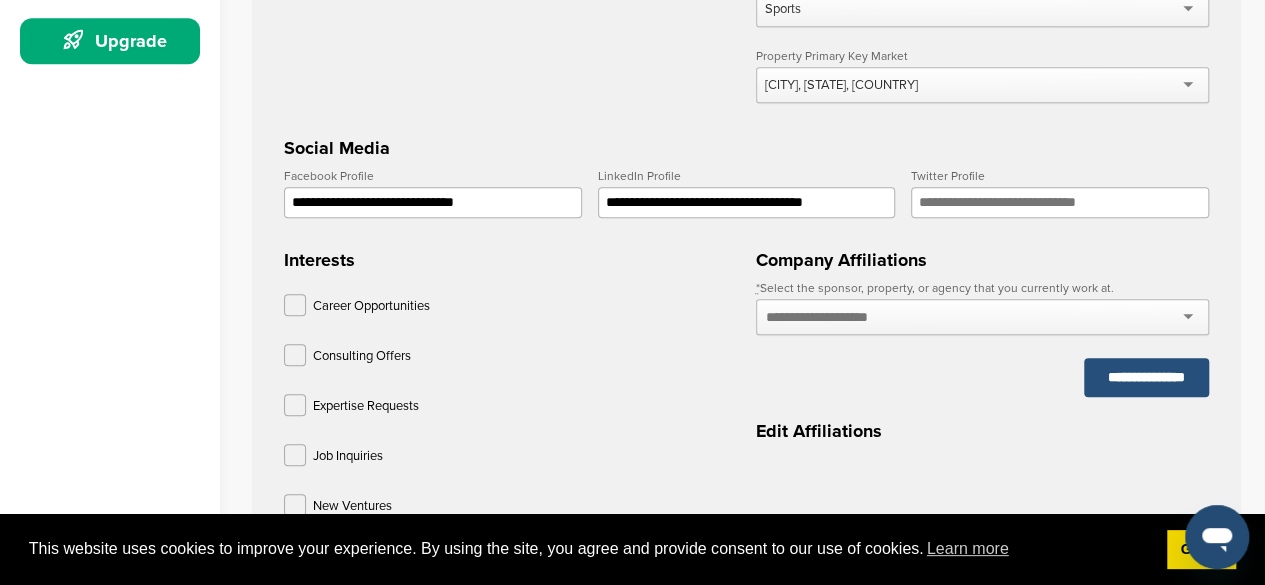 click on "**********" at bounding box center (1146, 377) 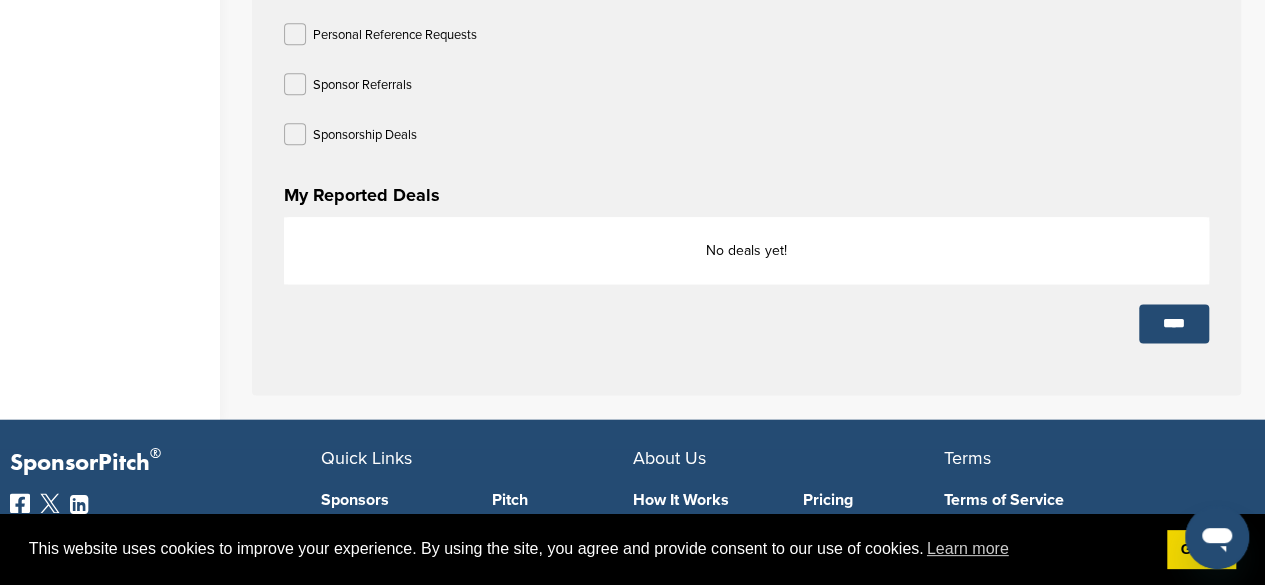 scroll, scrollTop: 1140, scrollLeft: 0, axis: vertical 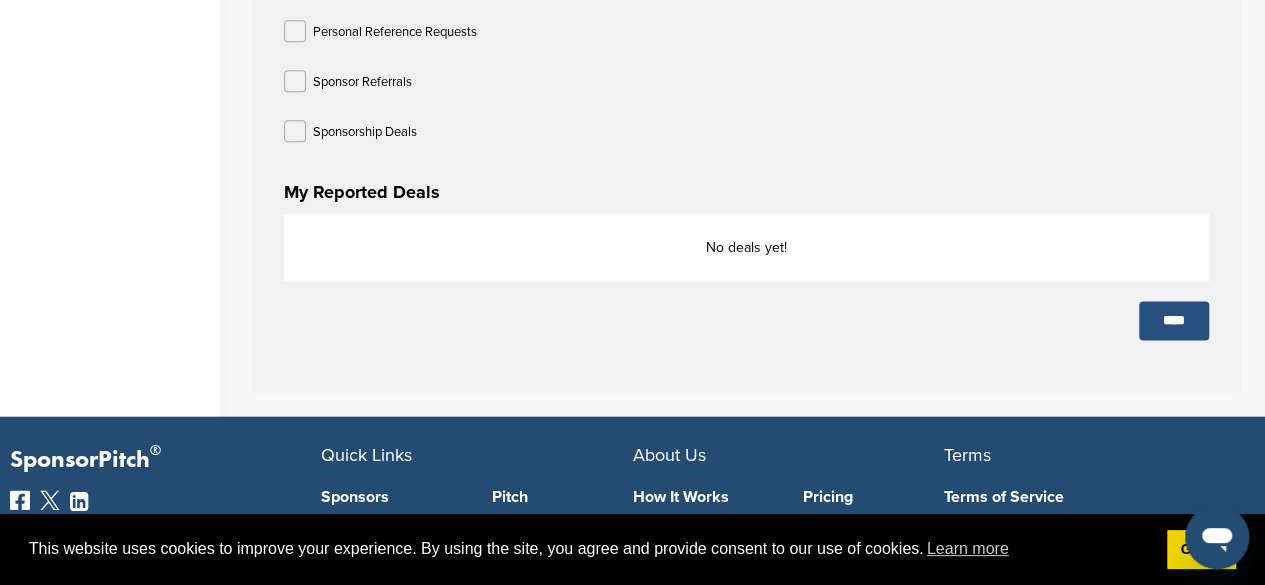 click on "****" at bounding box center [1174, 320] 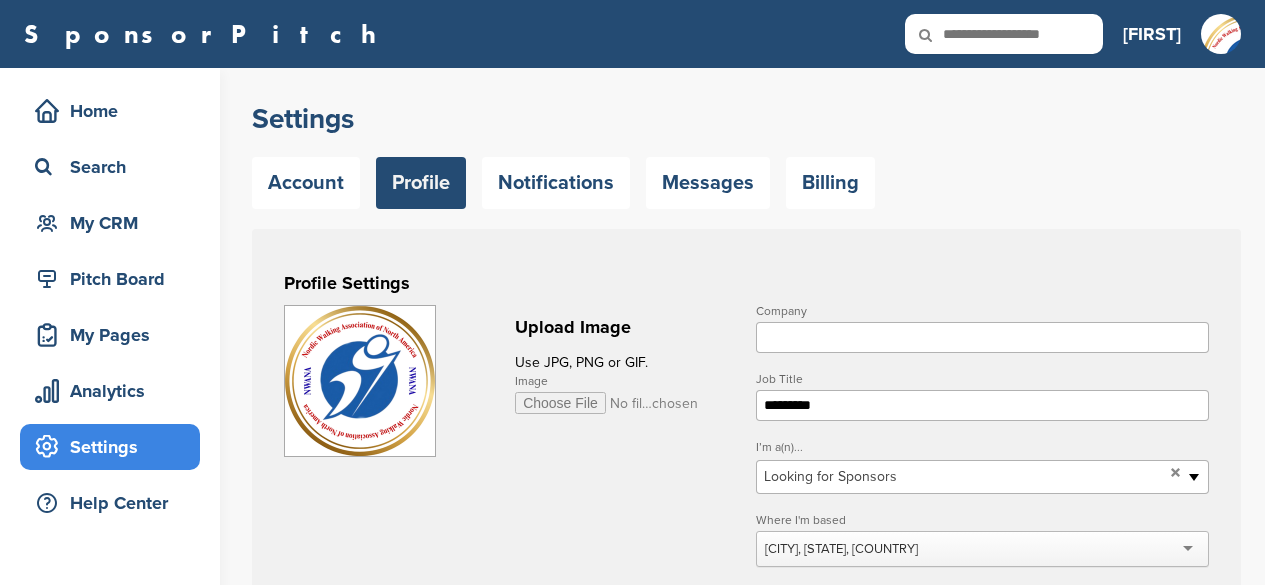 click on "Company" at bounding box center [982, 337] 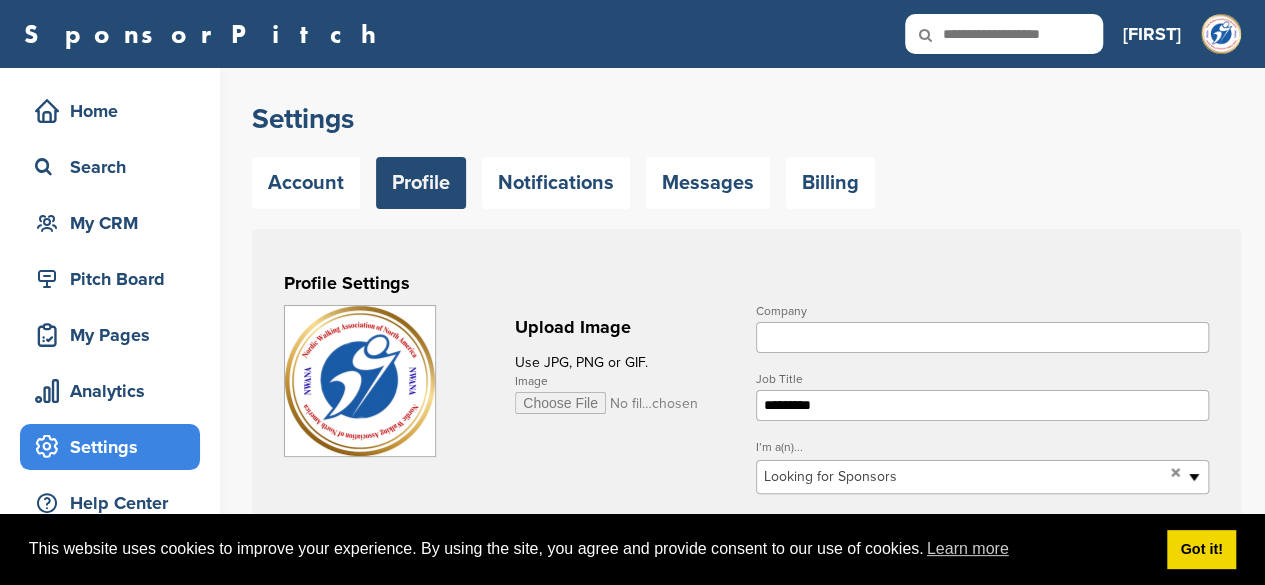 type on "**********" 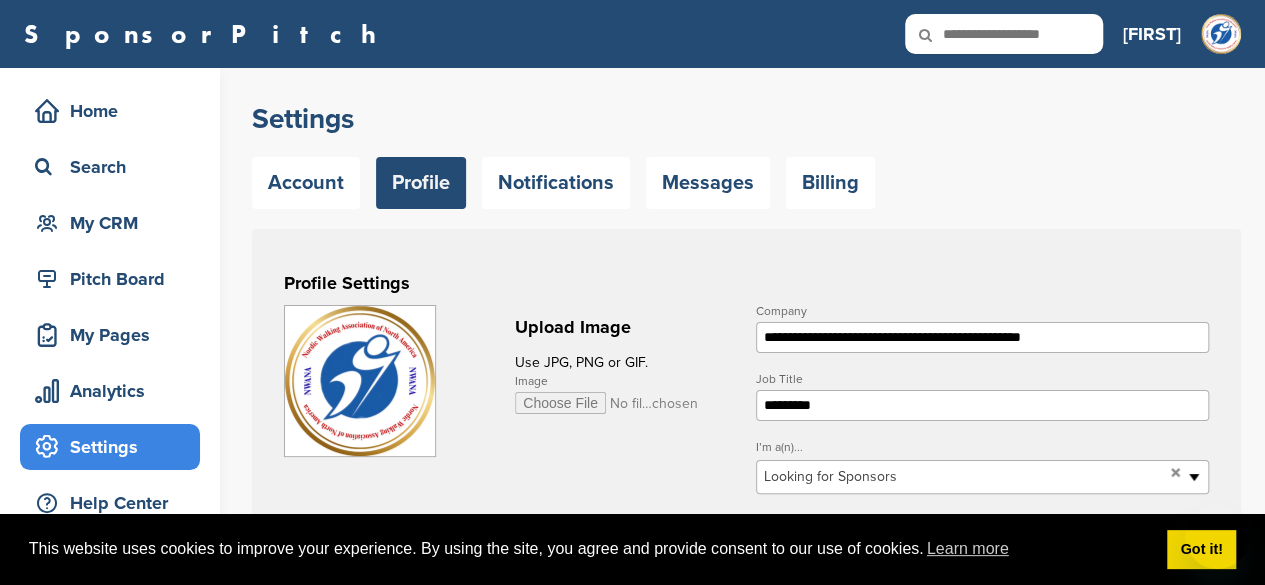 scroll, scrollTop: 0, scrollLeft: 0, axis: both 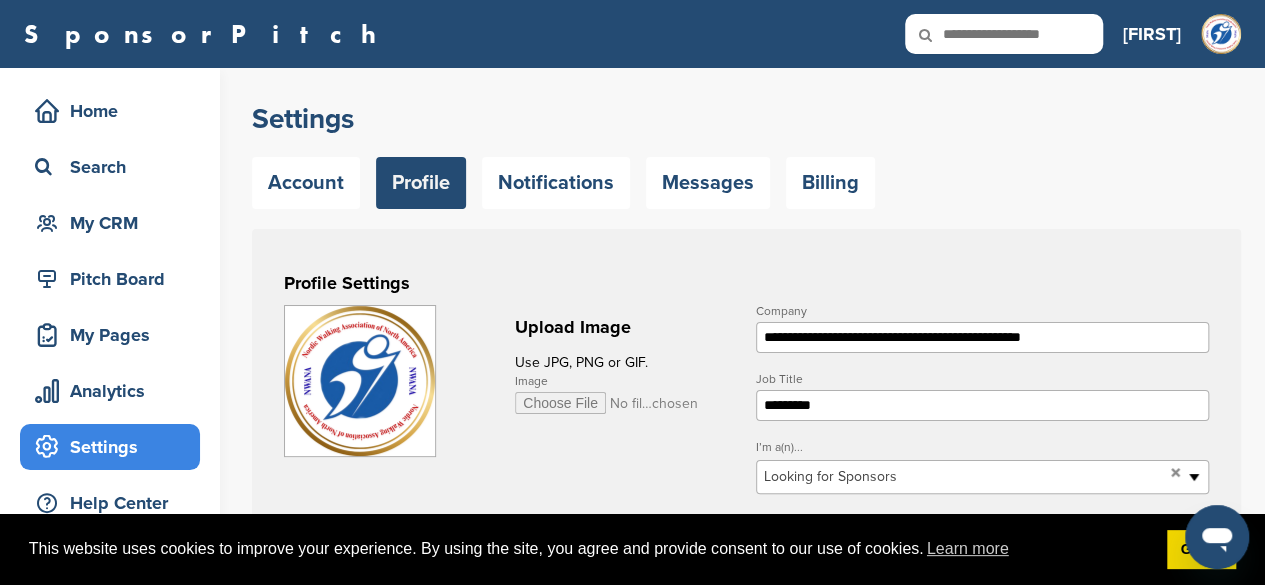 click on "Use JPG, PNG or GIF." at bounding box center [626, 362] 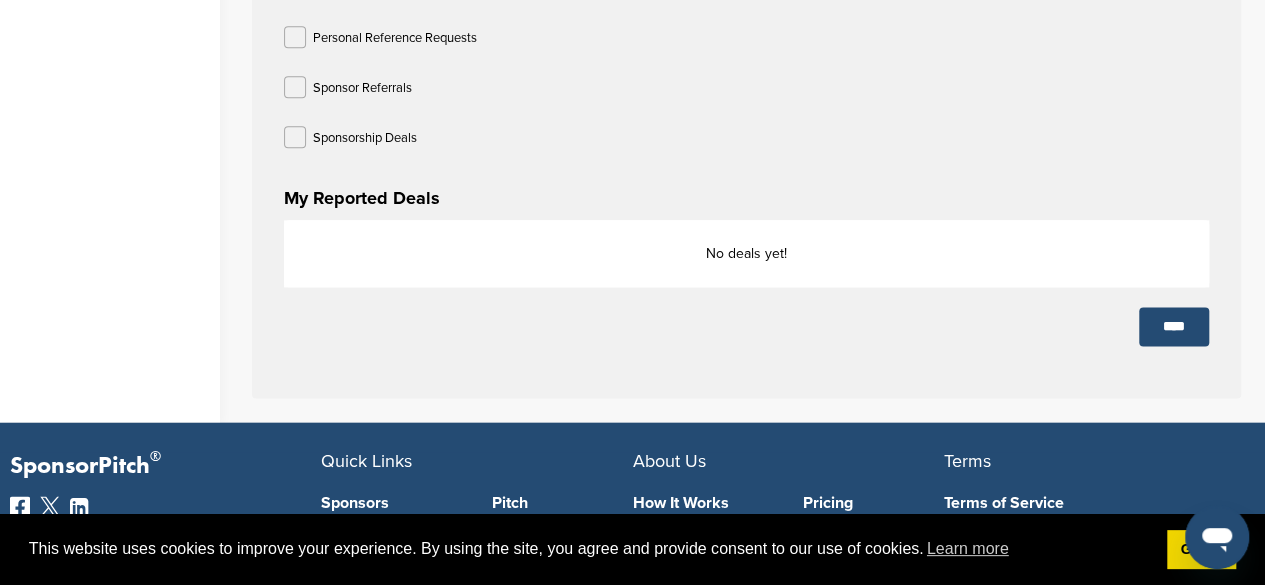 scroll, scrollTop: 1138, scrollLeft: 0, axis: vertical 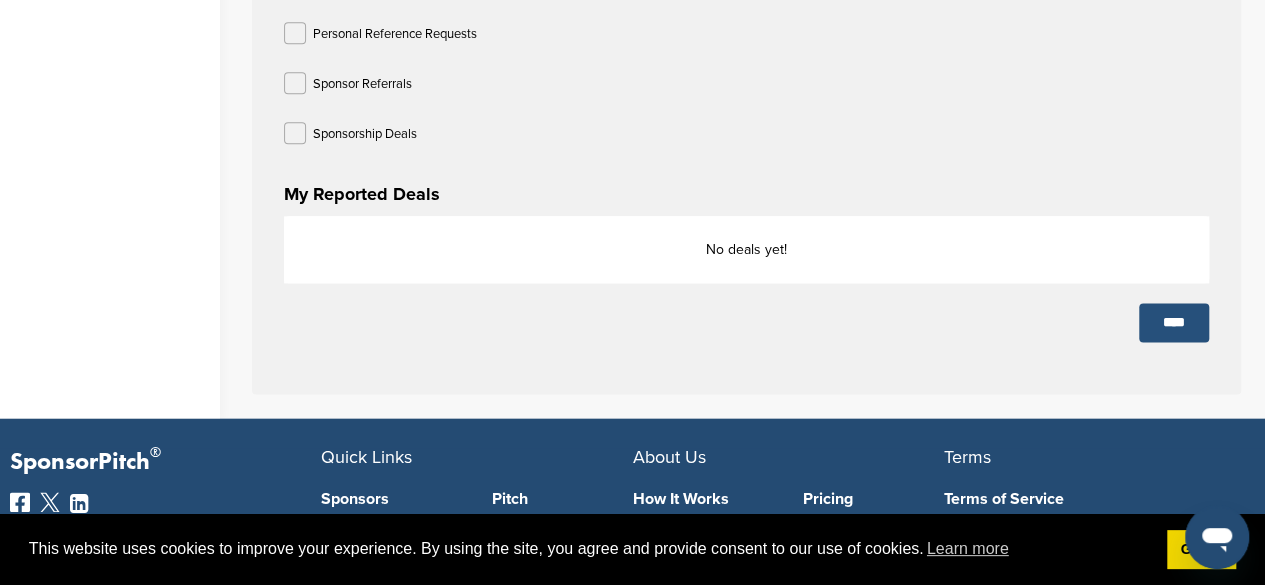 click on "****" at bounding box center (1174, 322) 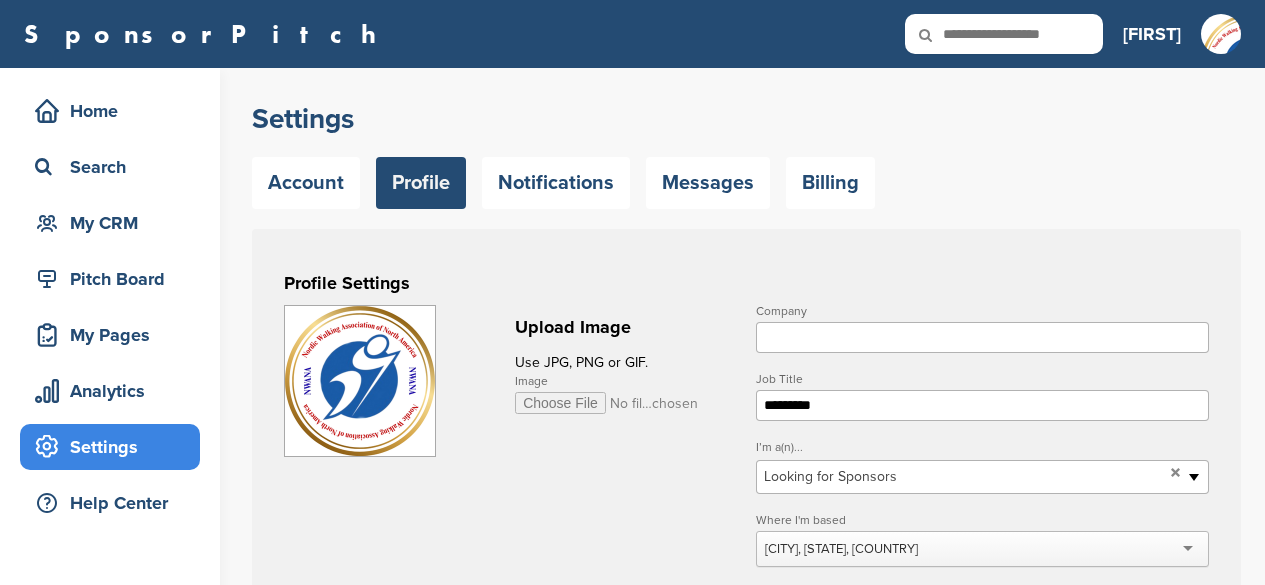 scroll, scrollTop: 0, scrollLeft: 0, axis: both 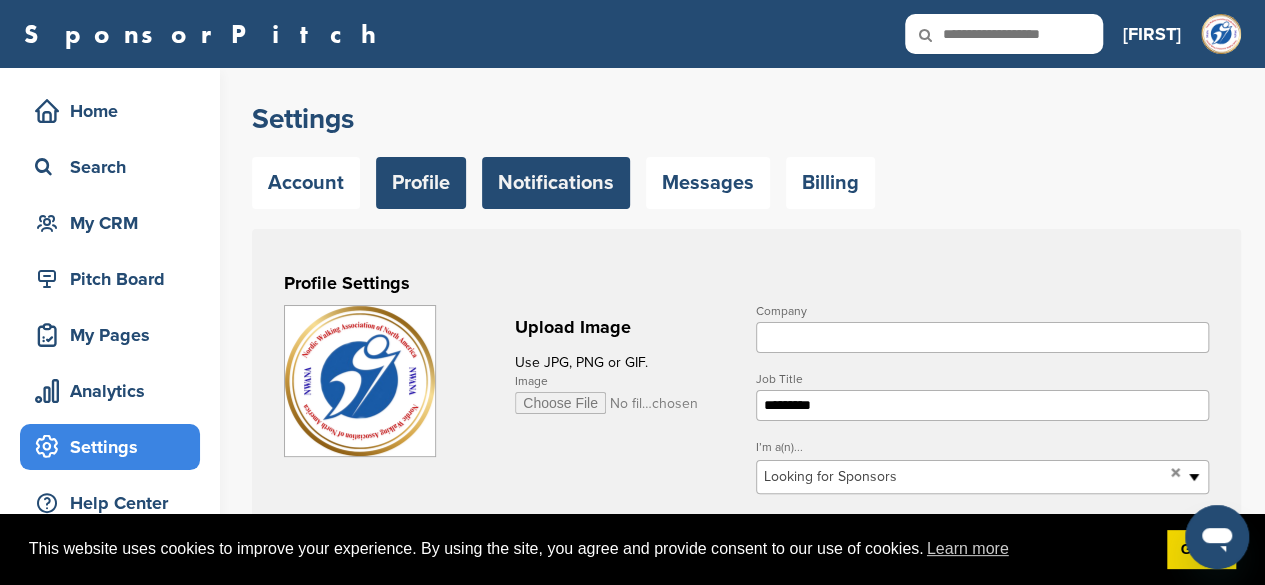 click on "Notifications" at bounding box center (556, 183) 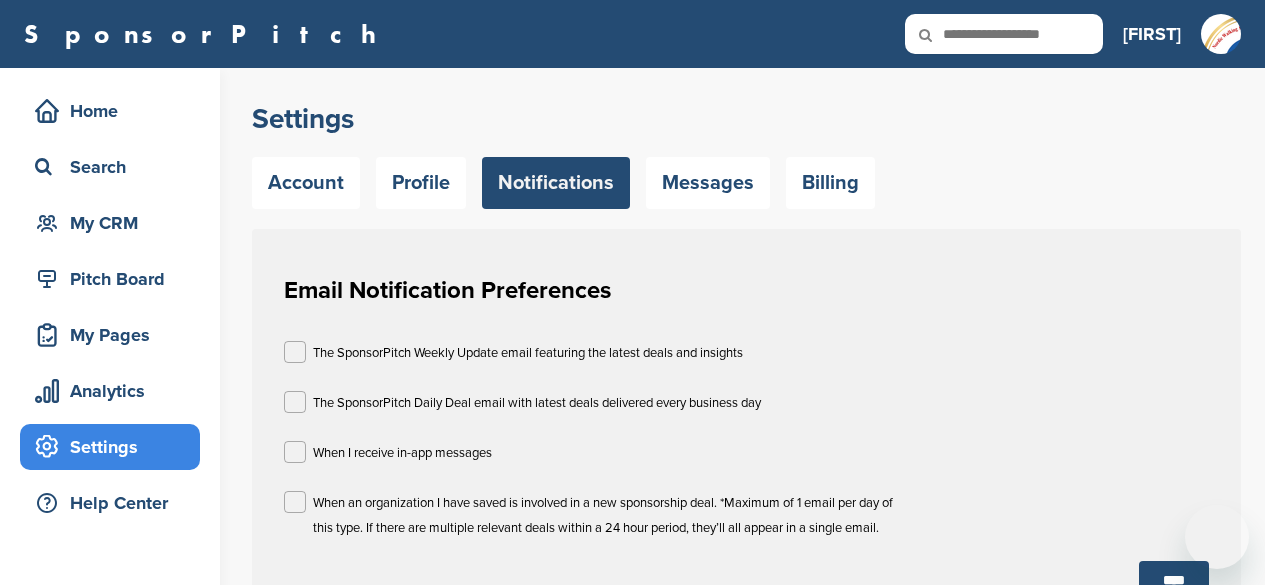 scroll, scrollTop: 0, scrollLeft: 0, axis: both 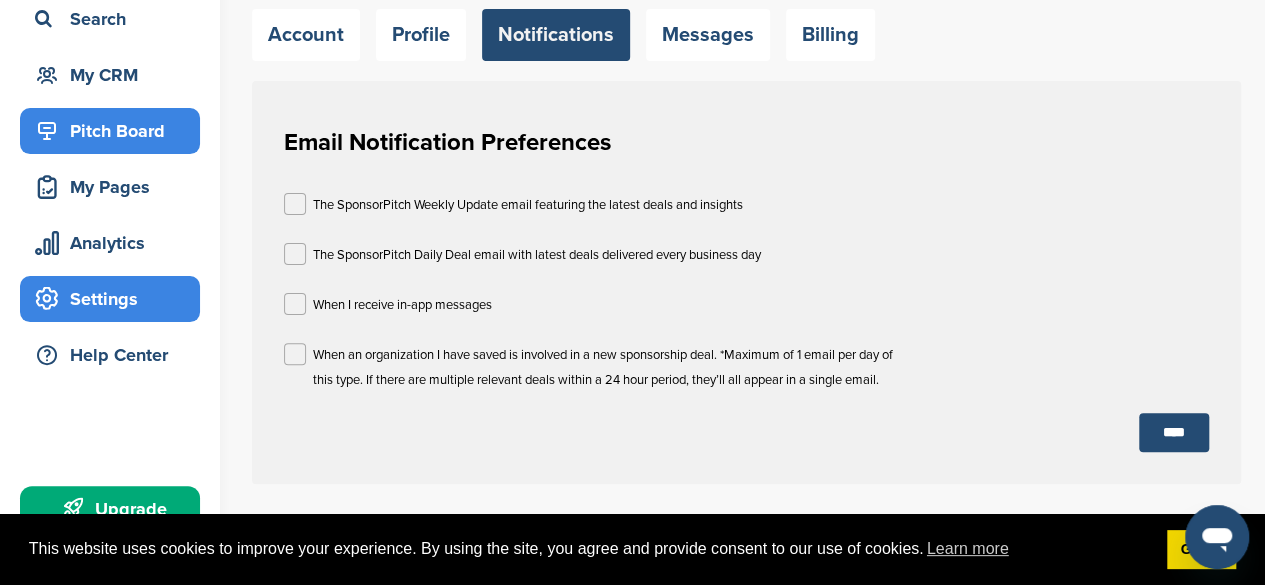 click on "Pitch Board" at bounding box center (115, 131) 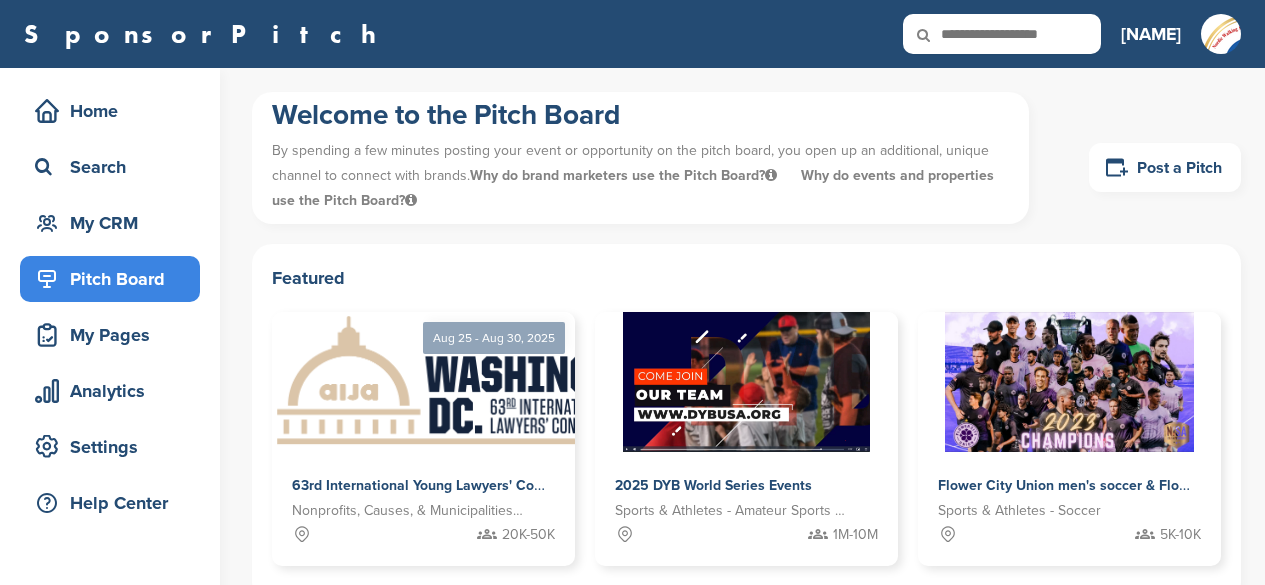 scroll, scrollTop: 0, scrollLeft: 0, axis: both 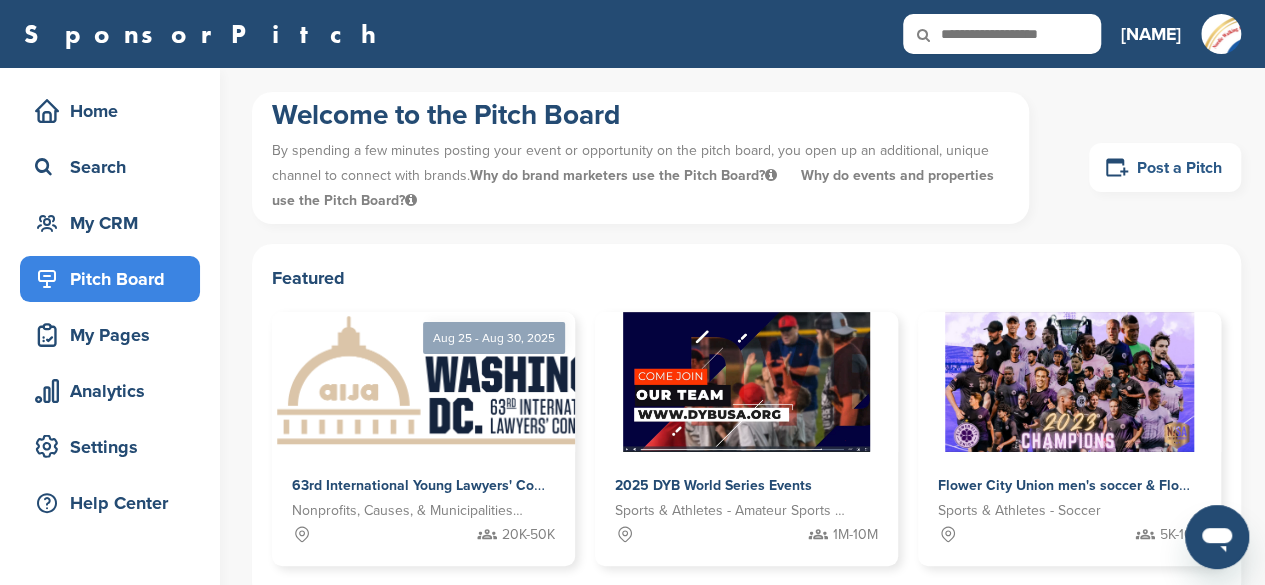 click on "Post a Pitch" at bounding box center (1165, 167) 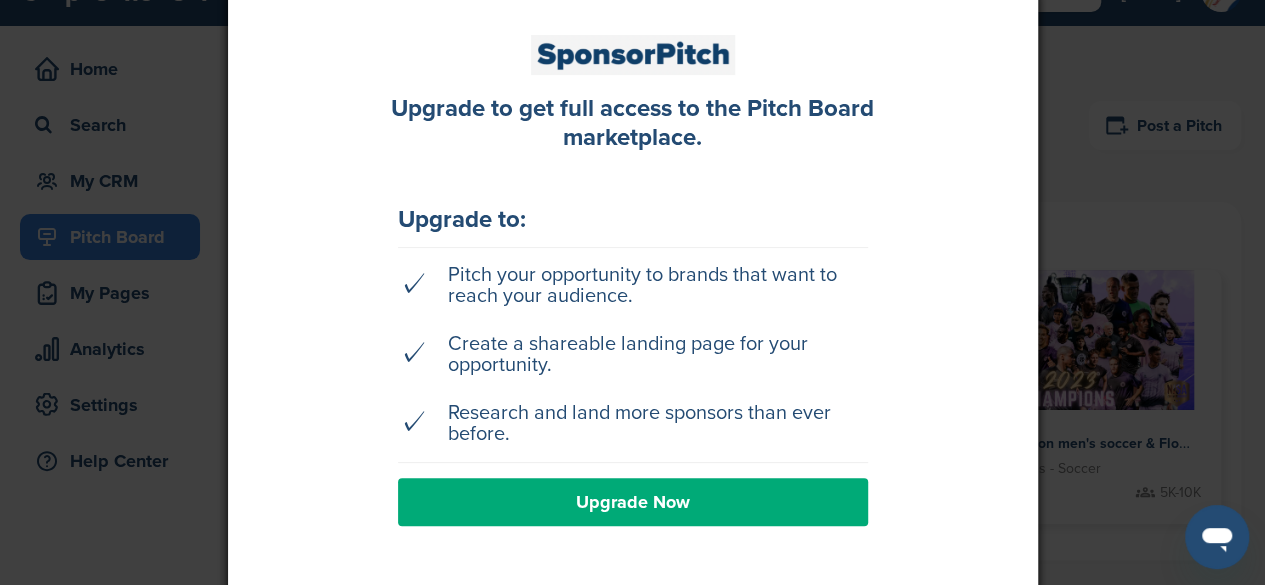 scroll, scrollTop: 36, scrollLeft: 0, axis: vertical 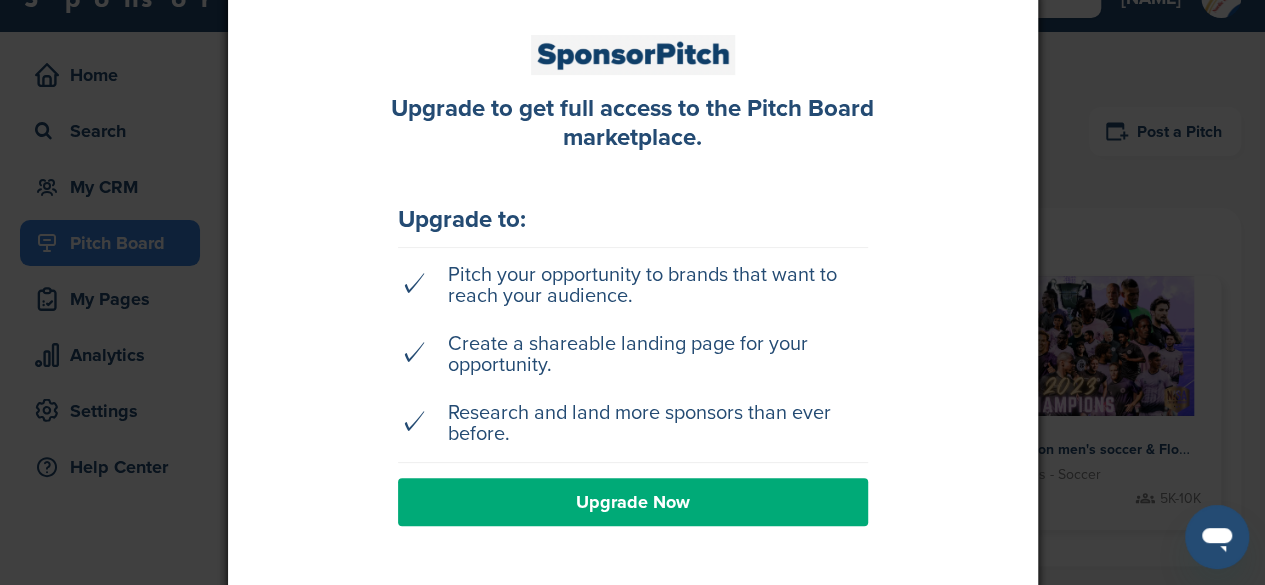 click at bounding box center (632, 292) 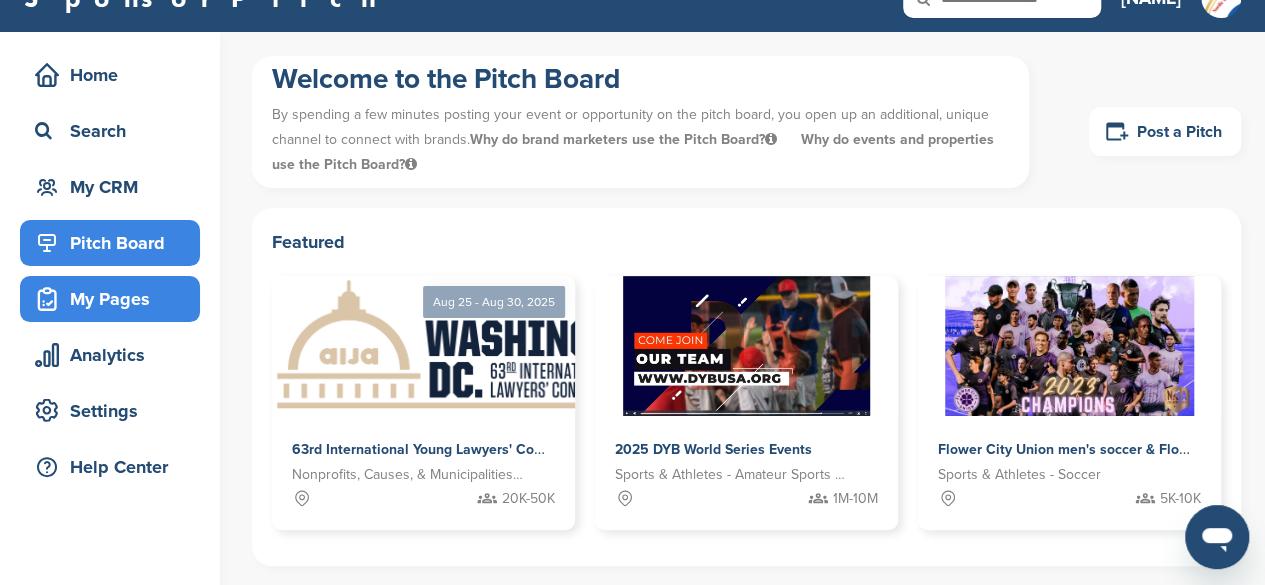 click on "My Pages" at bounding box center (115, 299) 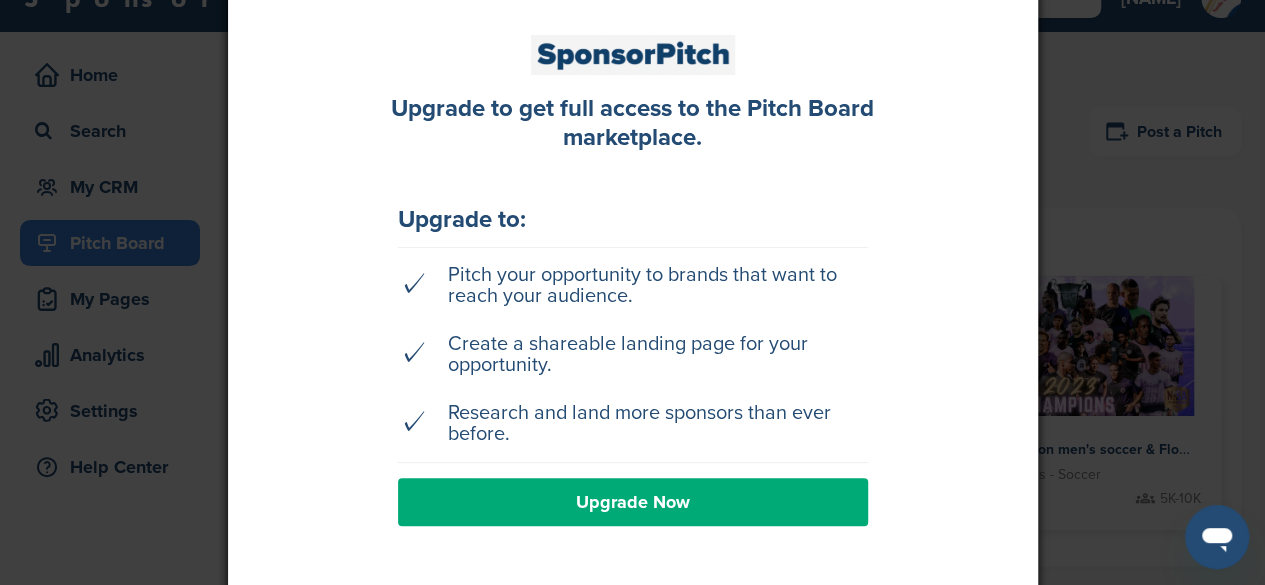 click at bounding box center (632, 292) 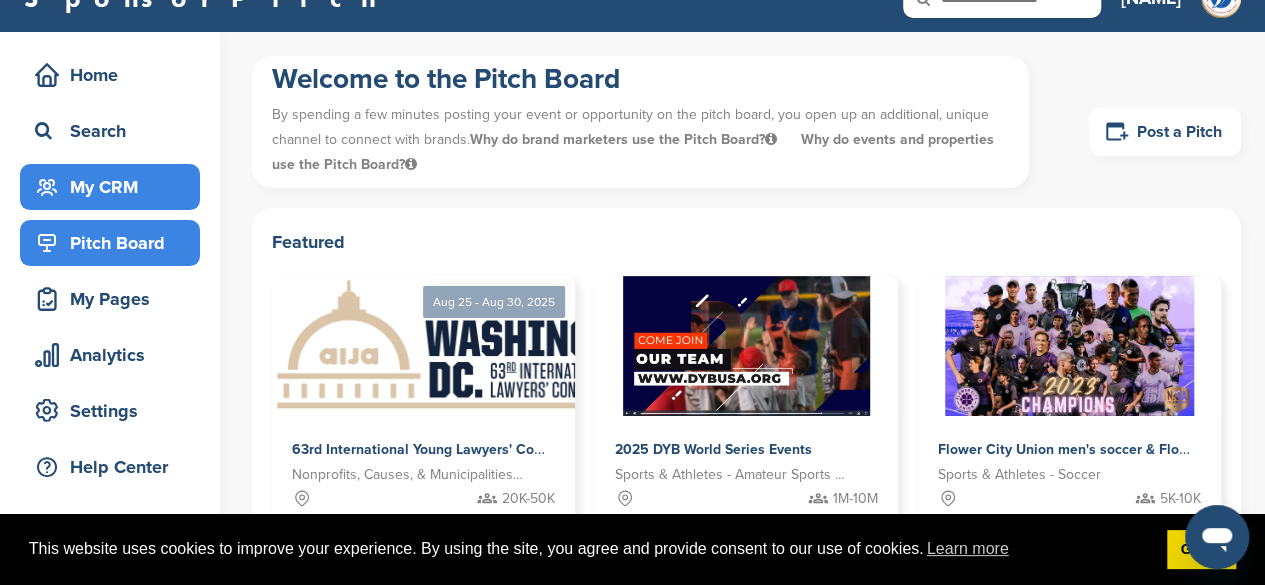 click on "My CRM" at bounding box center (115, 187) 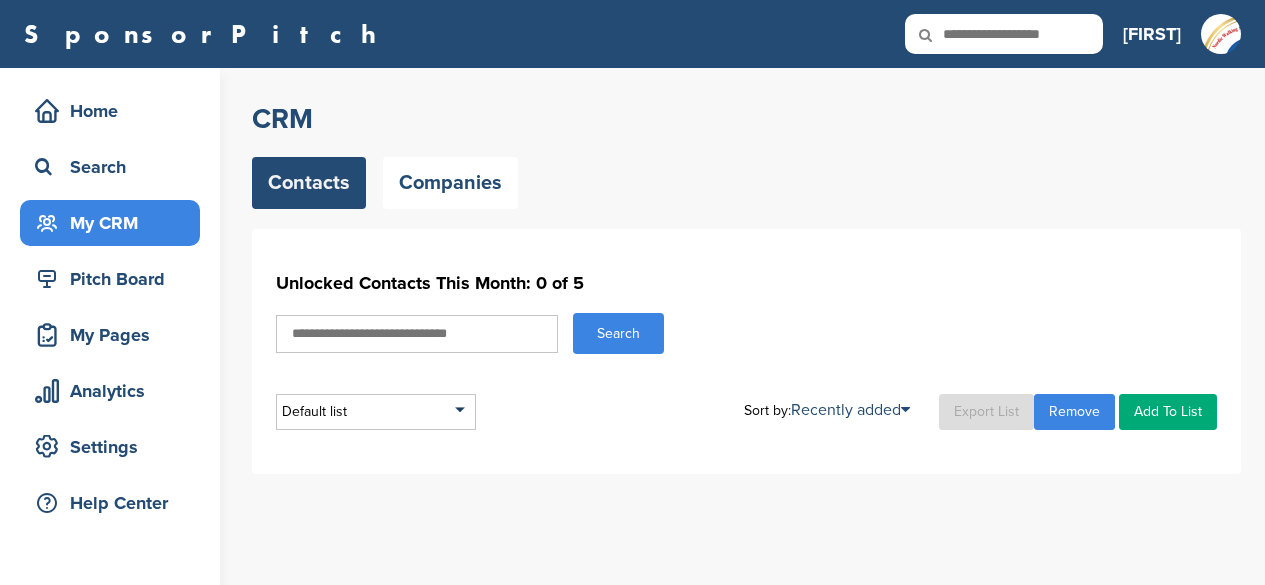 scroll, scrollTop: 0, scrollLeft: 0, axis: both 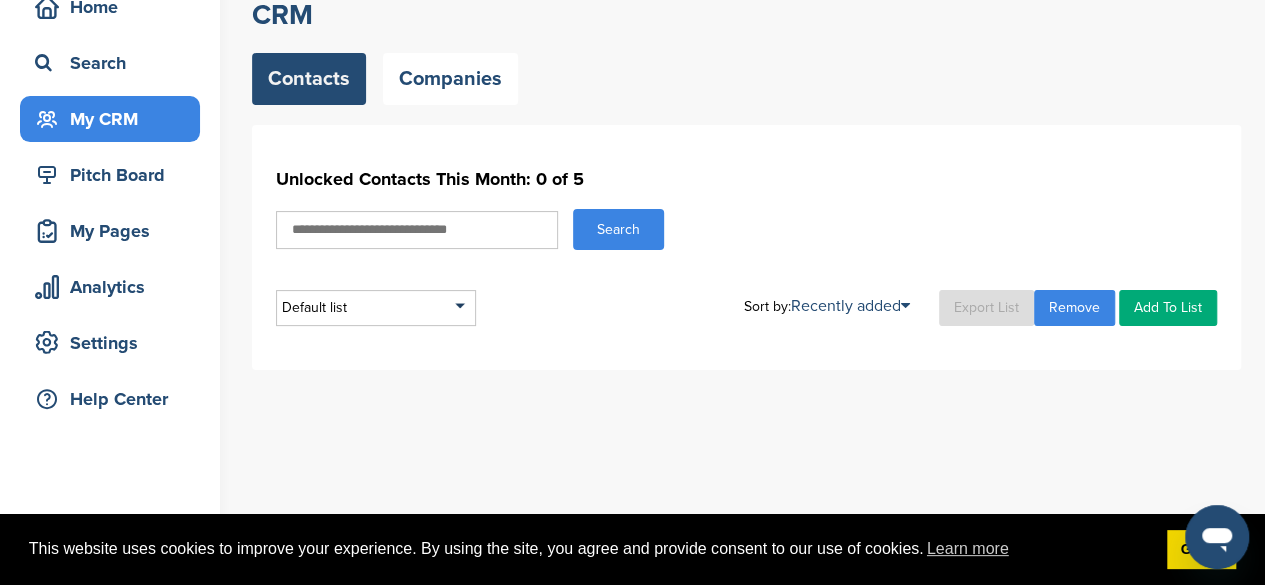 click at bounding box center (417, 230) 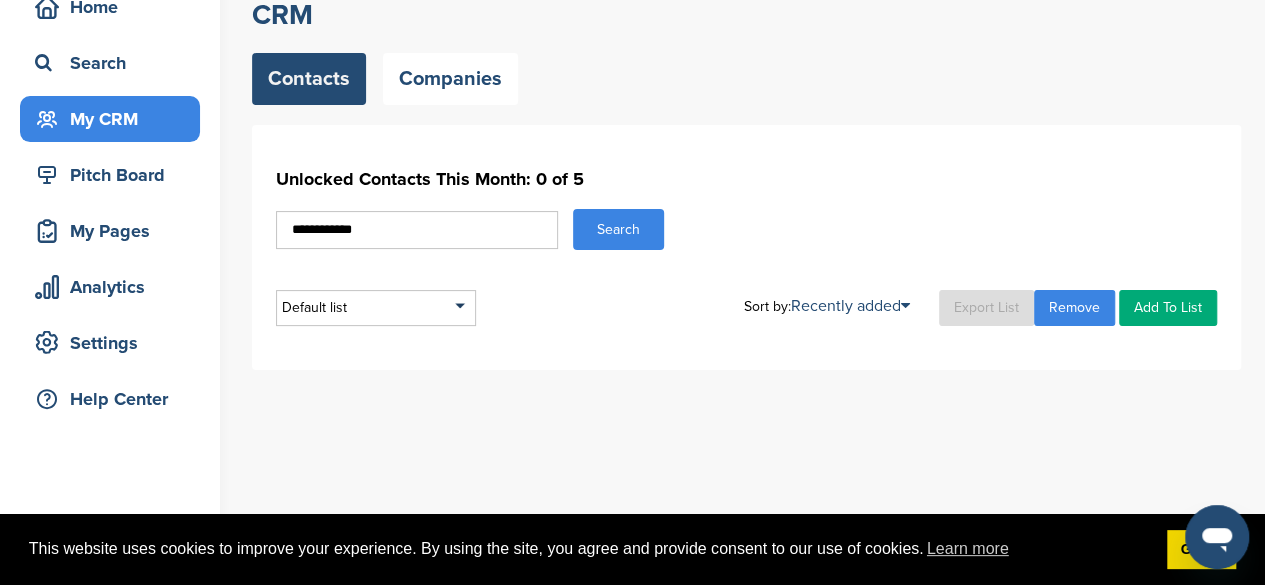 type on "**********" 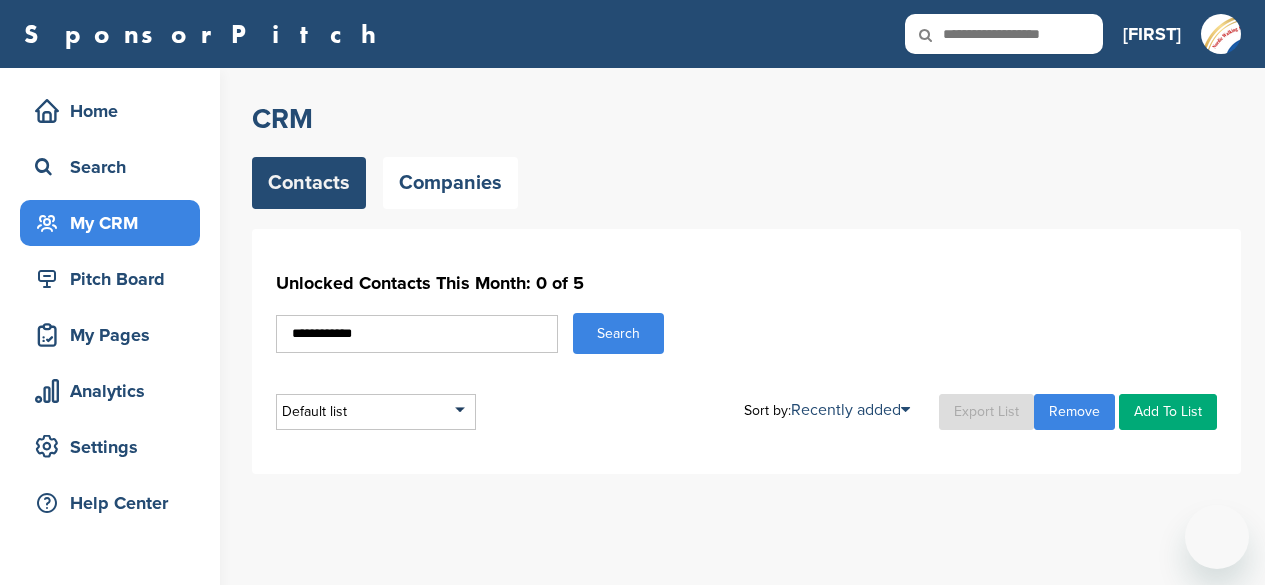 scroll, scrollTop: 0, scrollLeft: 0, axis: both 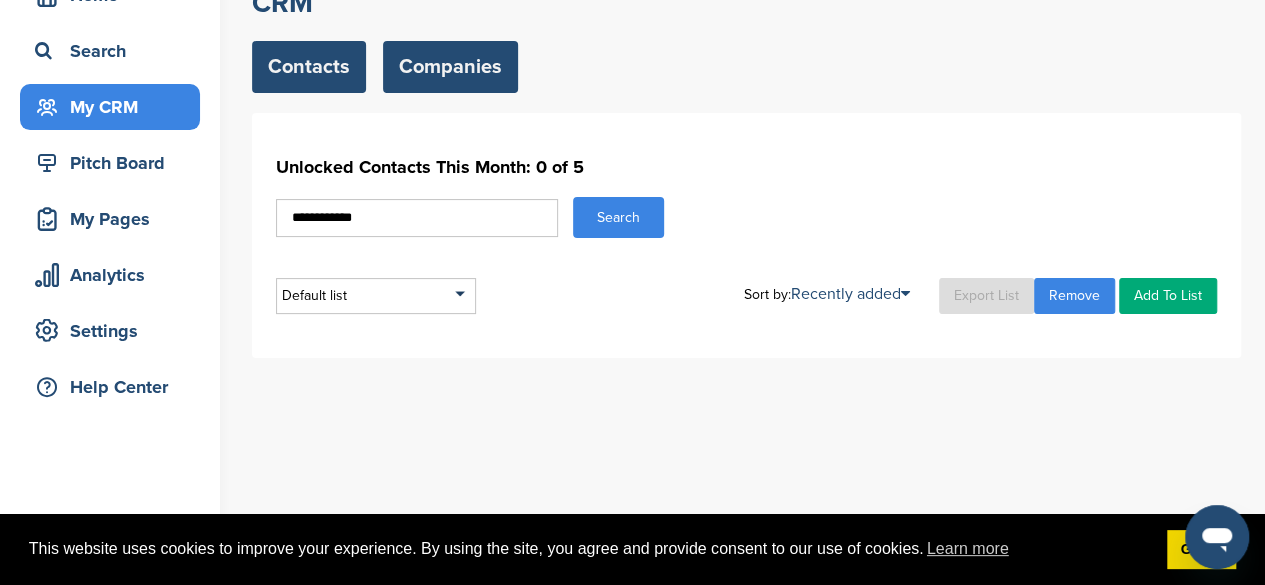 click on "Companies" at bounding box center (450, 67) 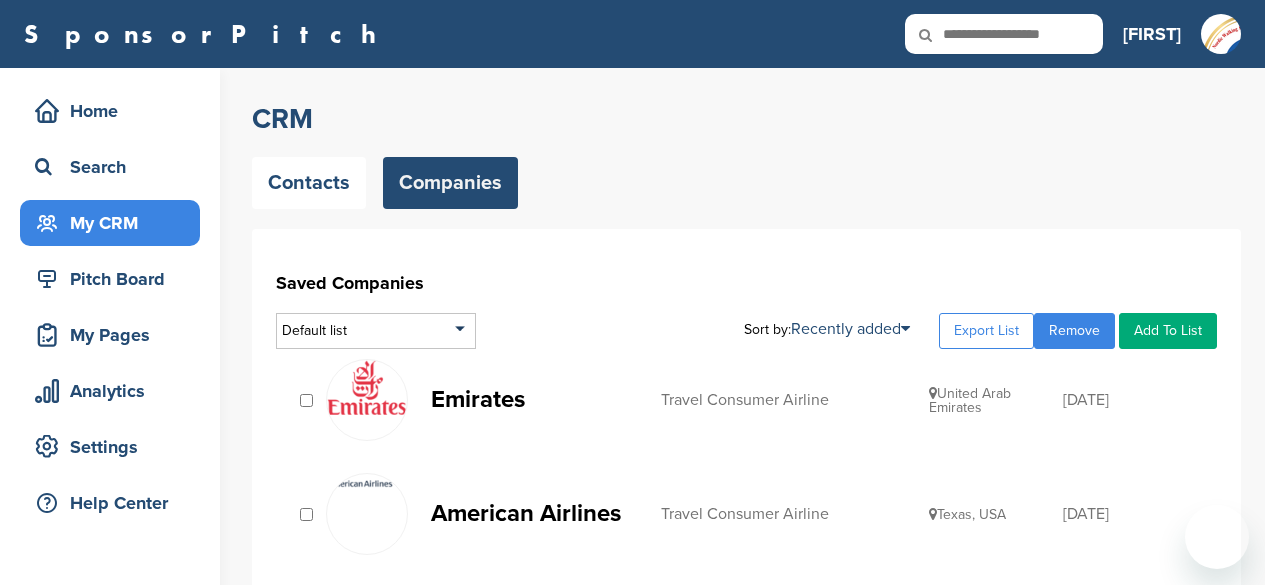 scroll, scrollTop: 0, scrollLeft: 0, axis: both 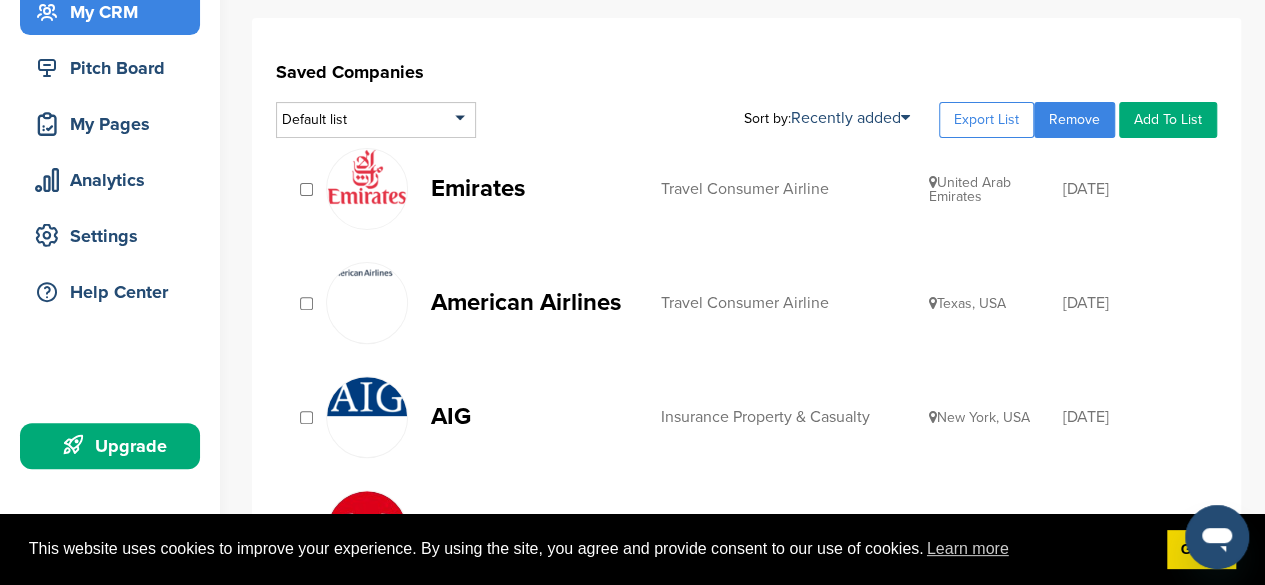 click at bounding box center (367, 176) 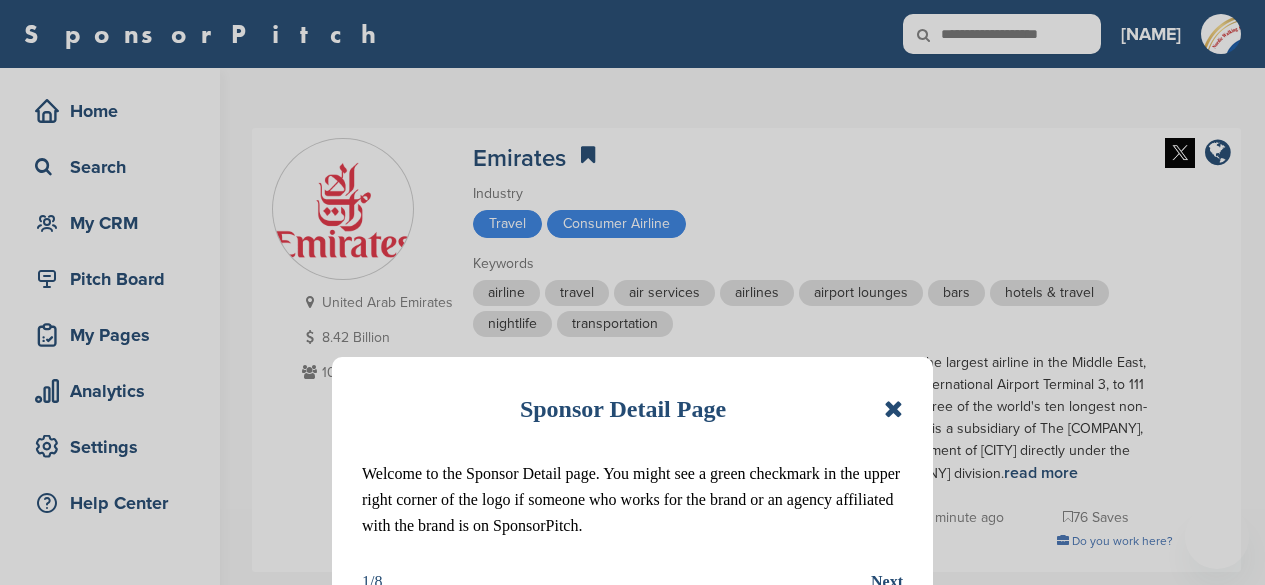 scroll, scrollTop: 0, scrollLeft: 0, axis: both 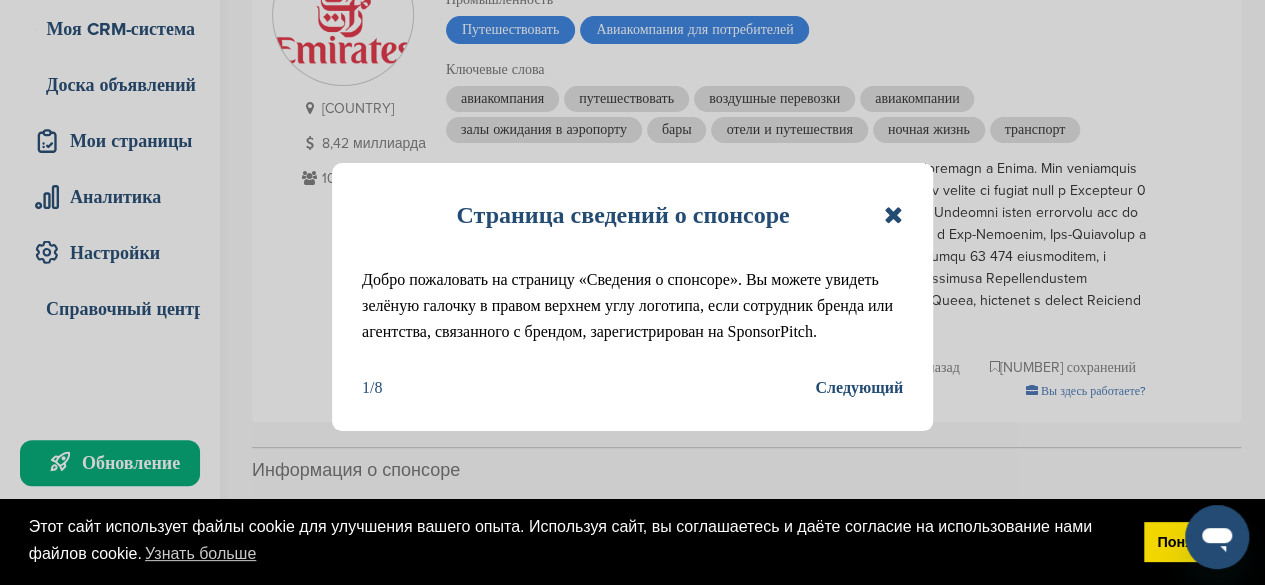 click on "Следующий" at bounding box center (859, 387) 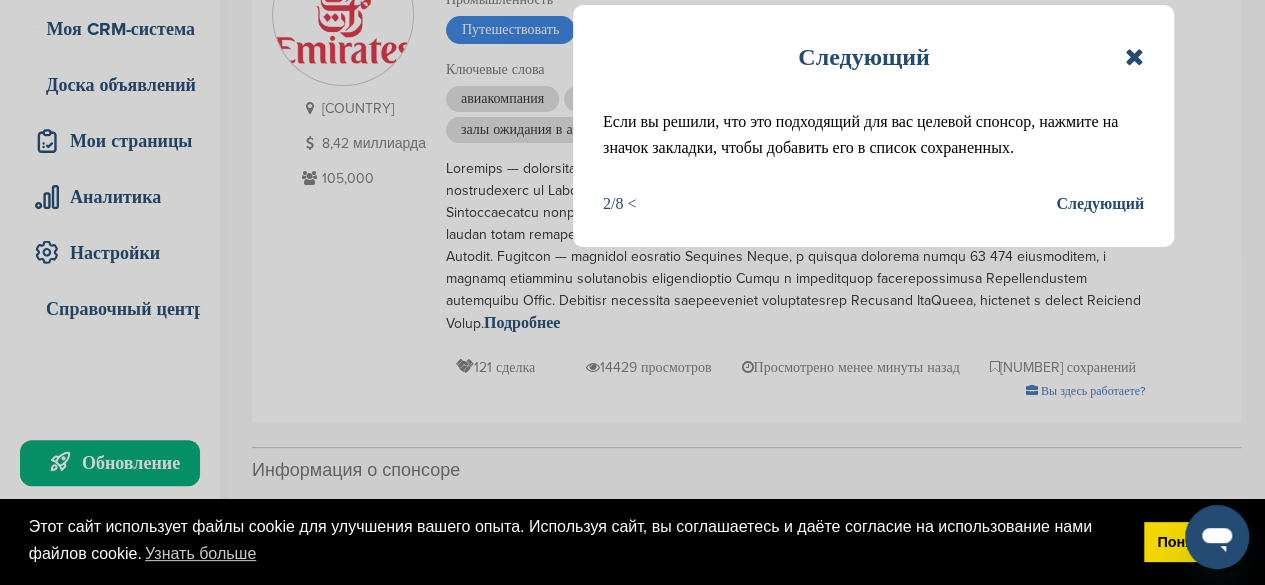 click on "Следующий" at bounding box center [1100, 203] 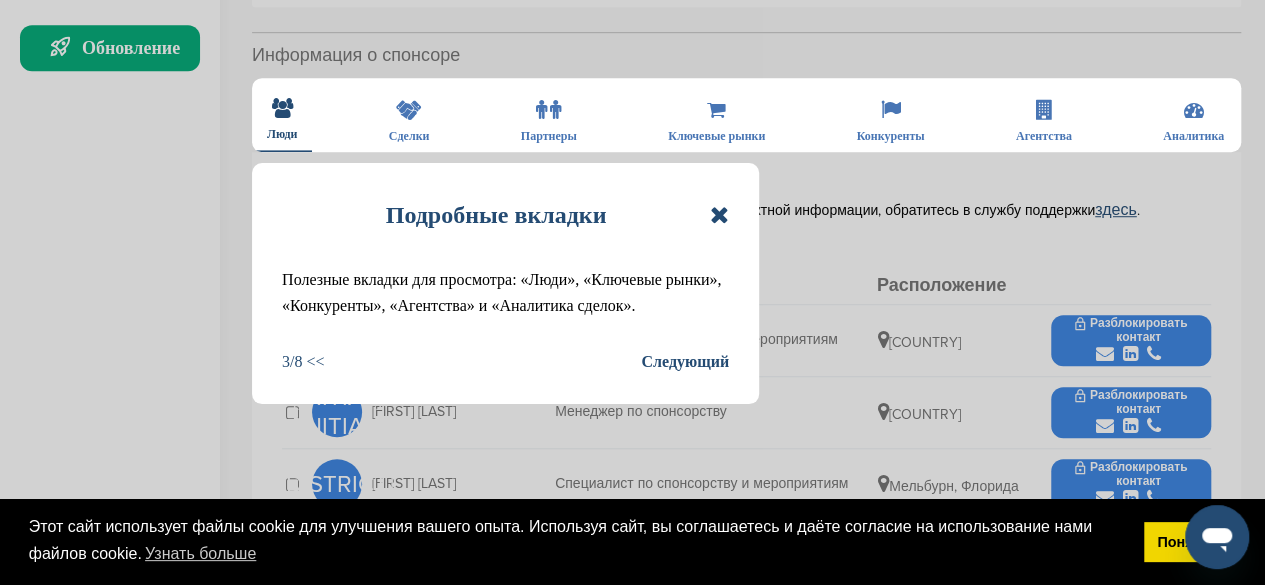 scroll, scrollTop: 630, scrollLeft: 0, axis: vertical 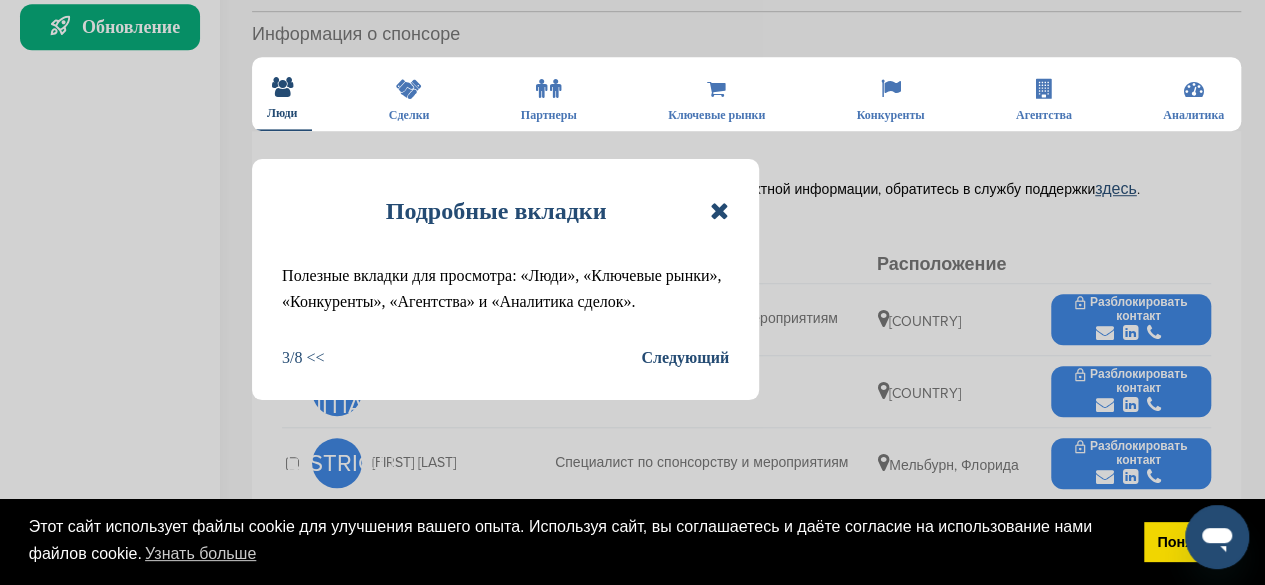 click on "Следующий" at bounding box center (685, 357) 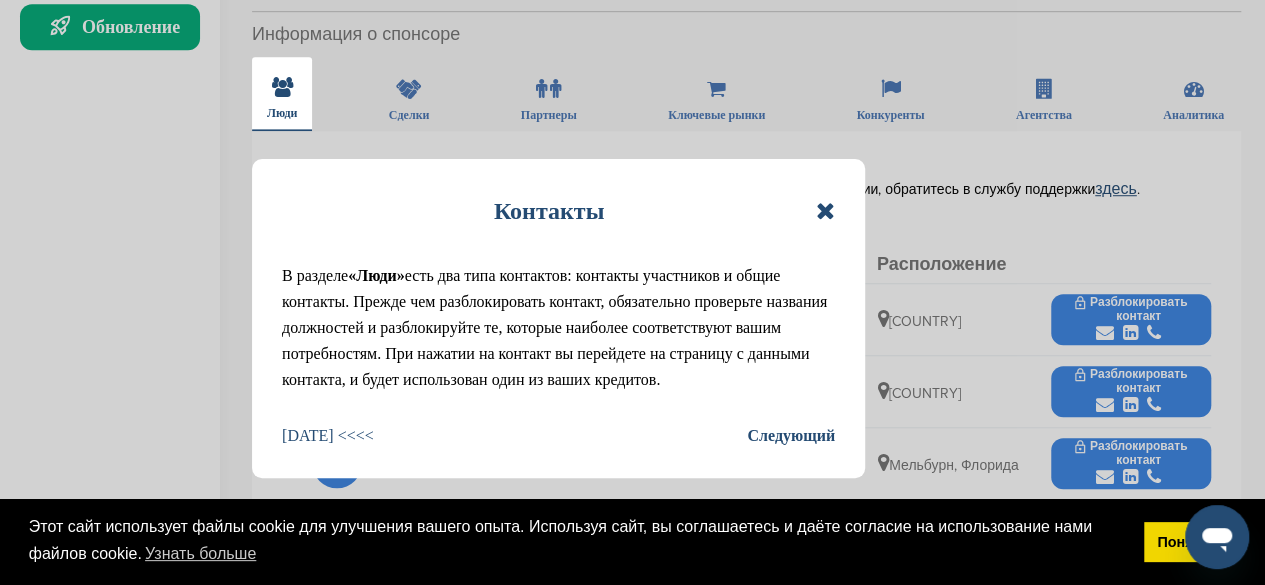 click on "Следующий" at bounding box center [791, 435] 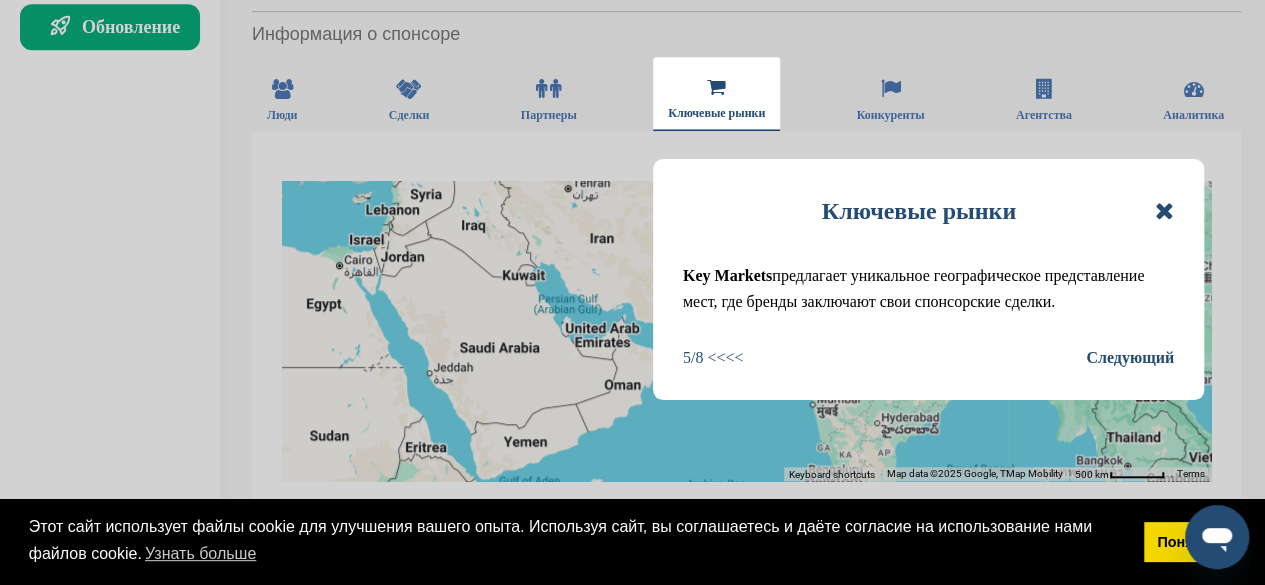 click on "Следующий" at bounding box center [1130, 357] 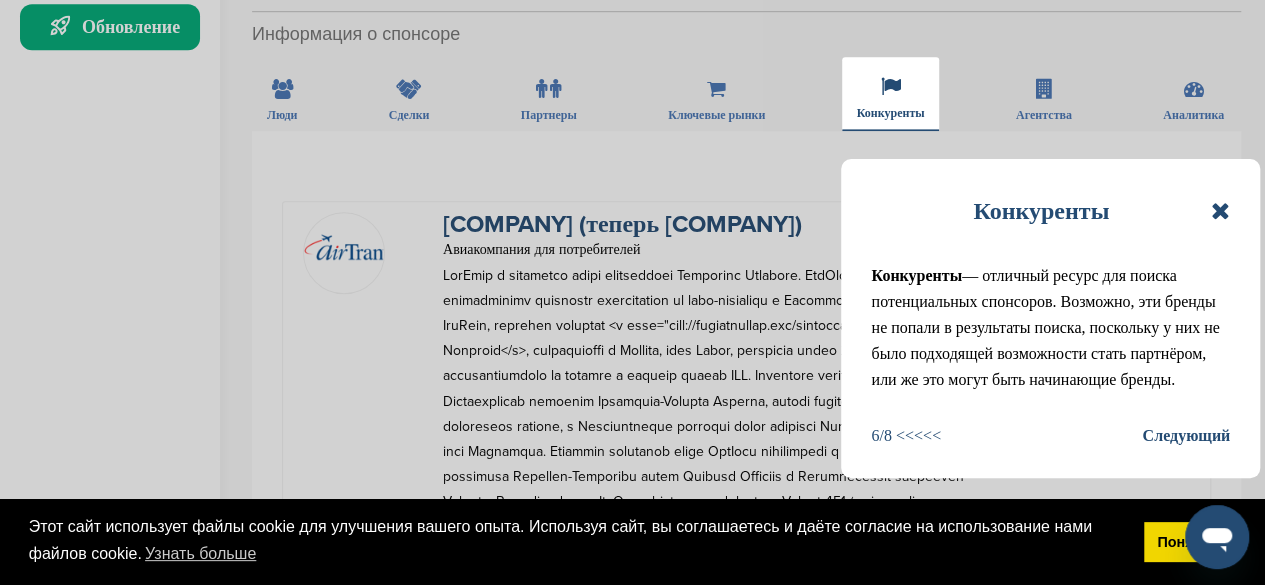 click on "Следующий" at bounding box center [1186, 435] 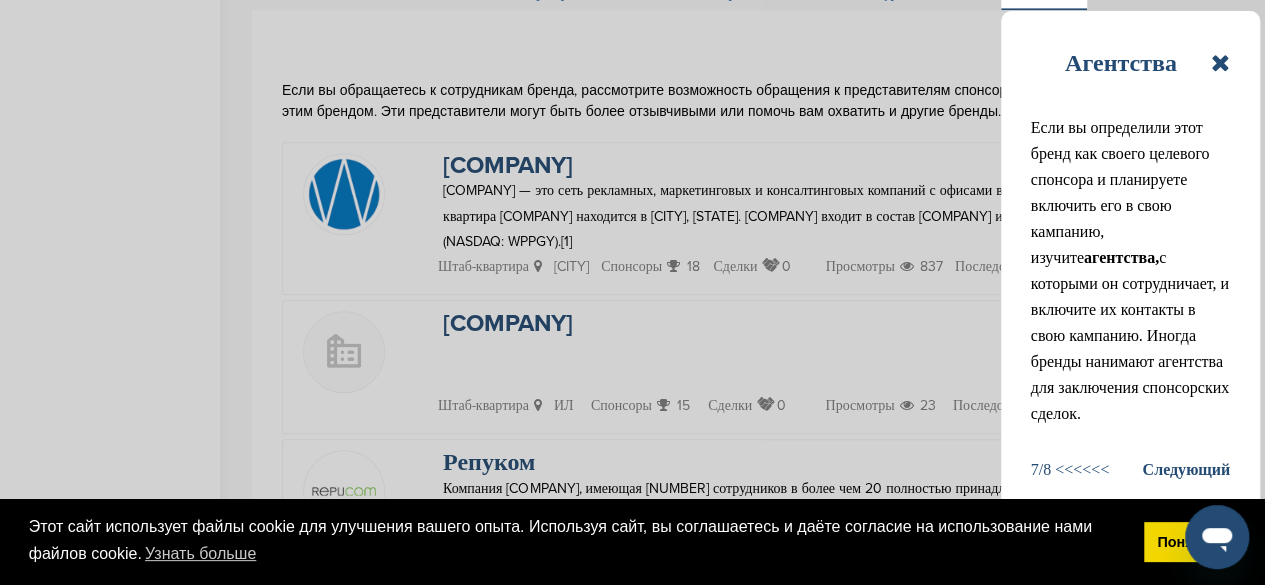 scroll, scrollTop: 823, scrollLeft: 0, axis: vertical 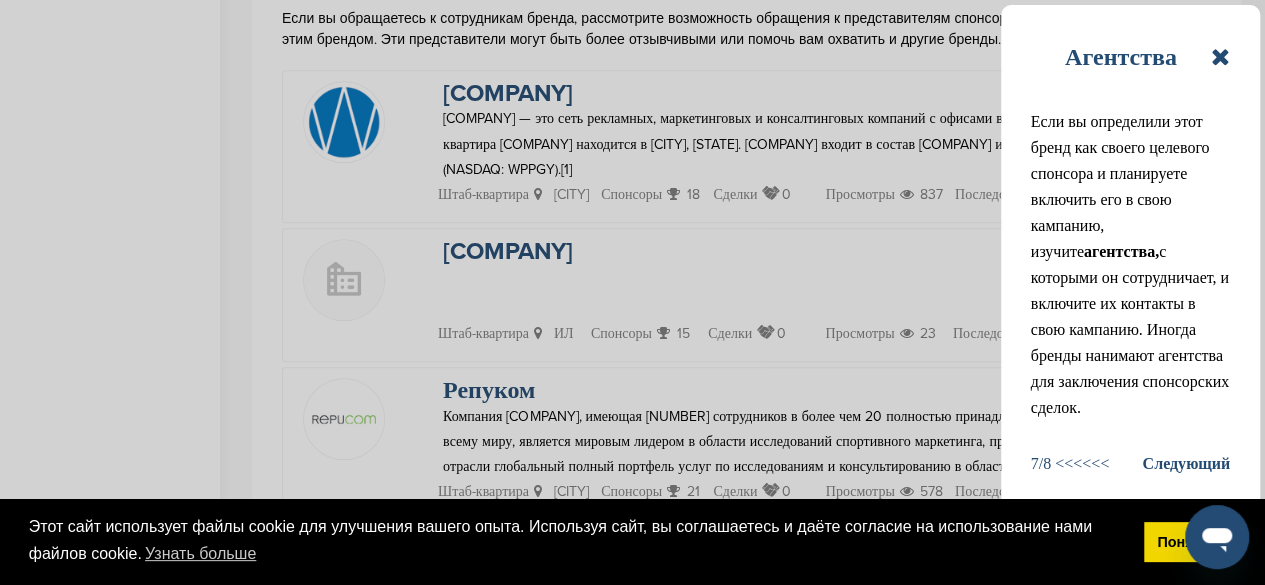 click on "Следующий" at bounding box center (1186, 463) 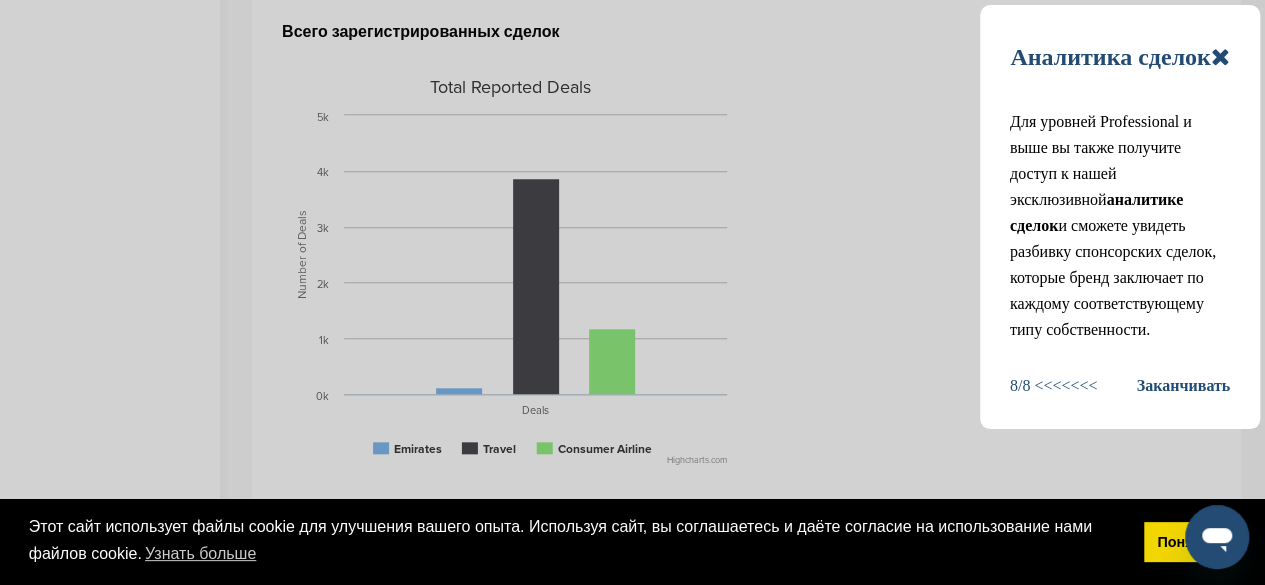 click on "Заканчивать" at bounding box center [1183, 385] 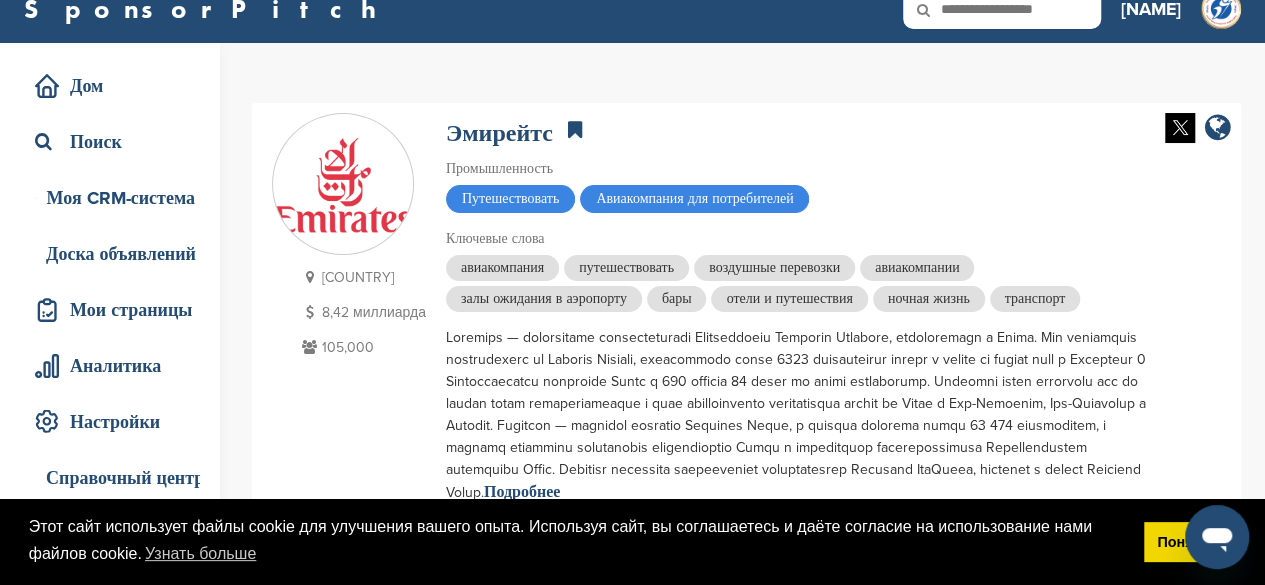 scroll, scrollTop: 0, scrollLeft: 0, axis: both 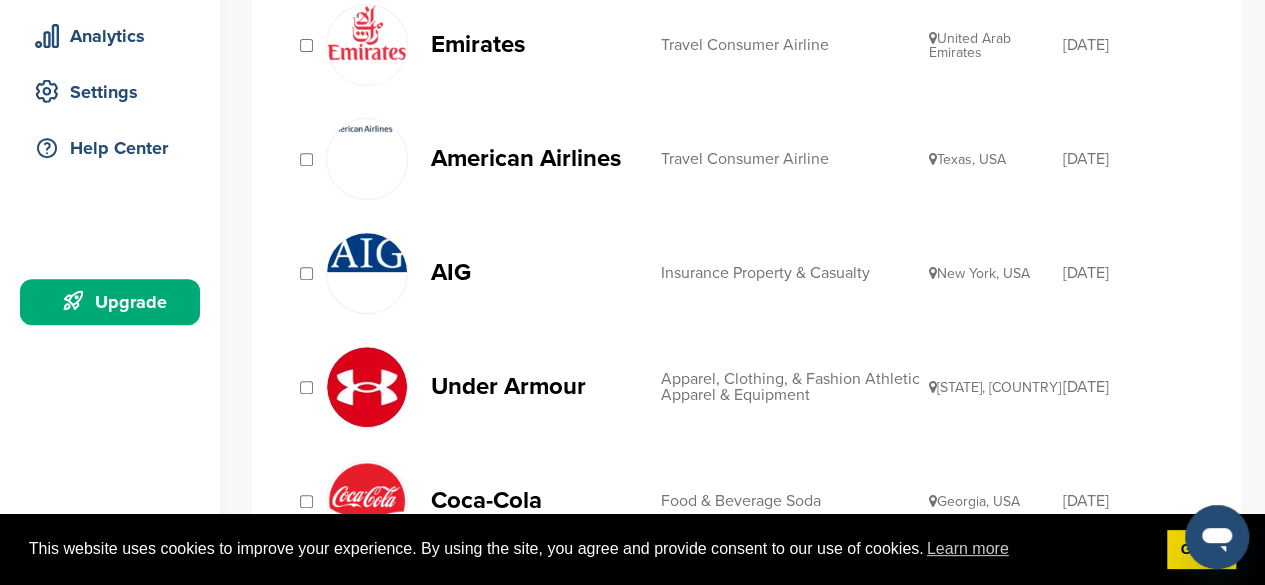 click on "Under Armour" at bounding box center [536, 386] 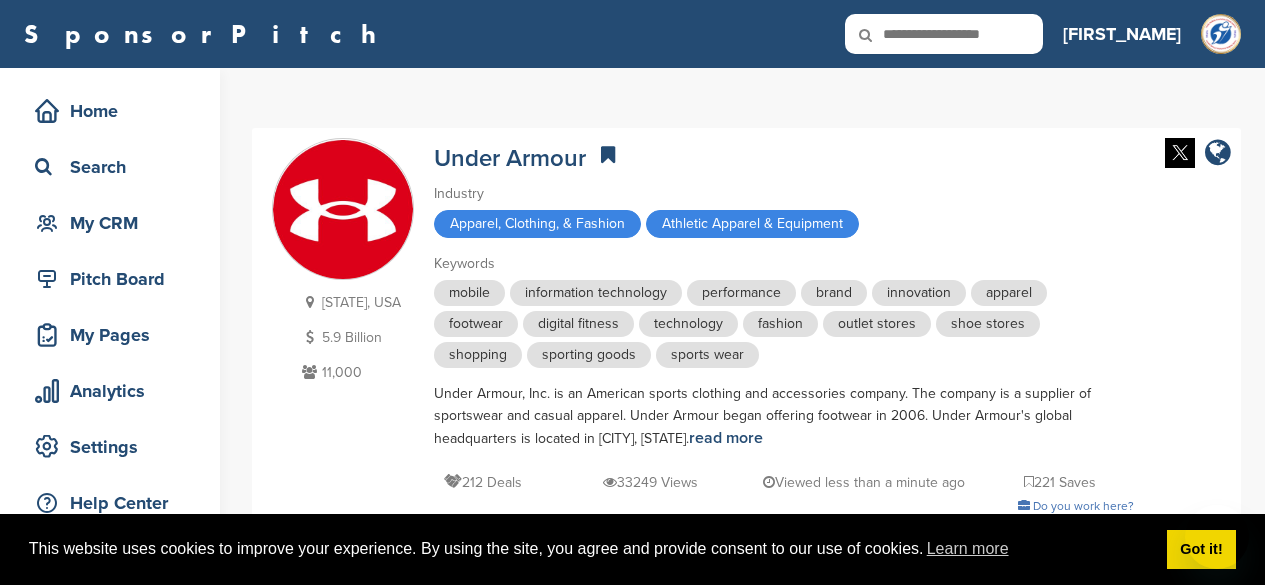 scroll, scrollTop: 0, scrollLeft: 0, axis: both 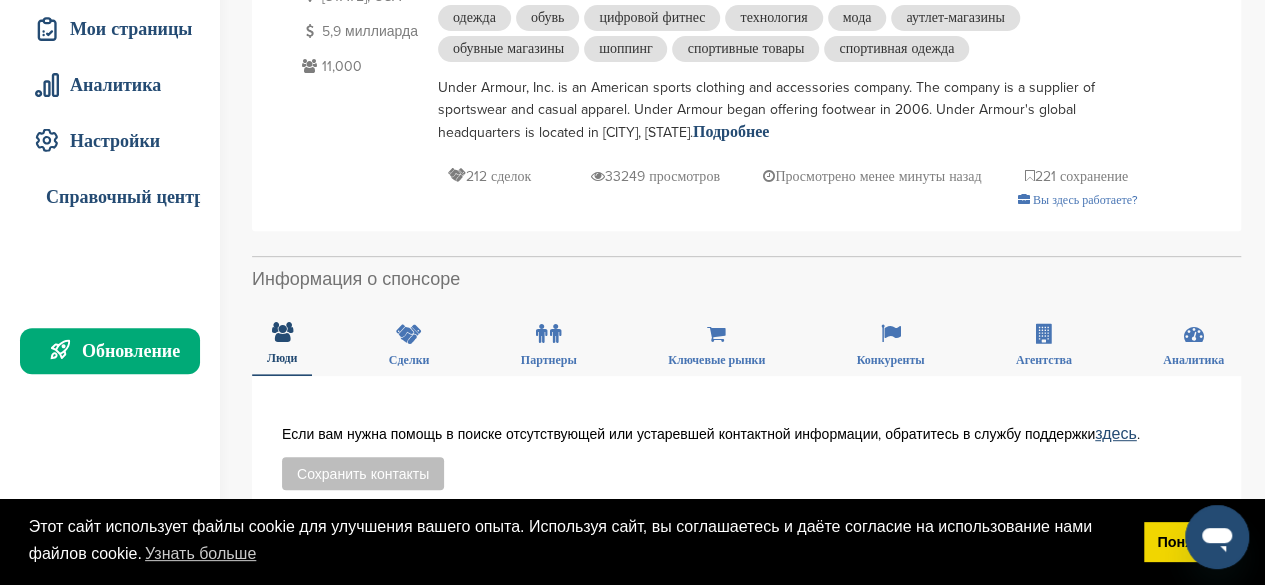 click on "Мэриленд, США
5,9 миллиарда
11,000" at bounding box center (345, 26) 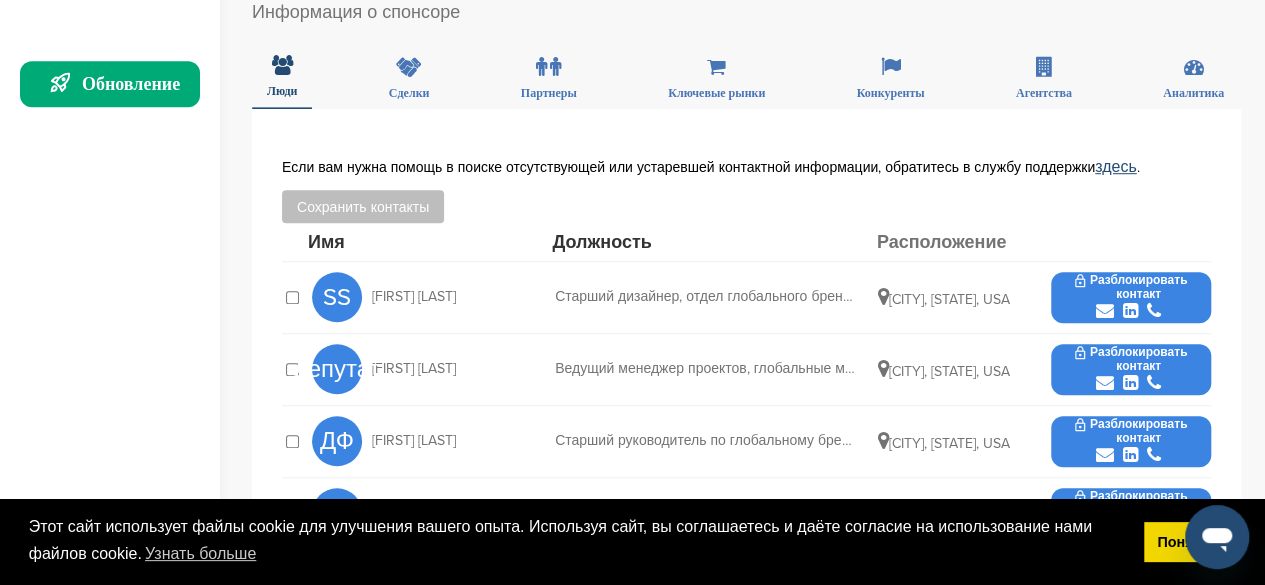 scroll, scrollTop: 574, scrollLeft: 0, axis: vertical 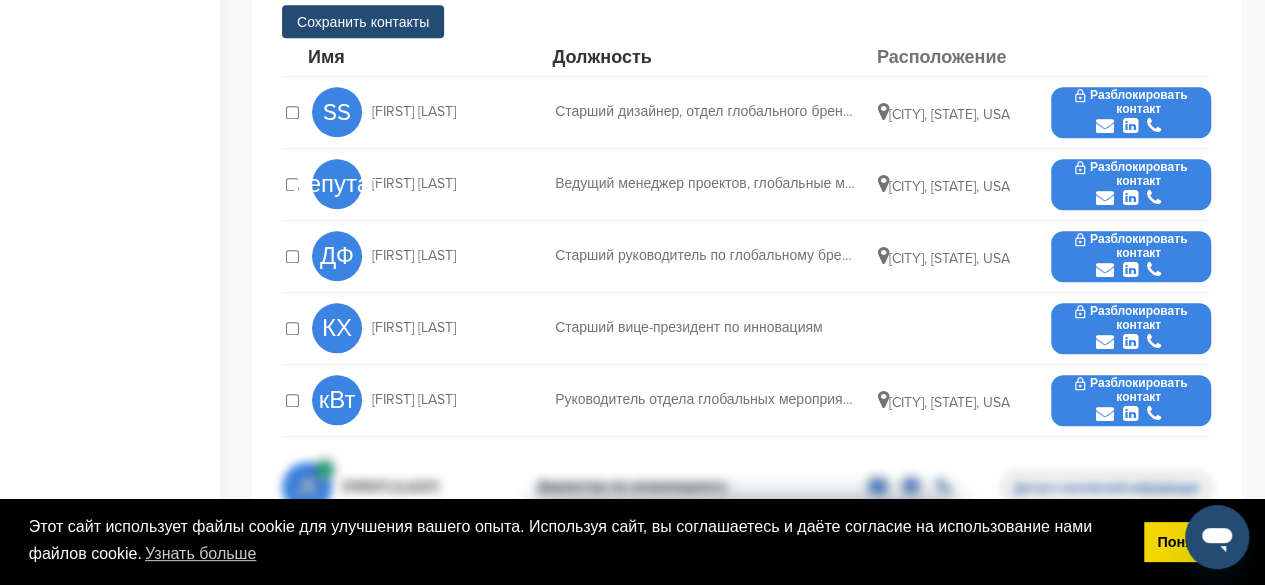 click on "Разблокировать контакт" at bounding box center (1138, 174) 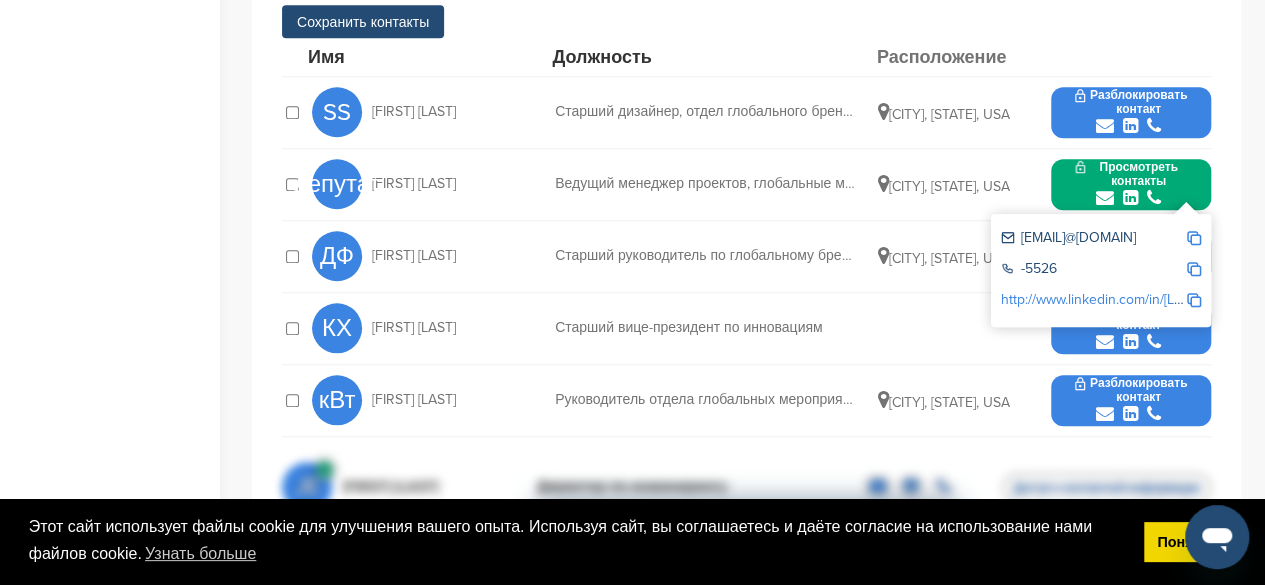 click at bounding box center [1194, 269] 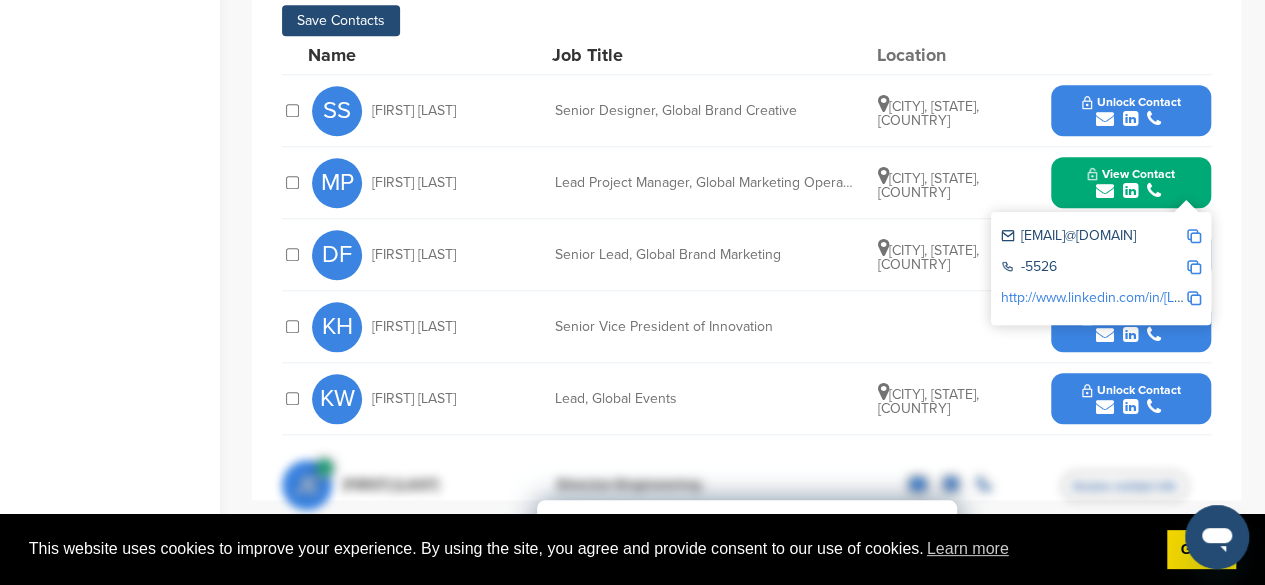 drag, startPoint x: 479, startPoint y: 181, endPoint x: 370, endPoint y: 182, distance: 109.004585 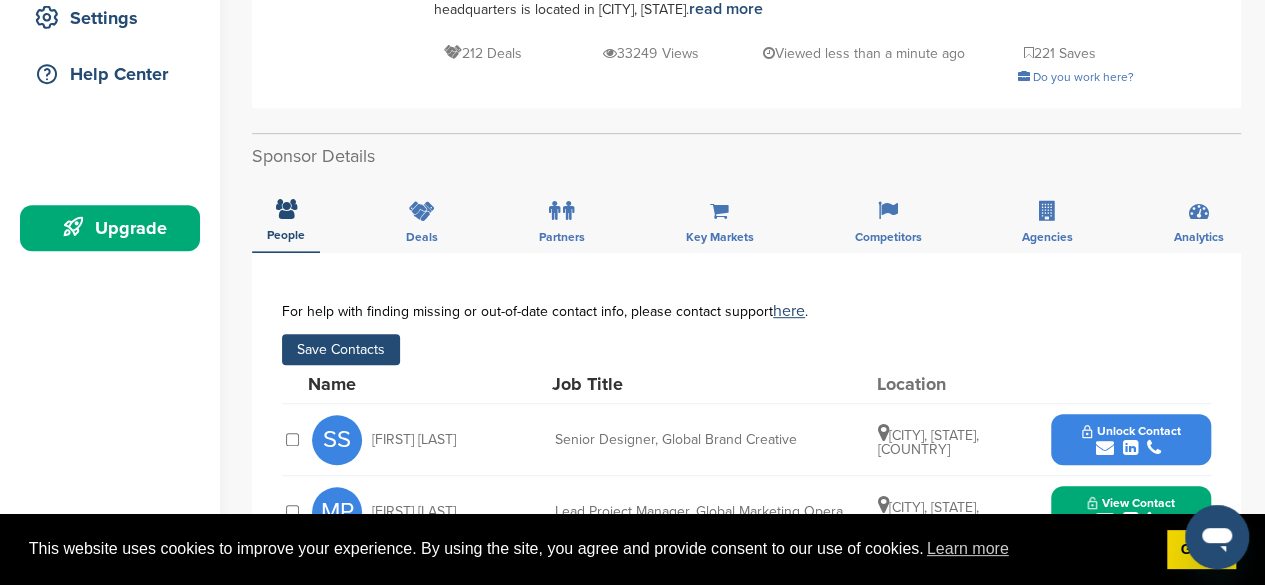 scroll, scrollTop: 428, scrollLeft: 0, axis: vertical 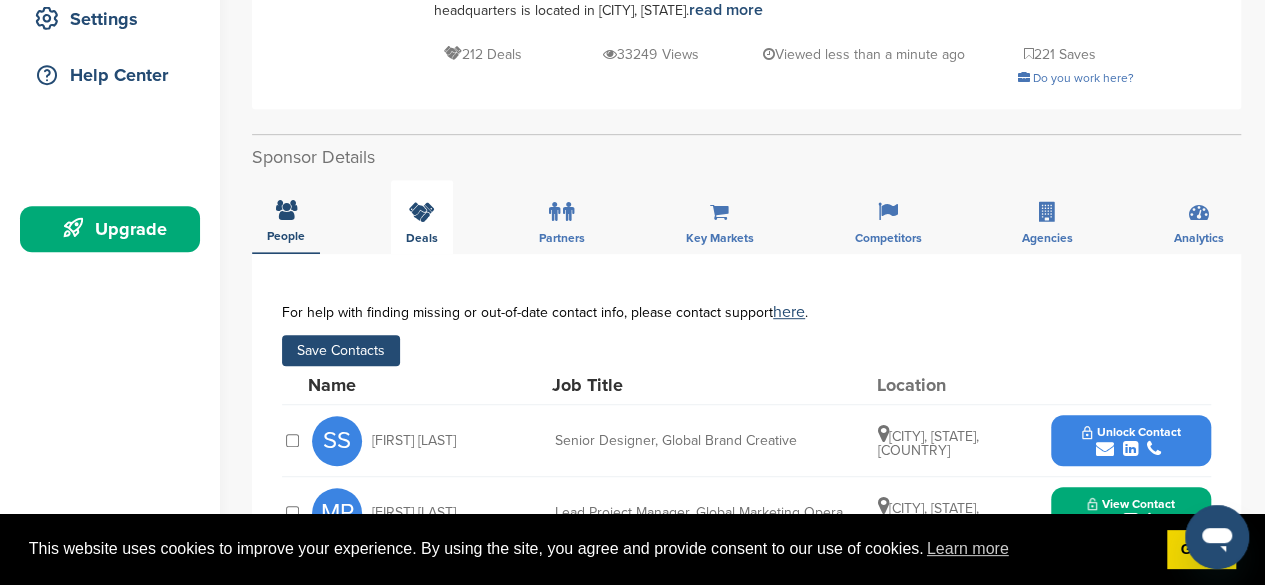 click at bounding box center (422, 212) 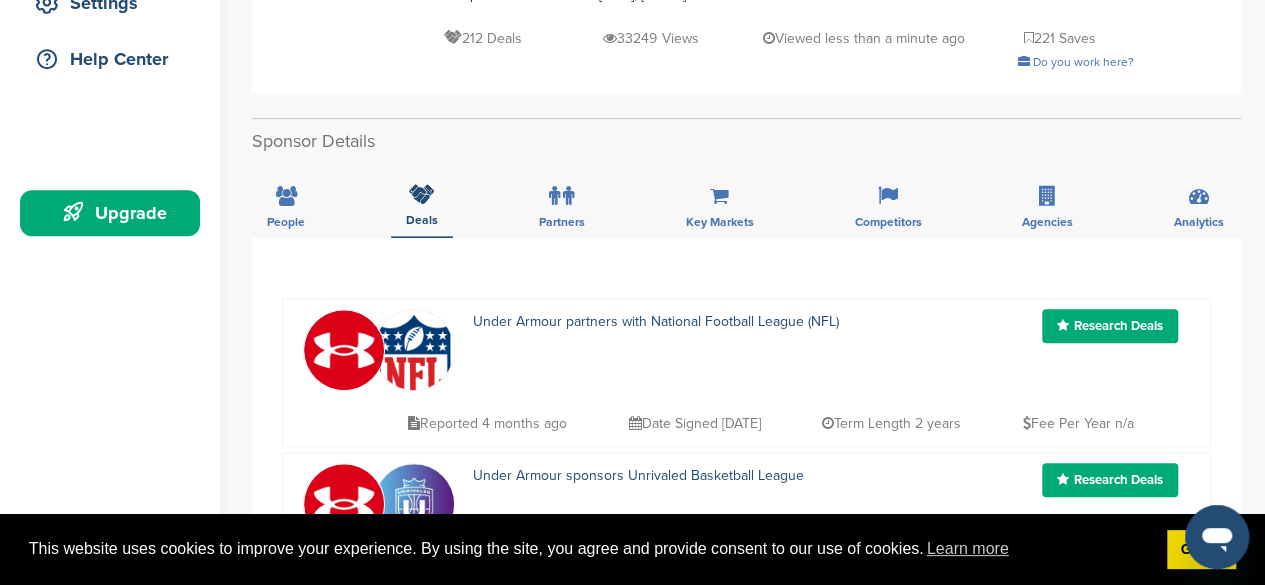 scroll, scrollTop: 439, scrollLeft: 0, axis: vertical 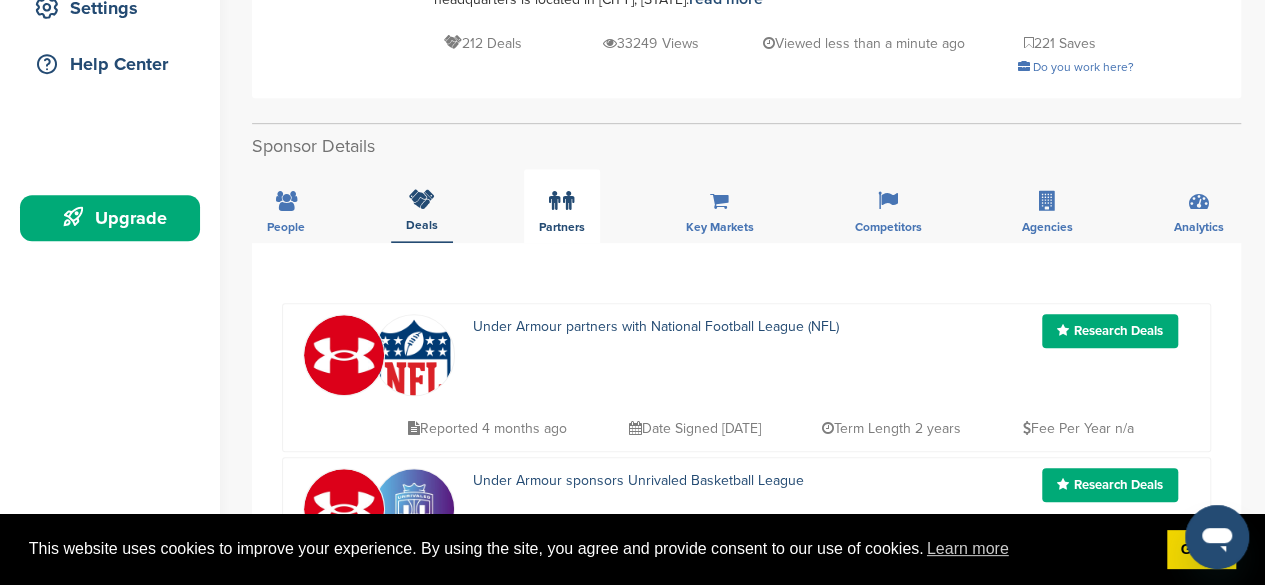 click at bounding box center [554, 201] 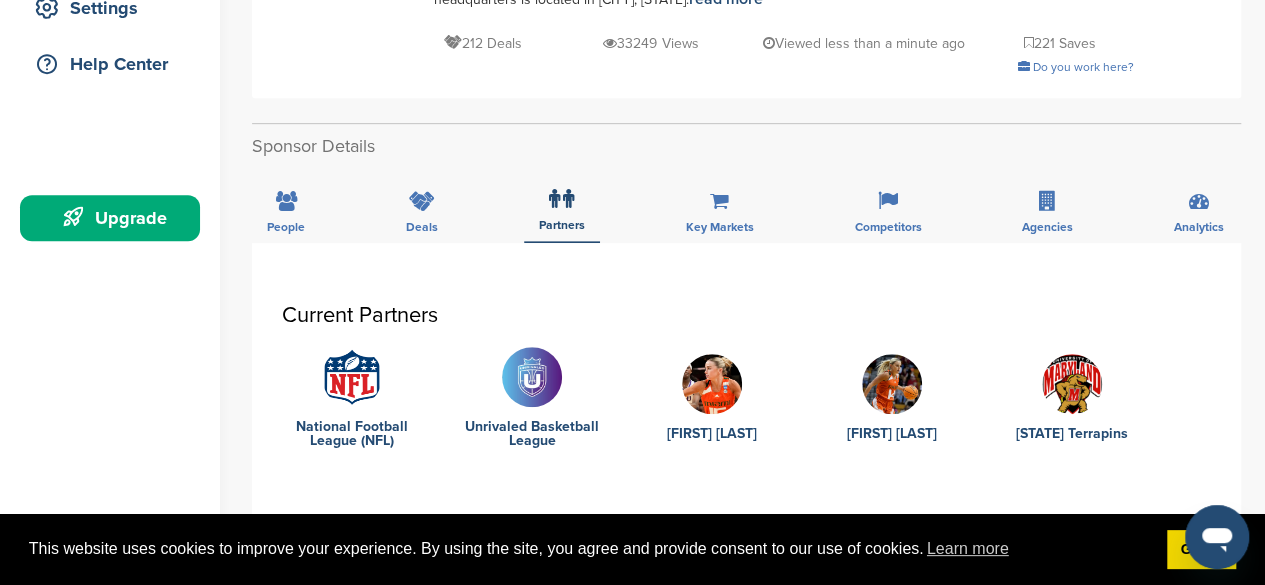 drag, startPoint x: 517, startPoint y: 319, endPoint x: 234, endPoint y: 369, distance: 287.38303 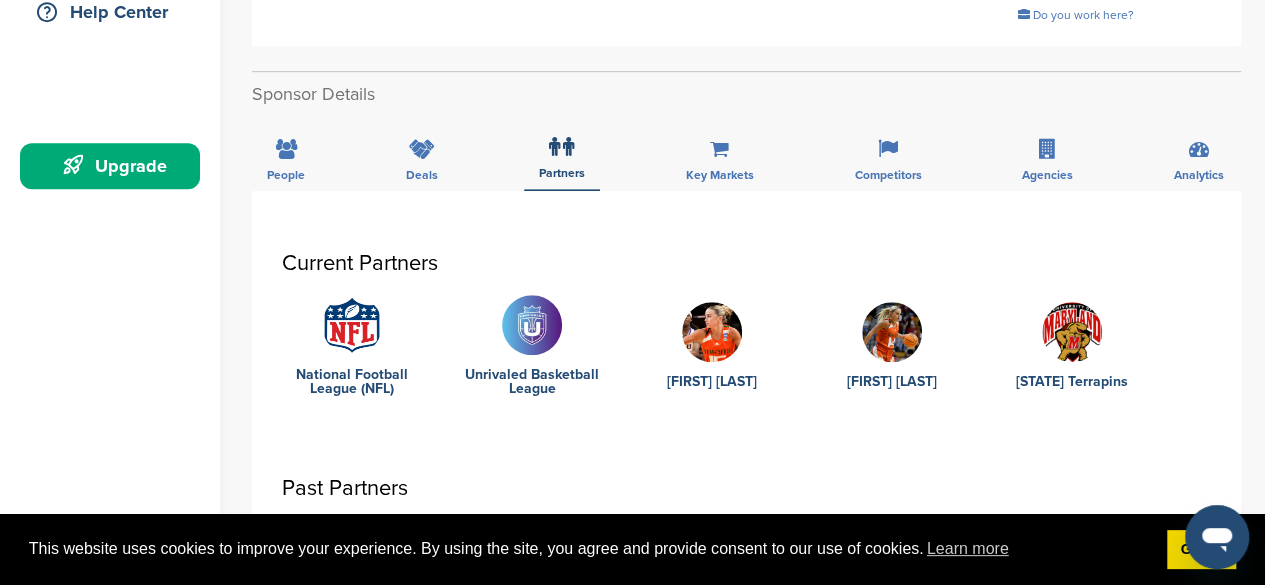 scroll, scrollTop: 490, scrollLeft: 0, axis: vertical 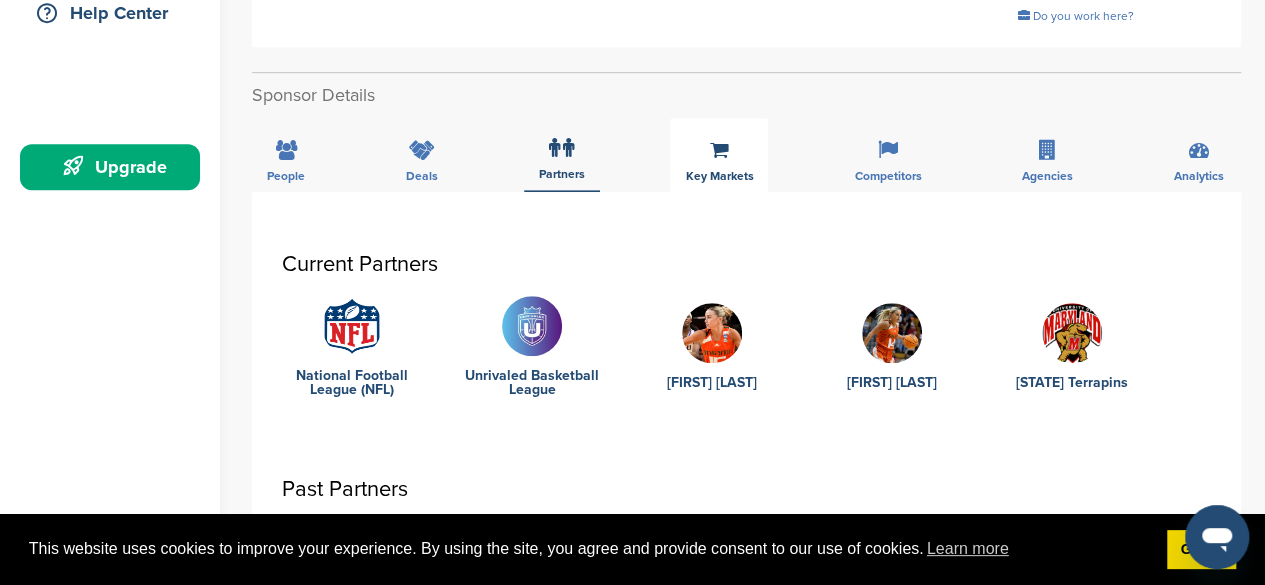 click on "Key Markets" at bounding box center (719, 155) 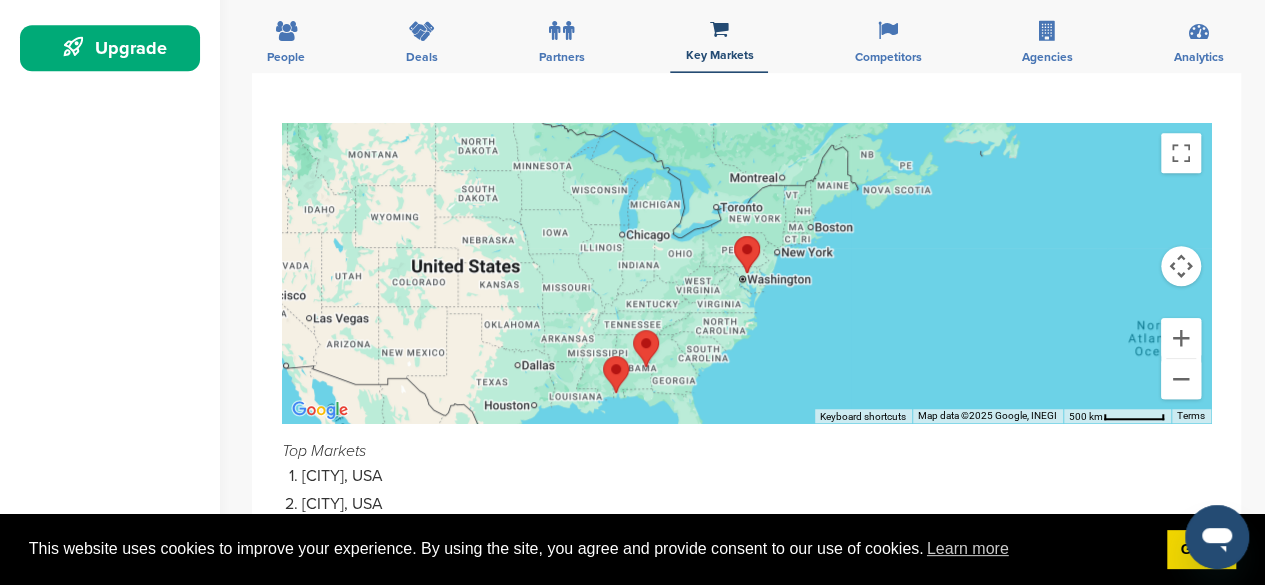 scroll, scrollTop: 608, scrollLeft: 0, axis: vertical 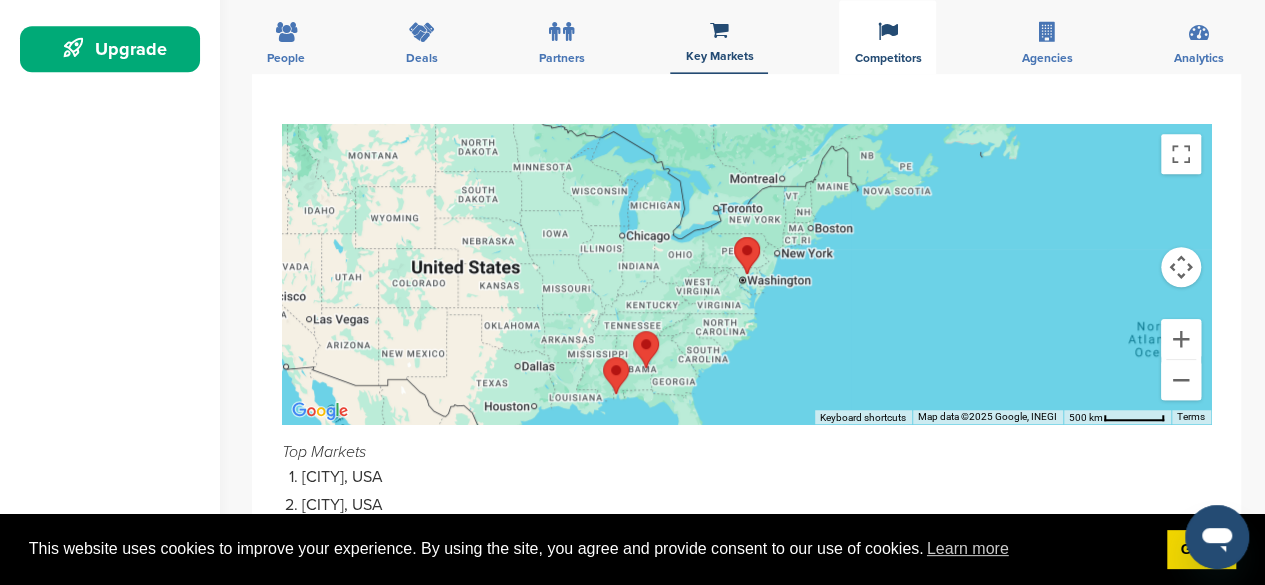 click on "Competitors" at bounding box center (286, 58) 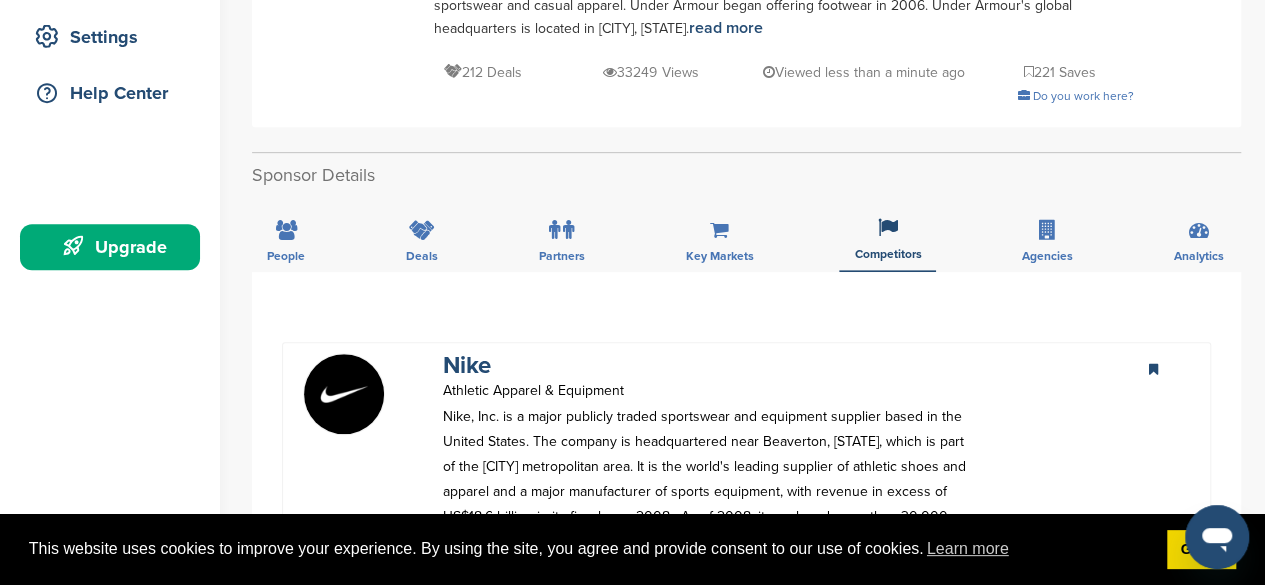 scroll, scrollTop: 411, scrollLeft: 0, axis: vertical 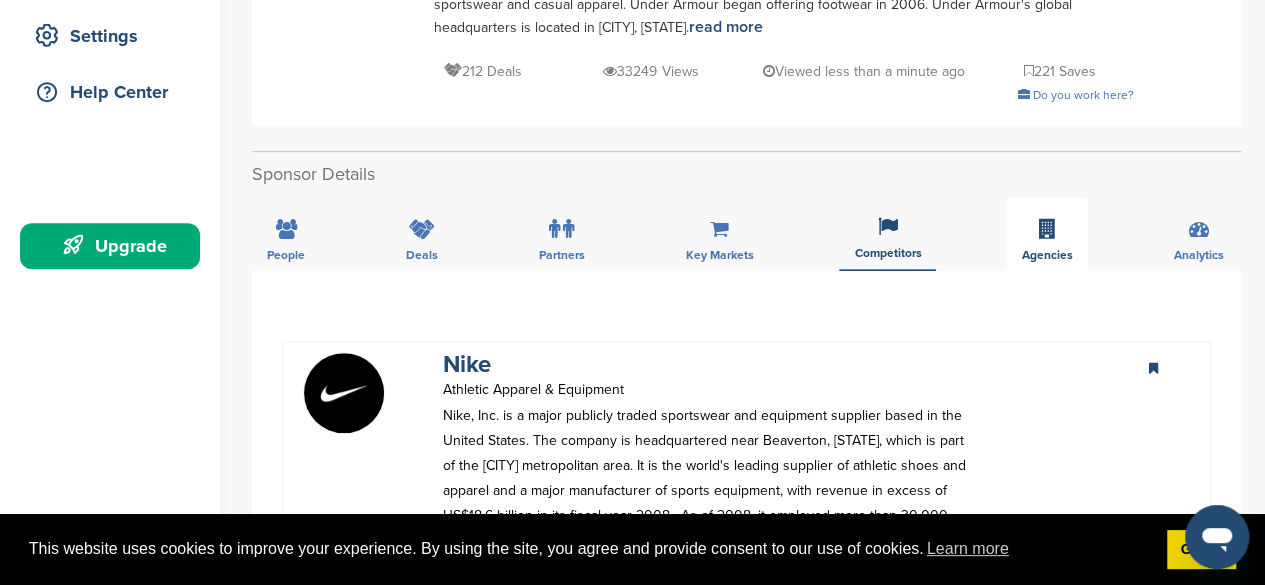 click at bounding box center (1047, 229) 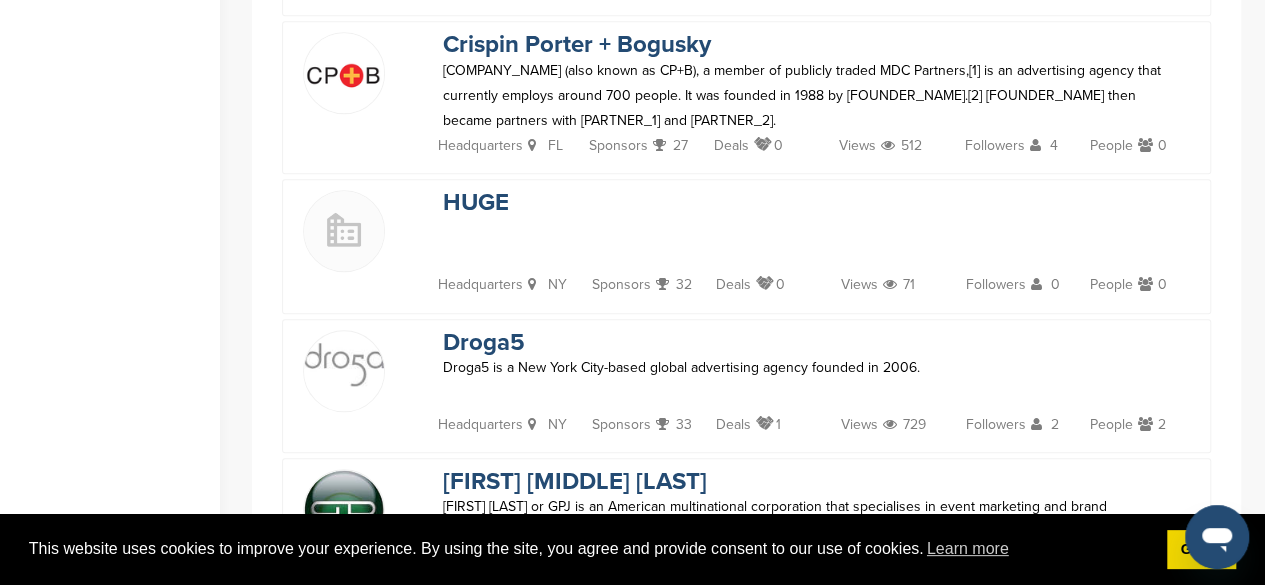 scroll, scrollTop: 934, scrollLeft: 0, axis: vertical 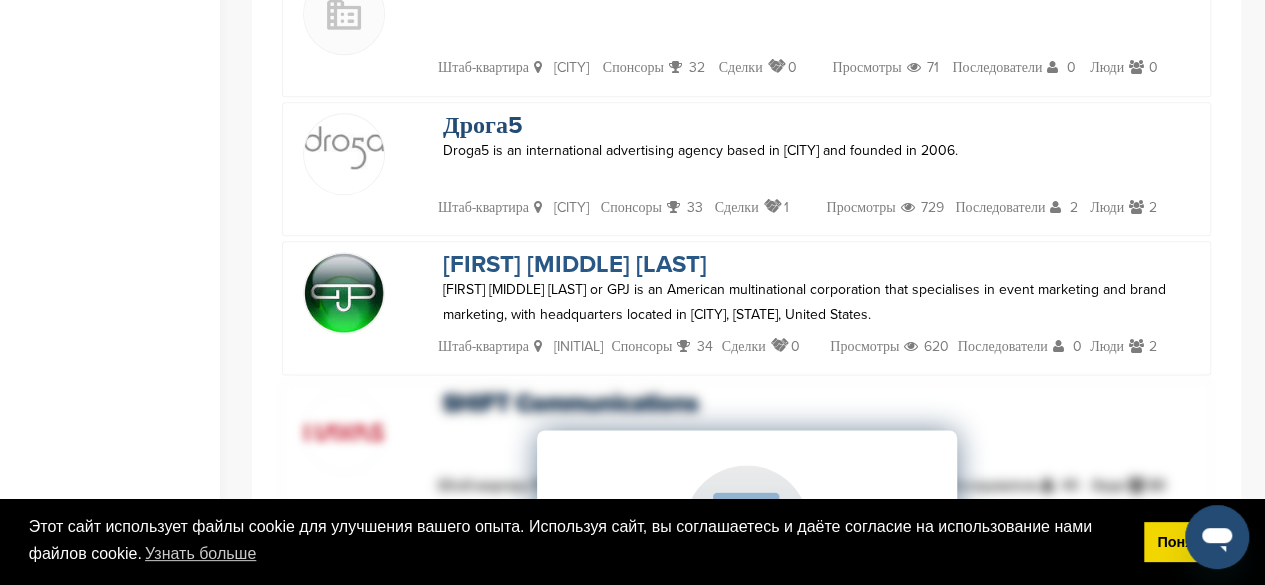 click on "Джордж П. Джонсон" at bounding box center [575, 264] 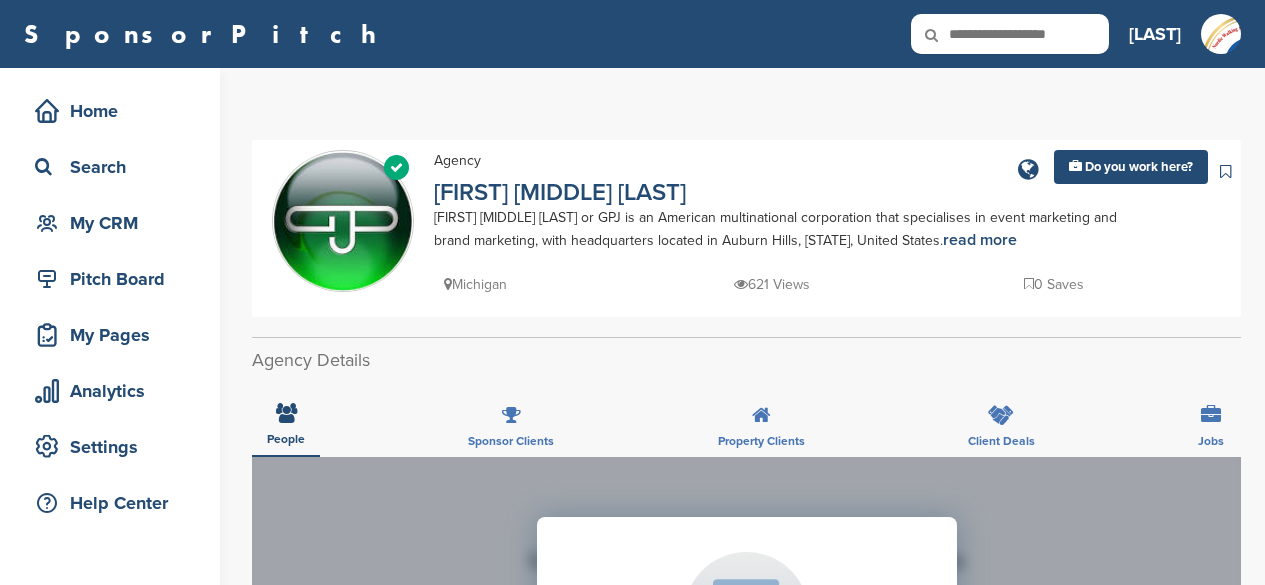 scroll, scrollTop: 0, scrollLeft: 0, axis: both 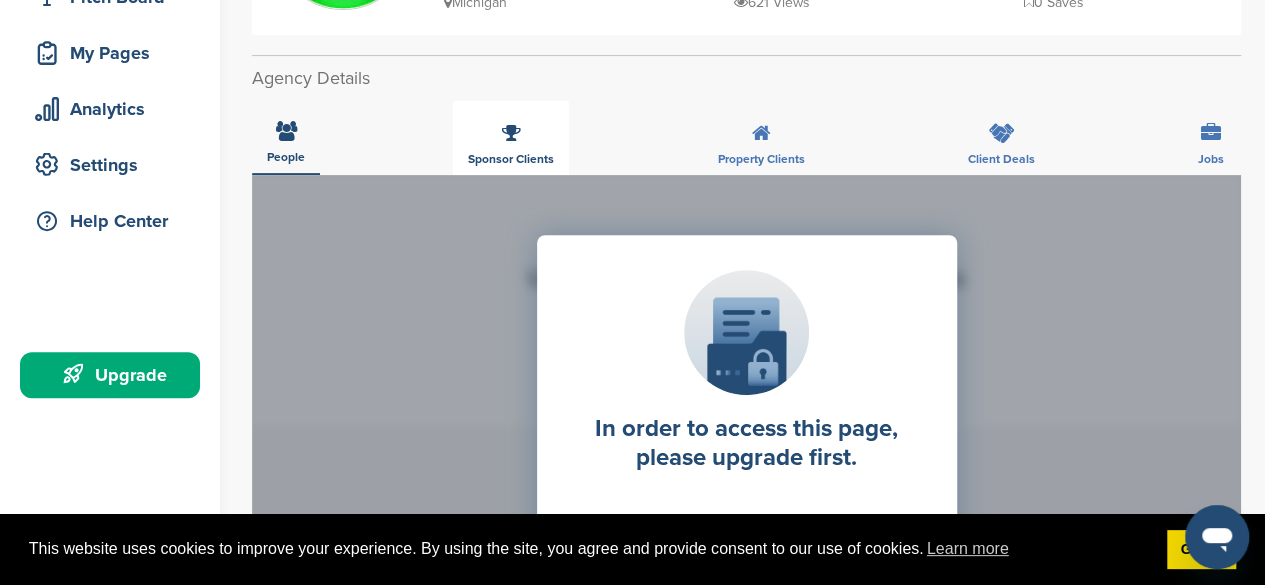 click on "Sponsor Clients" at bounding box center (511, 138) 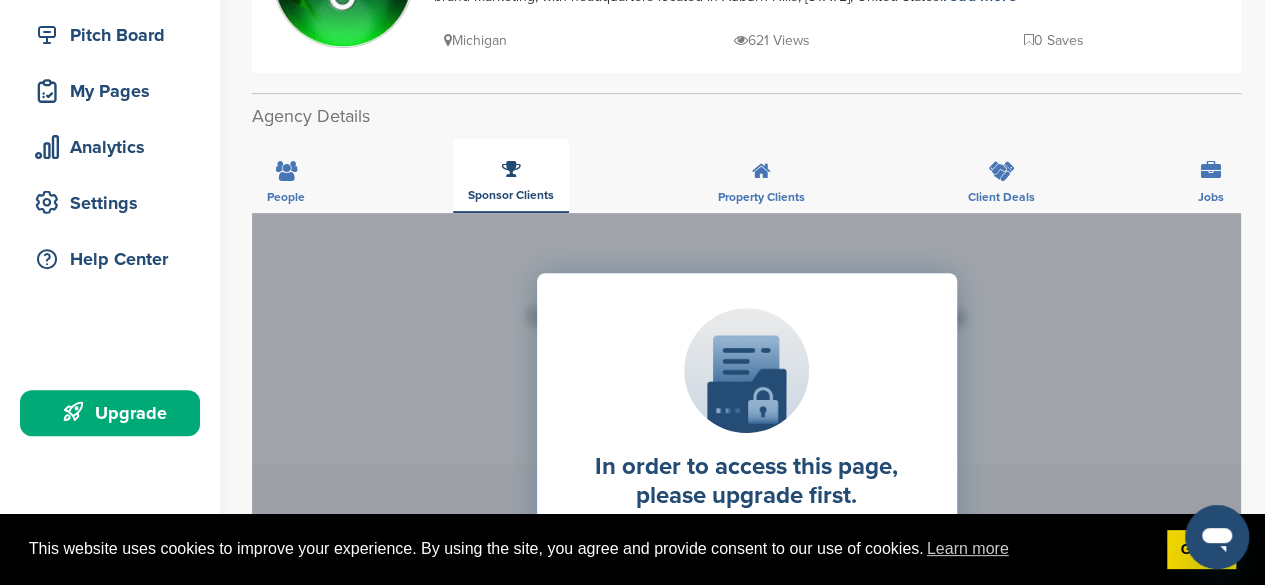 scroll, scrollTop: 243, scrollLeft: 0, axis: vertical 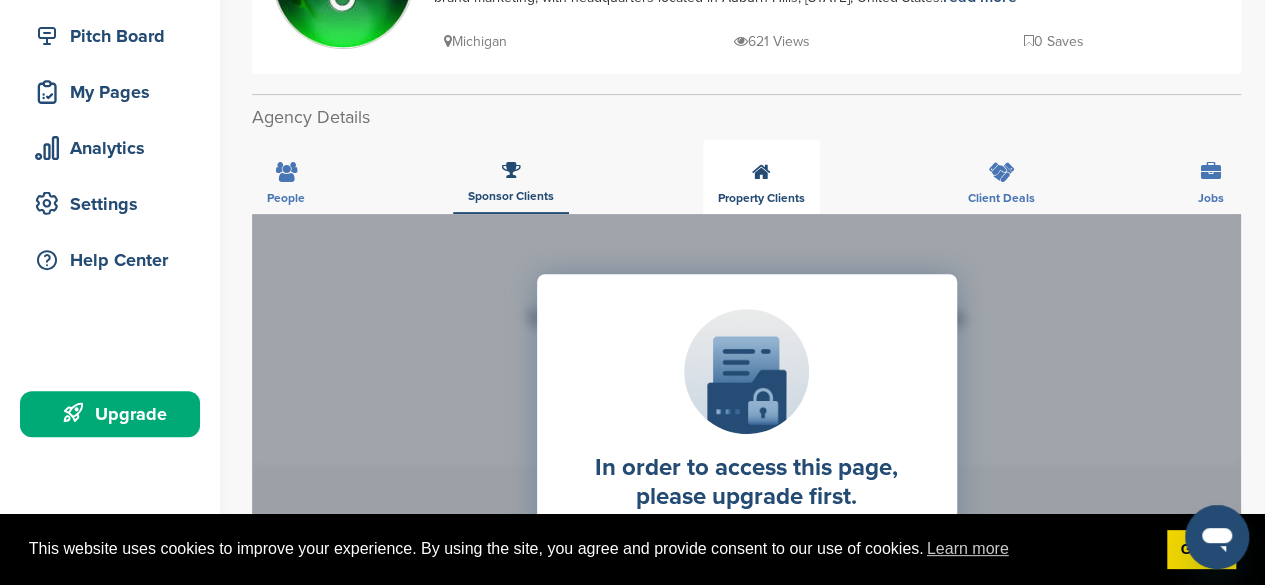 click on "Property Clients" at bounding box center (761, 177) 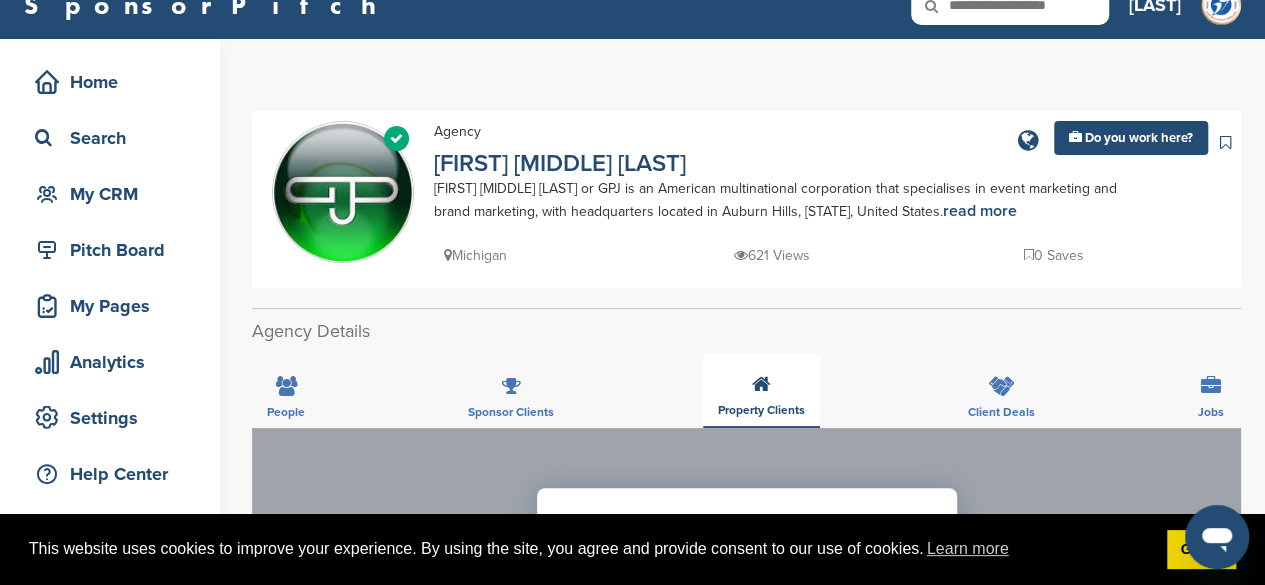 scroll, scrollTop: 26, scrollLeft: 0, axis: vertical 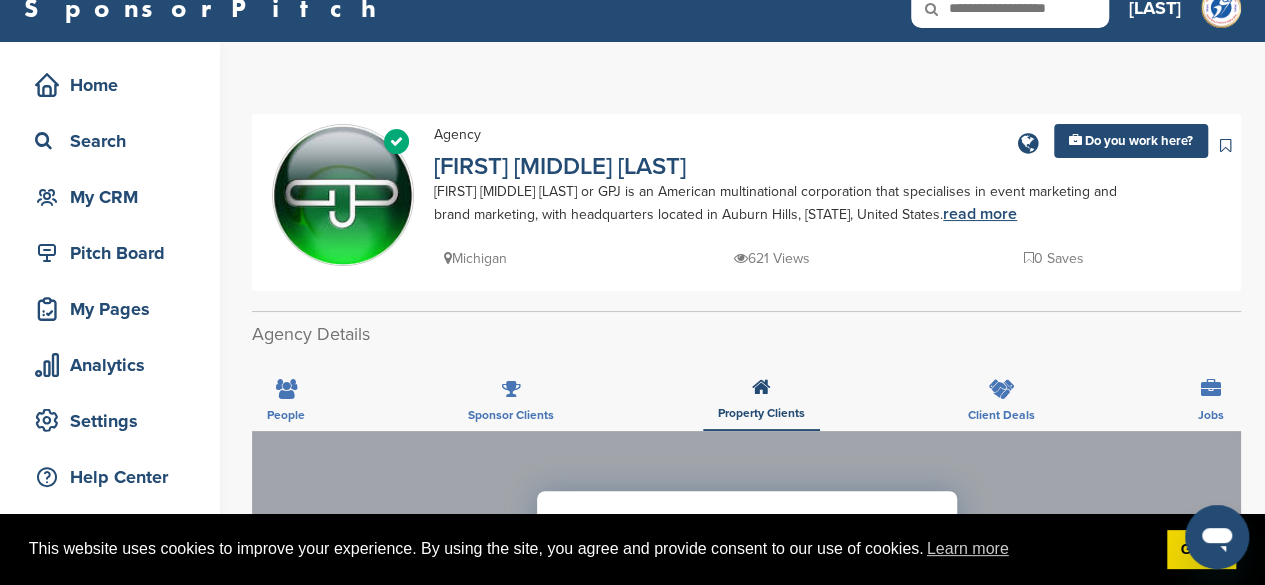 click on "read more" at bounding box center [980, 214] 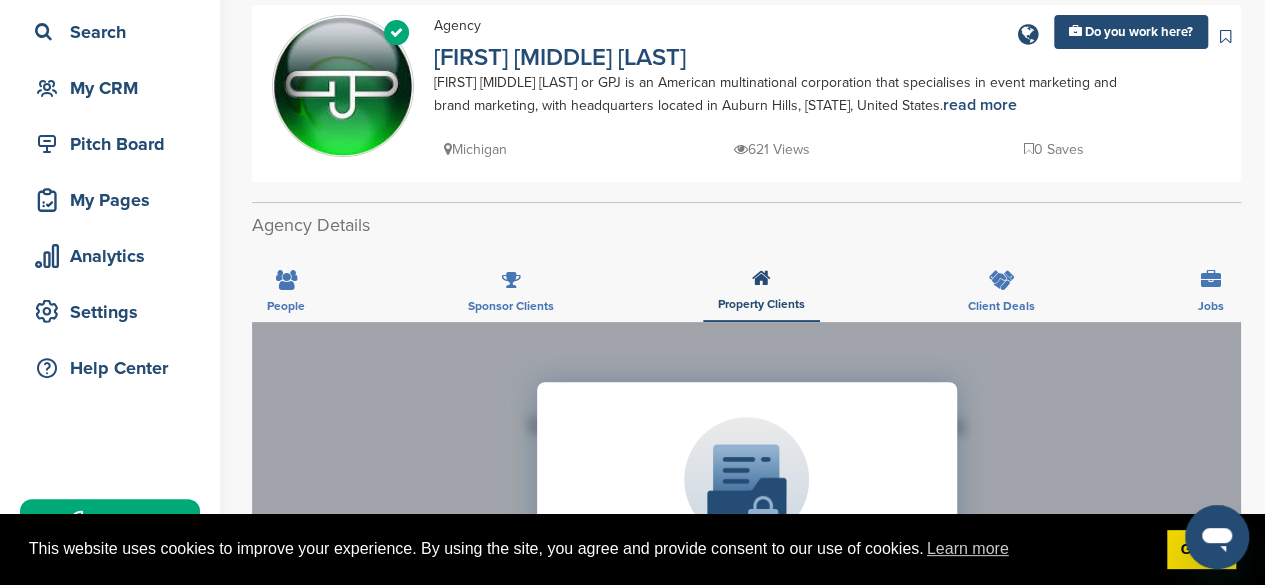 scroll, scrollTop: 137, scrollLeft: 0, axis: vertical 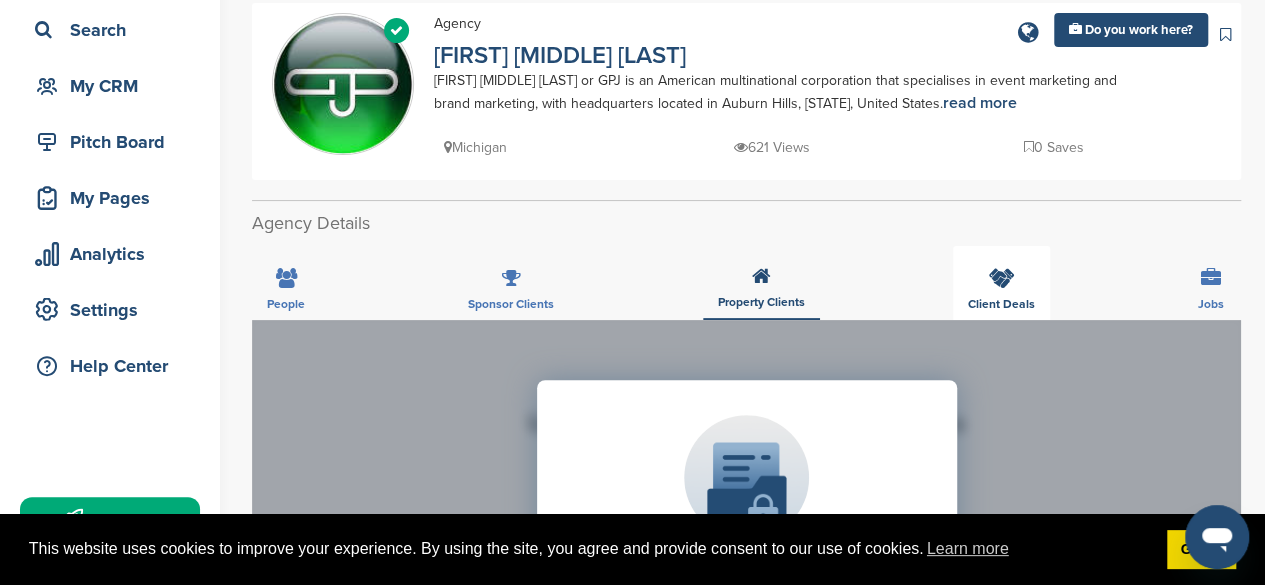 click at bounding box center [1001, 278] 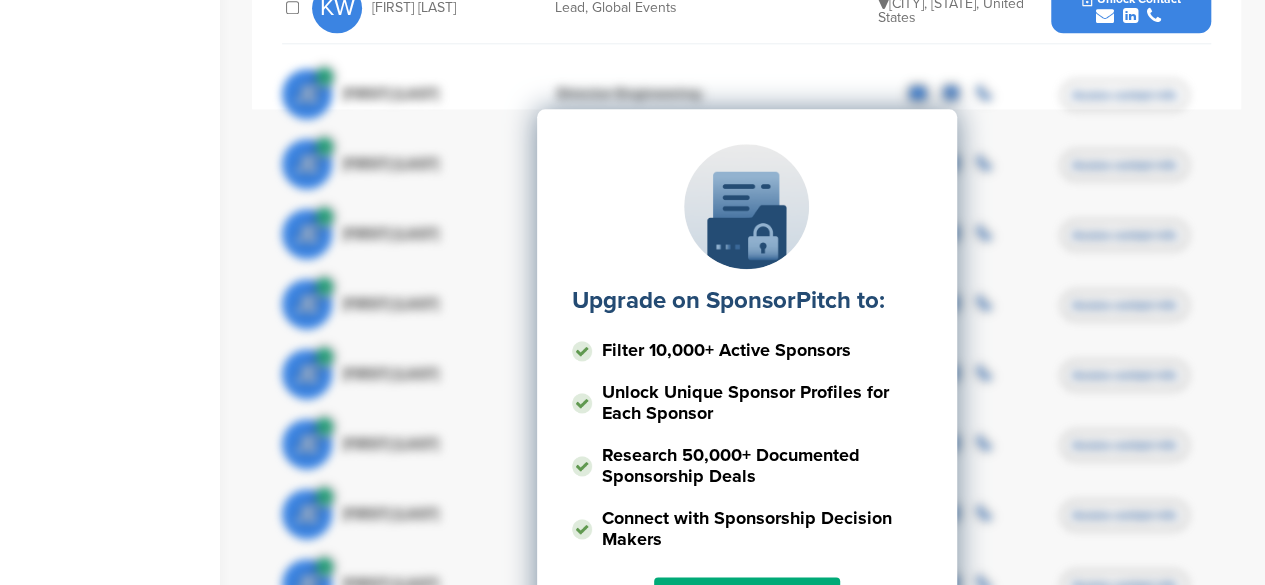 scroll, scrollTop: 1149, scrollLeft: 0, axis: vertical 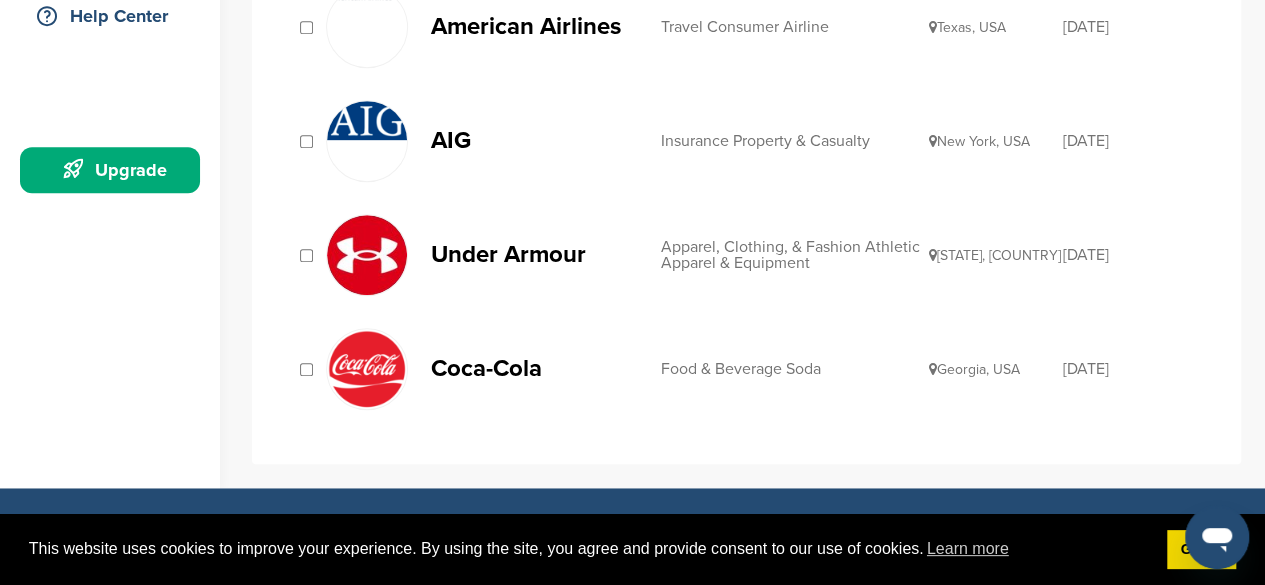 click on "Coca-Cola" at bounding box center [536, 368] 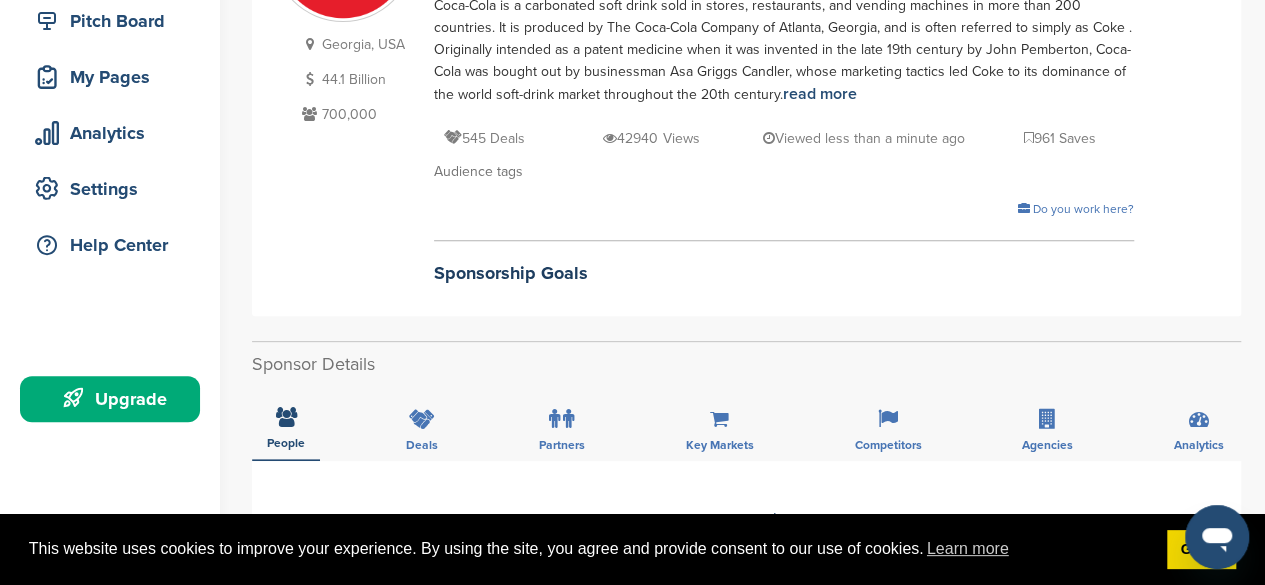 scroll, scrollTop: 332, scrollLeft: 0, axis: vertical 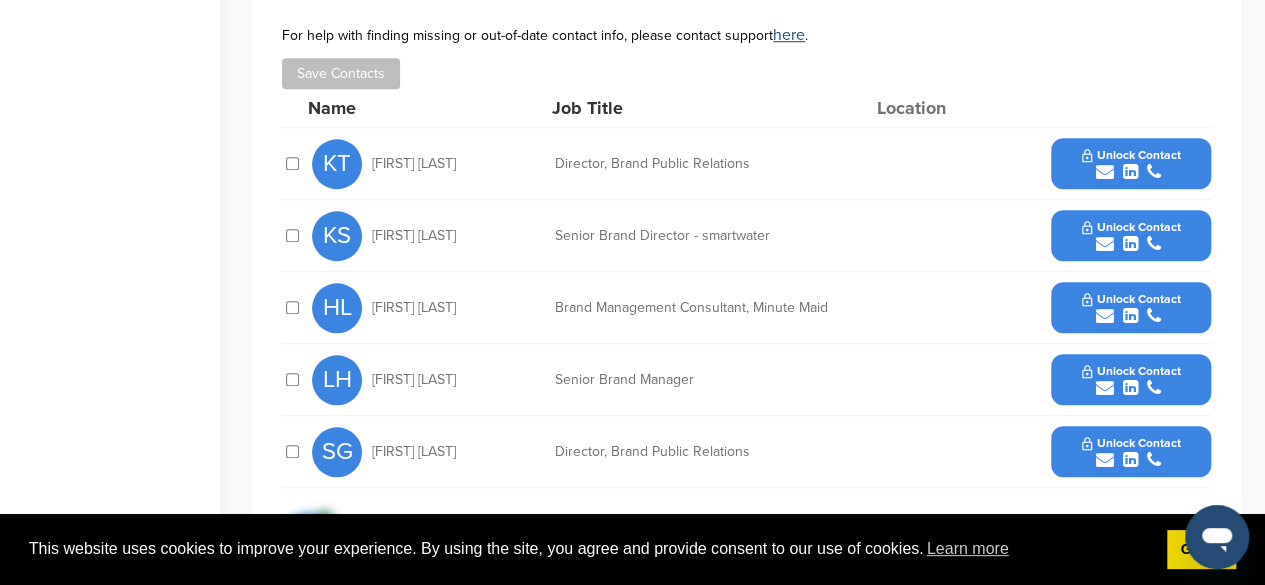 click on "Unlock Contact" at bounding box center (1131, 227) 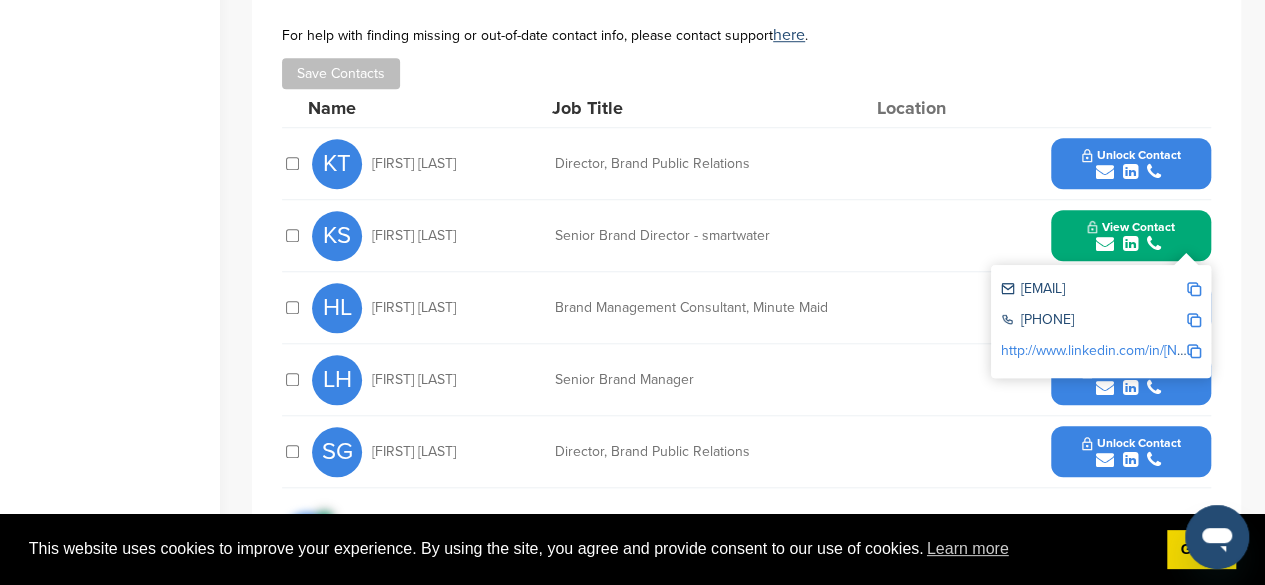 click on "Save Contacts" at bounding box center (746, 73) 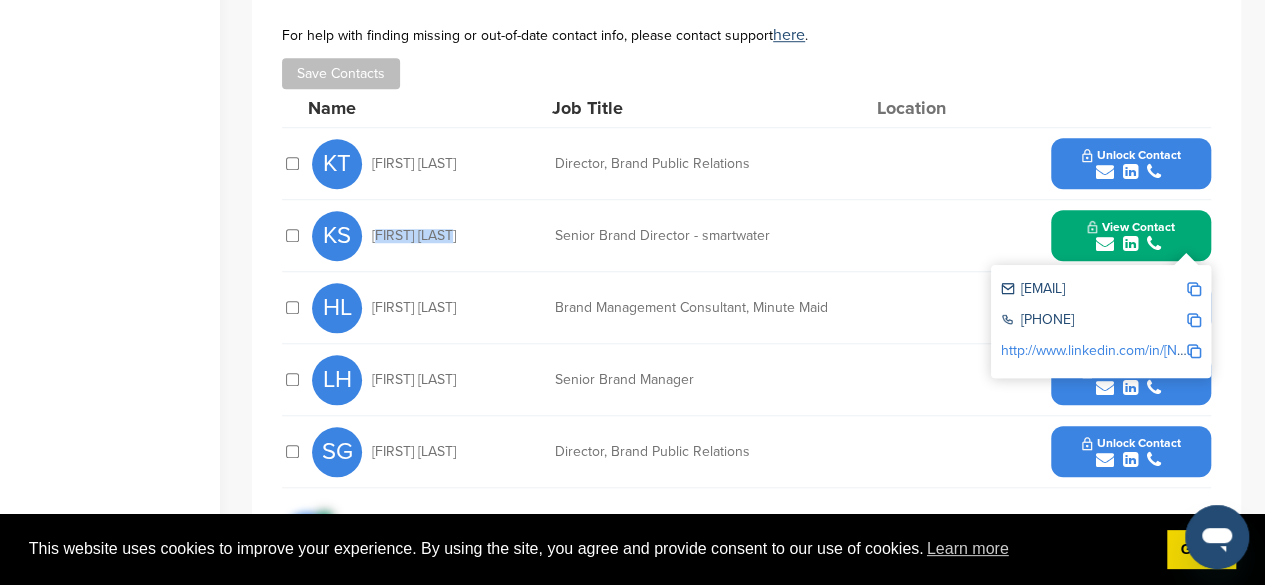drag, startPoint x: 460, startPoint y: 234, endPoint x: 370, endPoint y: 235, distance: 90.005554 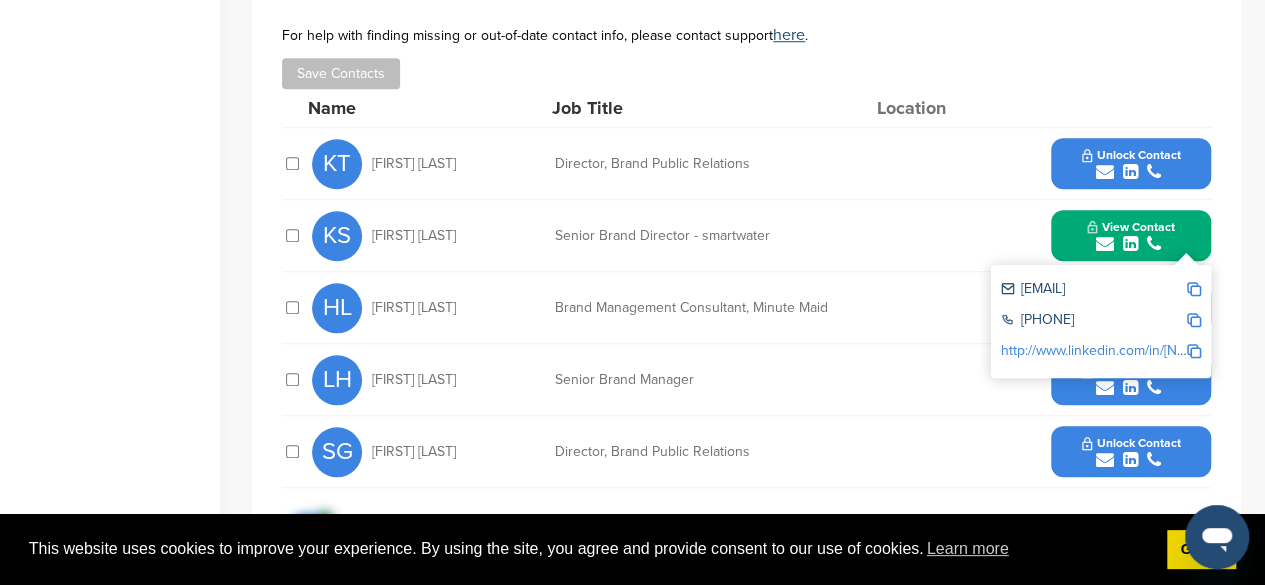 click on "**********" at bounding box center (746, 265) 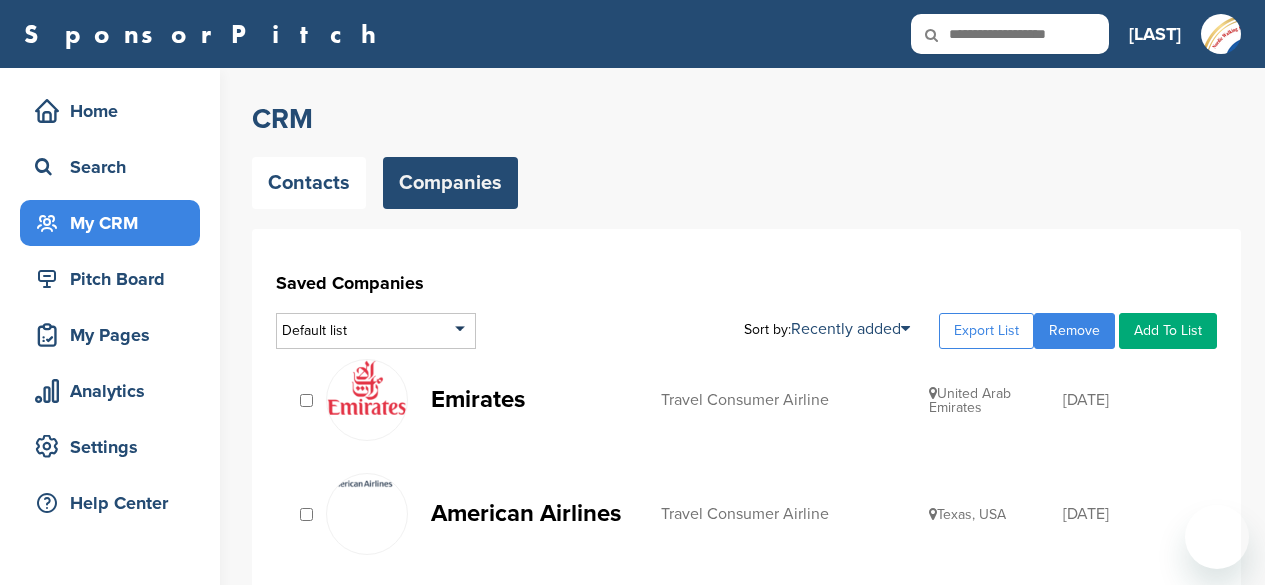 scroll, scrollTop: 487, scrollLeft: 0, axis: vertical 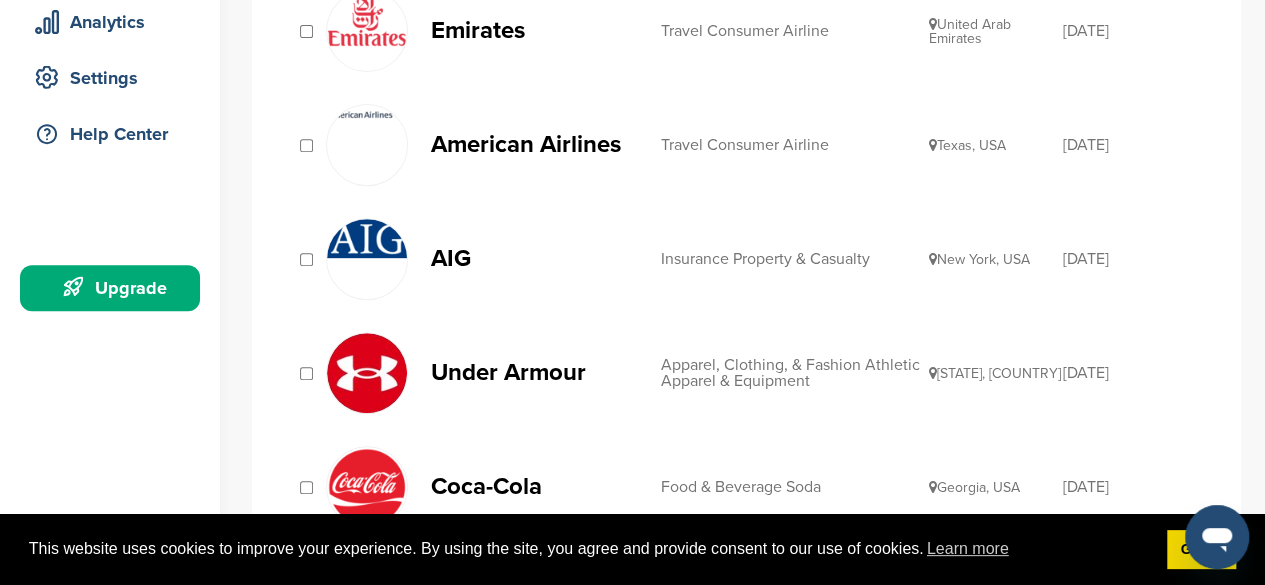 click at bounding box center [367, 238] 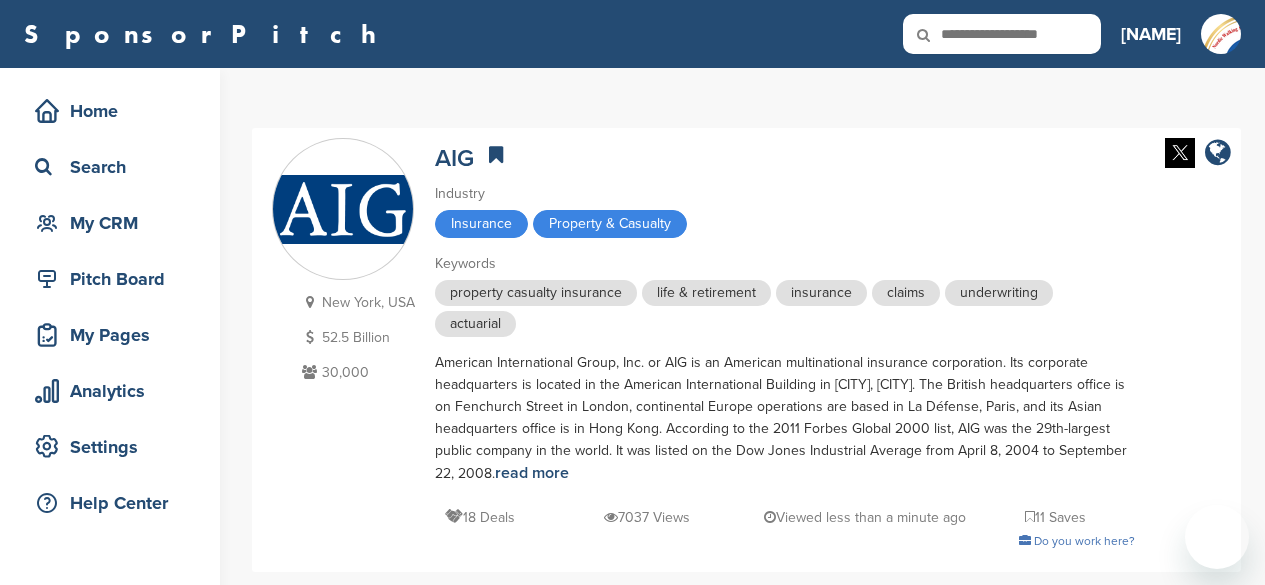 scroll, scrollTop: 0, scrollLeft: 0, axis: both 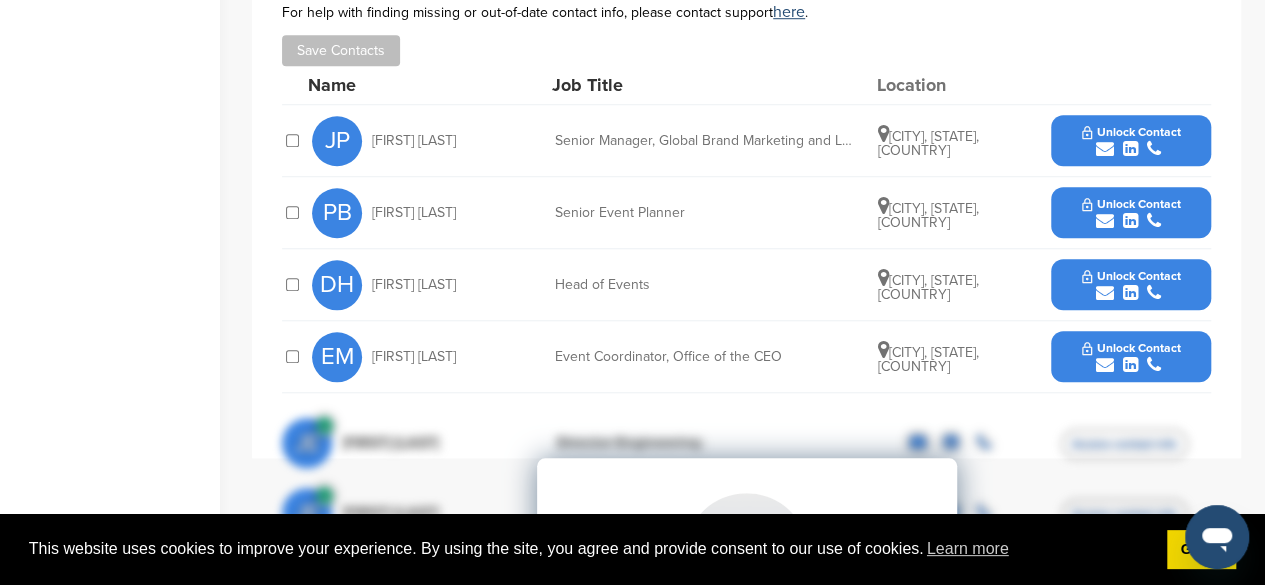 drag, startPoint x: 464, startPoint y: 142, endPoint x: 366, endPoint y: 142, distance: 98 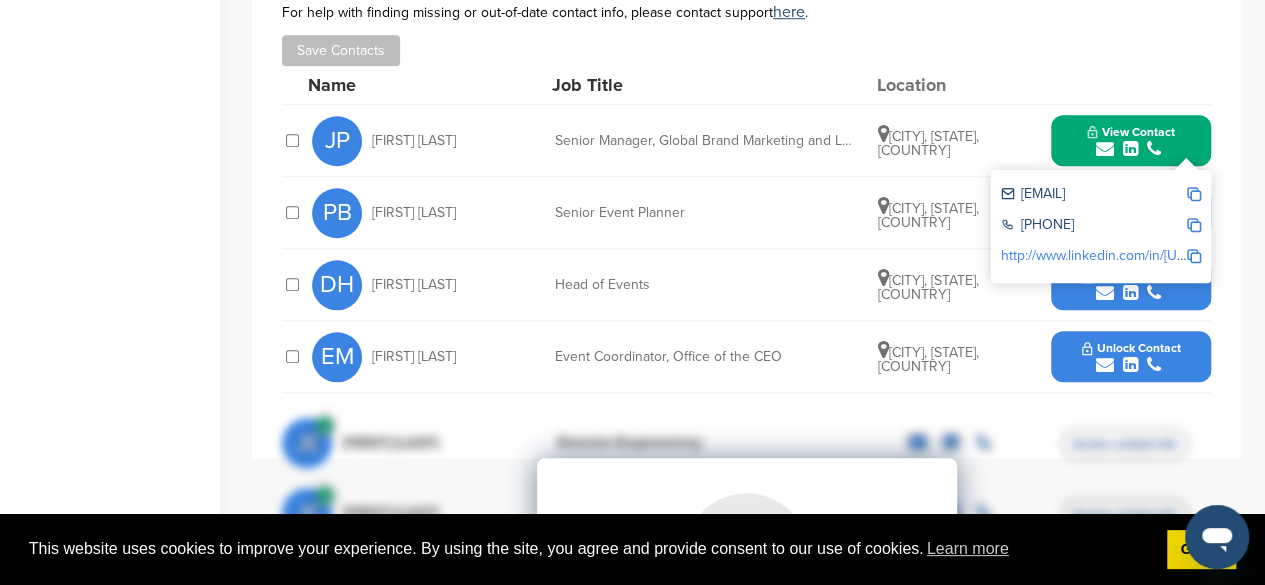 click at bounding box center (1194, 194) 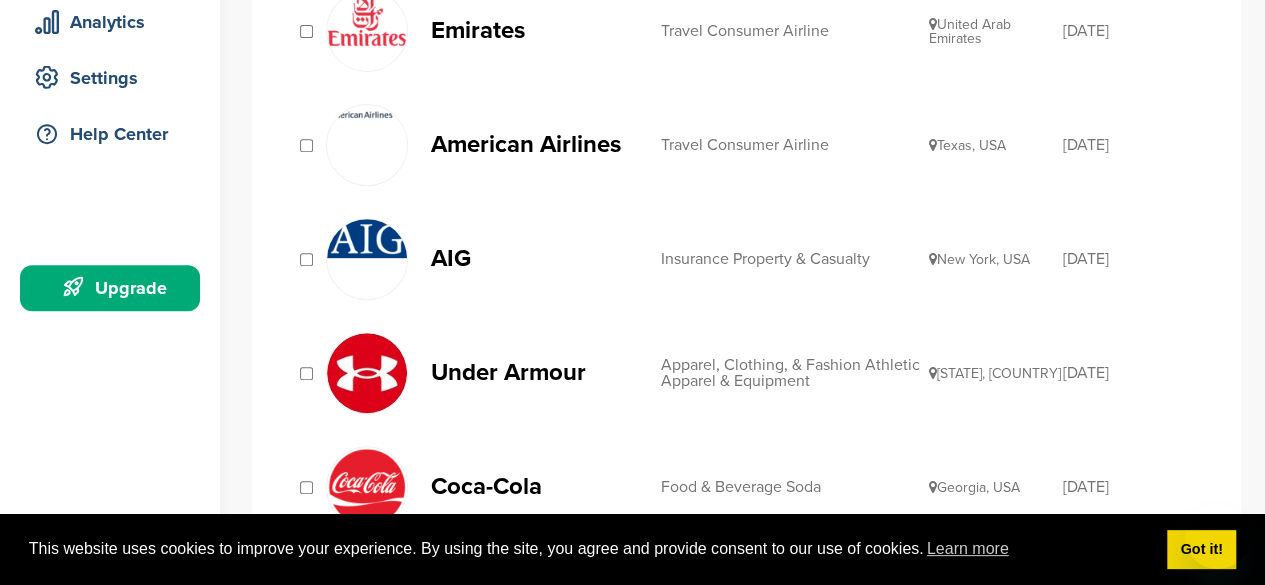 scroll, scrollTop: 369, scrollLeft: 0, axis: vertical 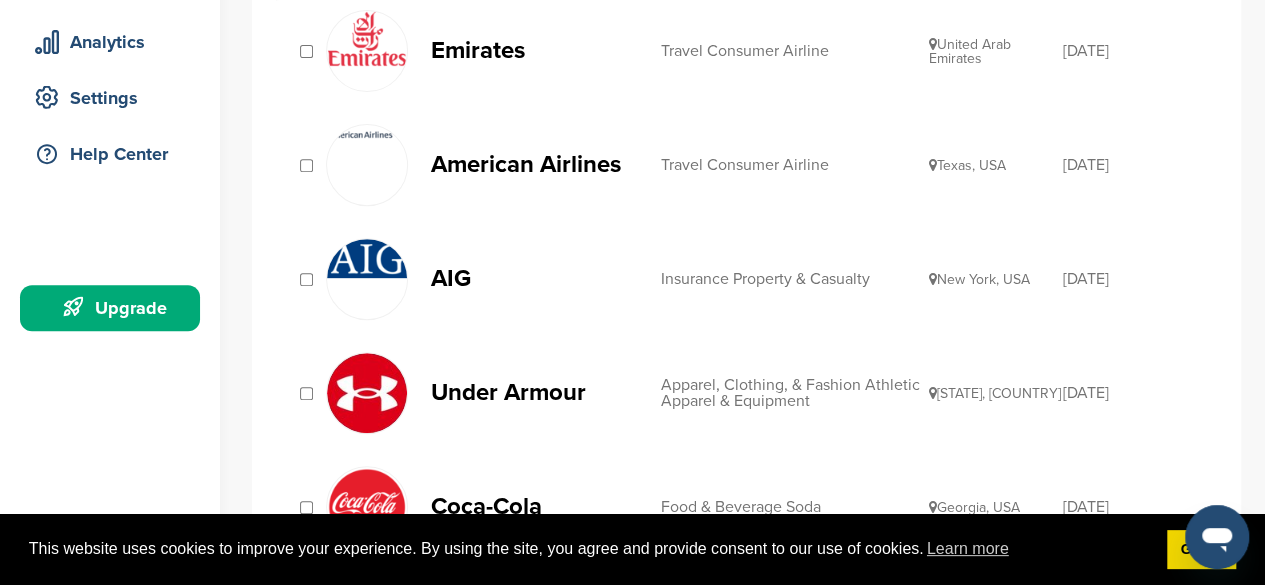 click on "American Airlines" at bounding box center [536, 164] 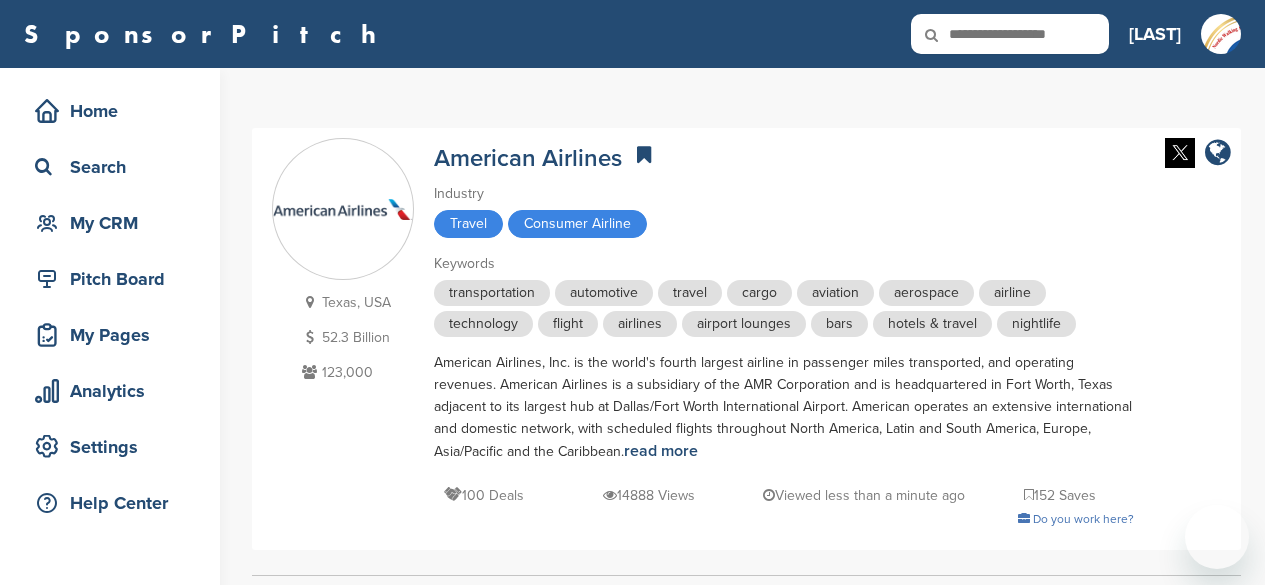 scroll, scrollTop: 0, scrollLeft: 0, axis: both 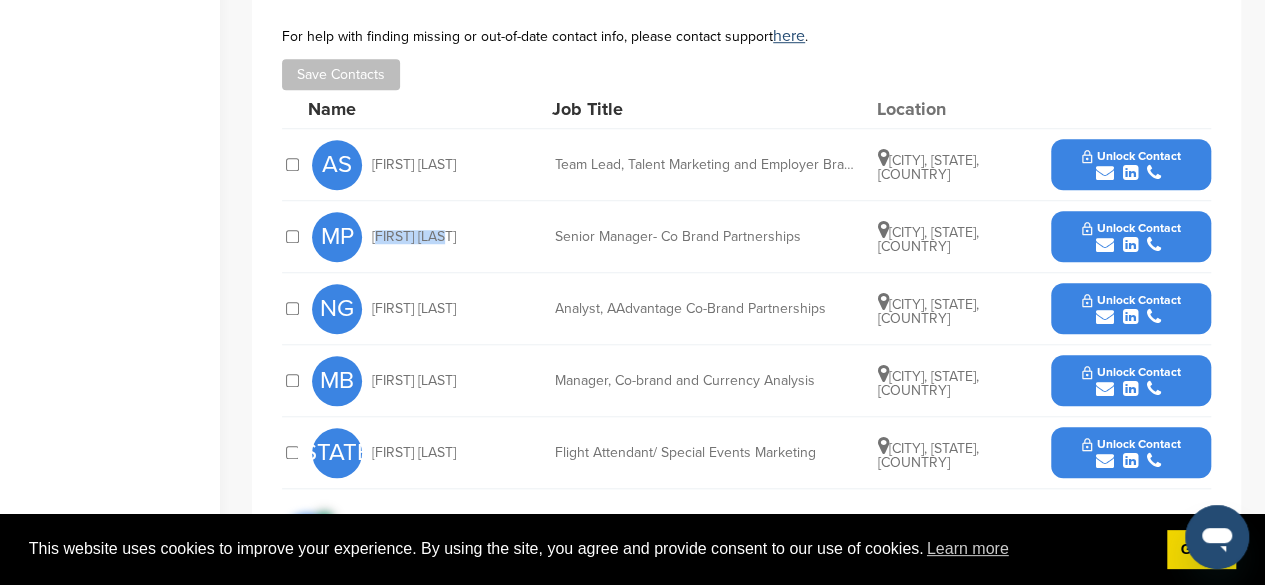 drag, startPoint x: 453, startPoint y: 237, endPoint x: 372, endPoint y: 241, distance: 81.09871 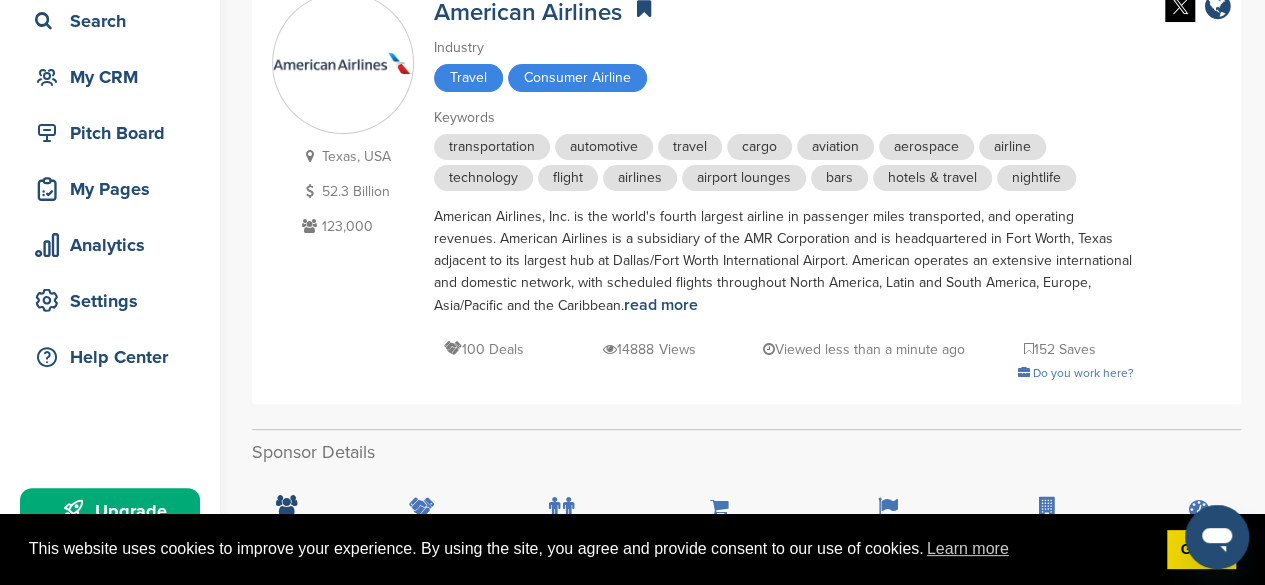 scroll, scrollTop: 143, scrollLeft: 0, axis: vertical 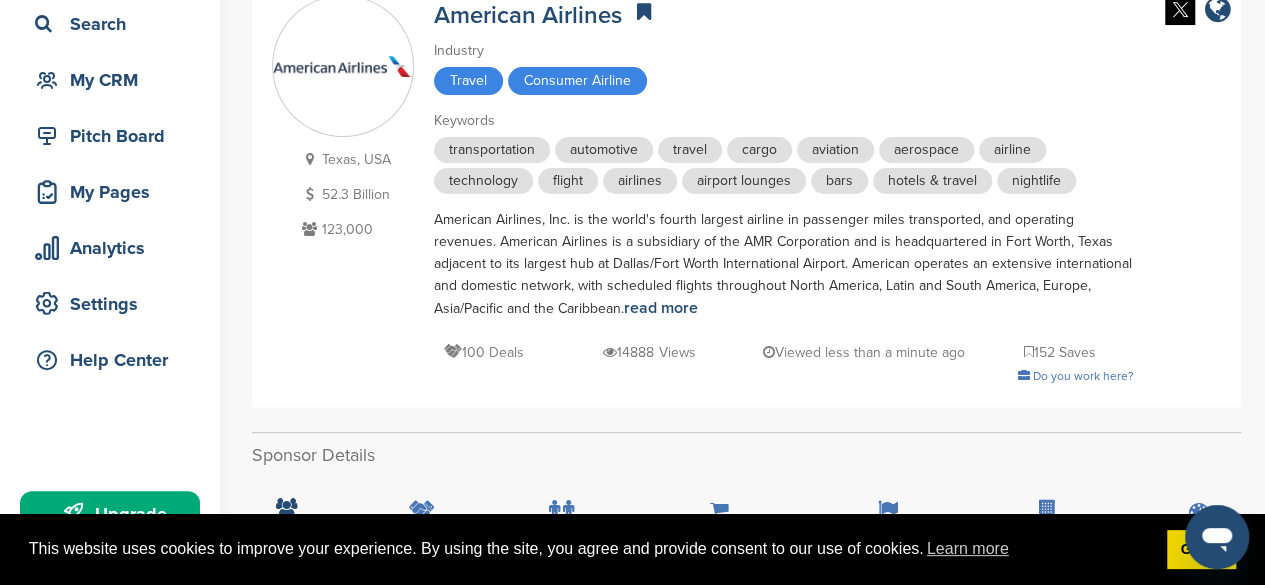 click on "Texas, USA
52.3 Billion
123,000
American Airlines
Industry
Travel
Consumer Airline
Keywords
transportation
automotive
travel
cargo
aviation
aerospace
airline
technology
flight
airlines
airport lounges
bars
hotels & travel
nightlife
American Airlines, Inc.  is the world's fourth largest airline in passenger miles transported, and operating revenues. American Airlines is a subsidiary of the AMR Corporation and is headquartered in Fort Worth, Texas adjacent to its largest hub at Dallas/Fort Worth International Airport. American operates an extensive international and domestic network, with scheduled flights throughout North America, Latin and South America, Europe, Asia/Pacific and the Caribbean.  read more
100
Deals
14888
Views
Viewed
less than a minute ago
152
Saves
Do you work here?" at bounding box center [746, 196] 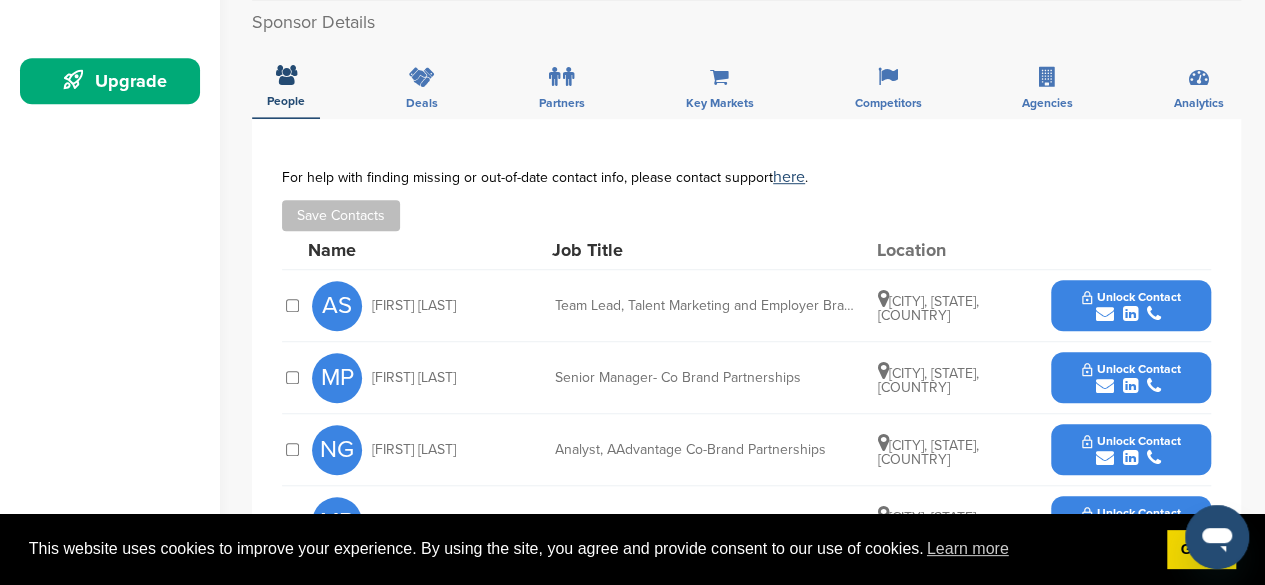 scroll, scrollTop: 577, scrollLeft: 0, axis: vertical 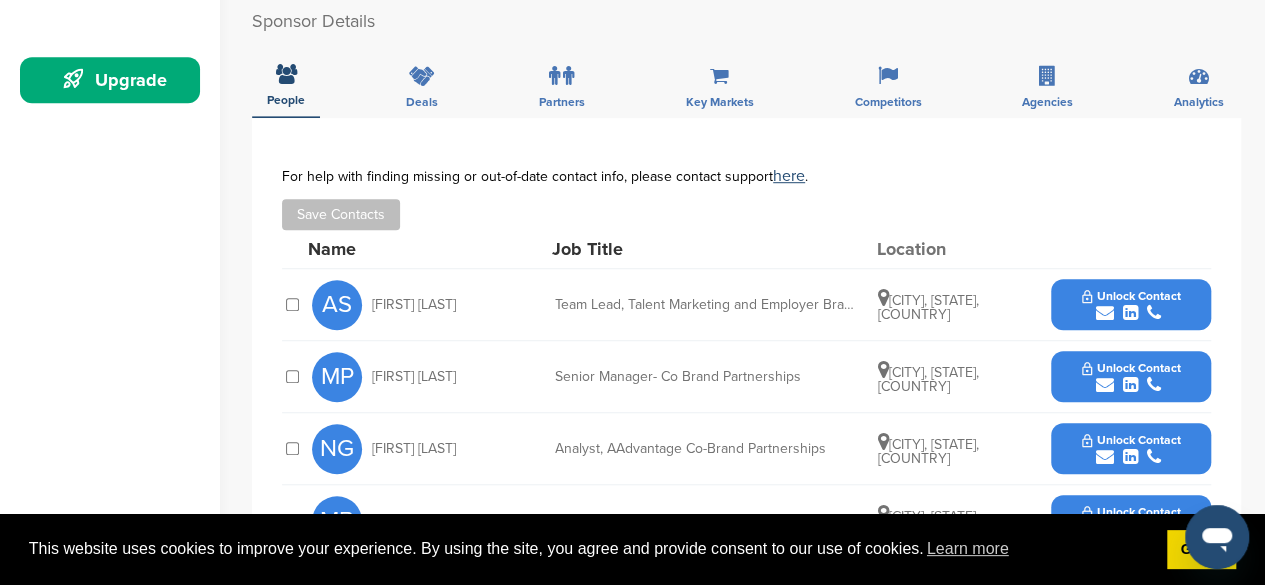 click on "Unlock Contact" at bounding box center [1131, 368] 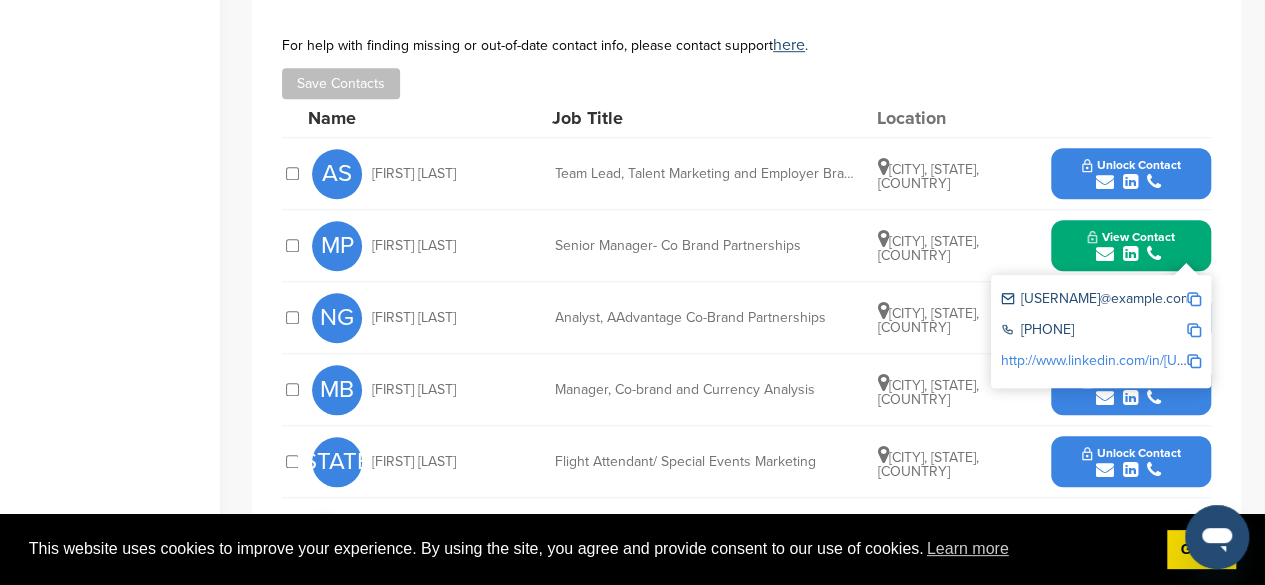 scroll, scrollTop: 709, scrollLeft: 0, axis: vertical 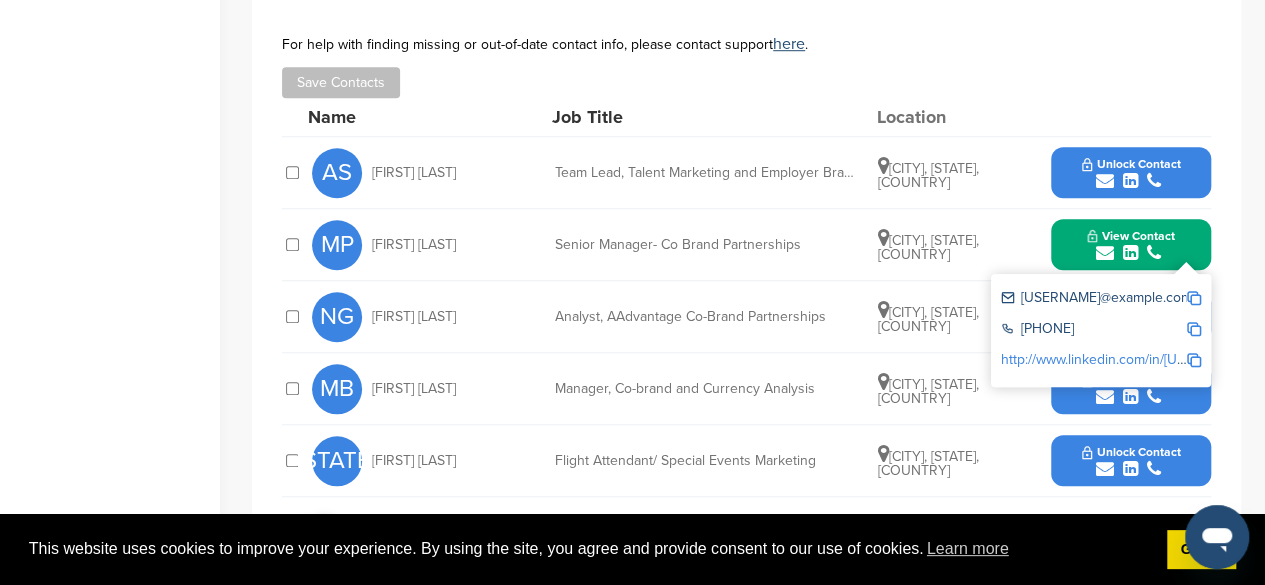 click at bounding box center [1194, 298] 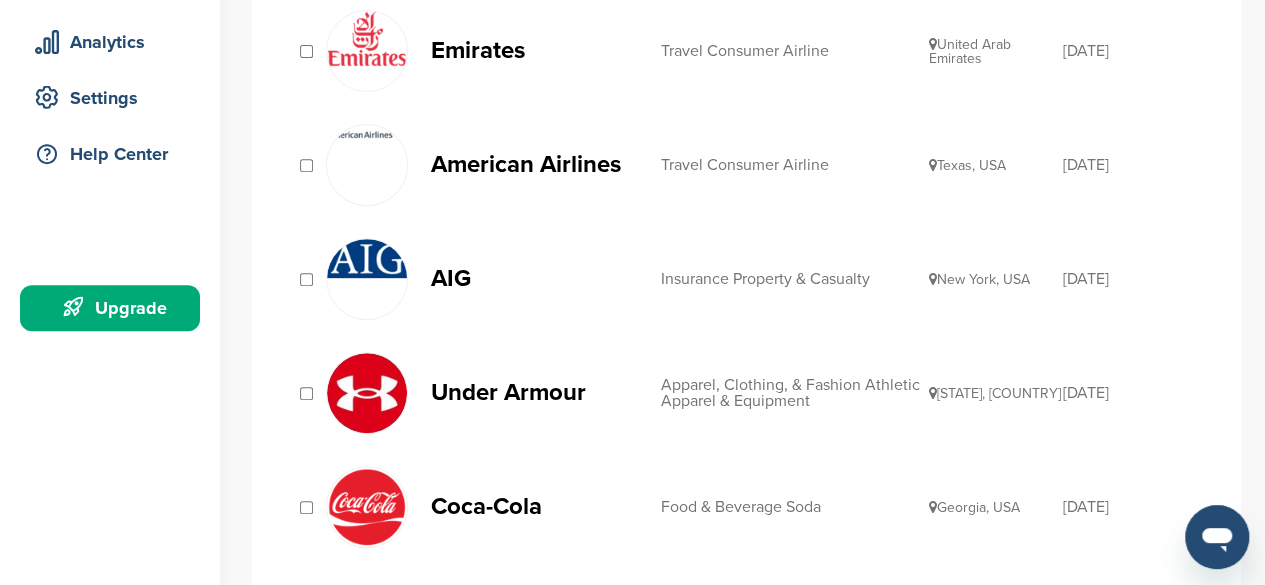 scroll, scrollTop: 349, scrollLeft: 0, axis: vertical 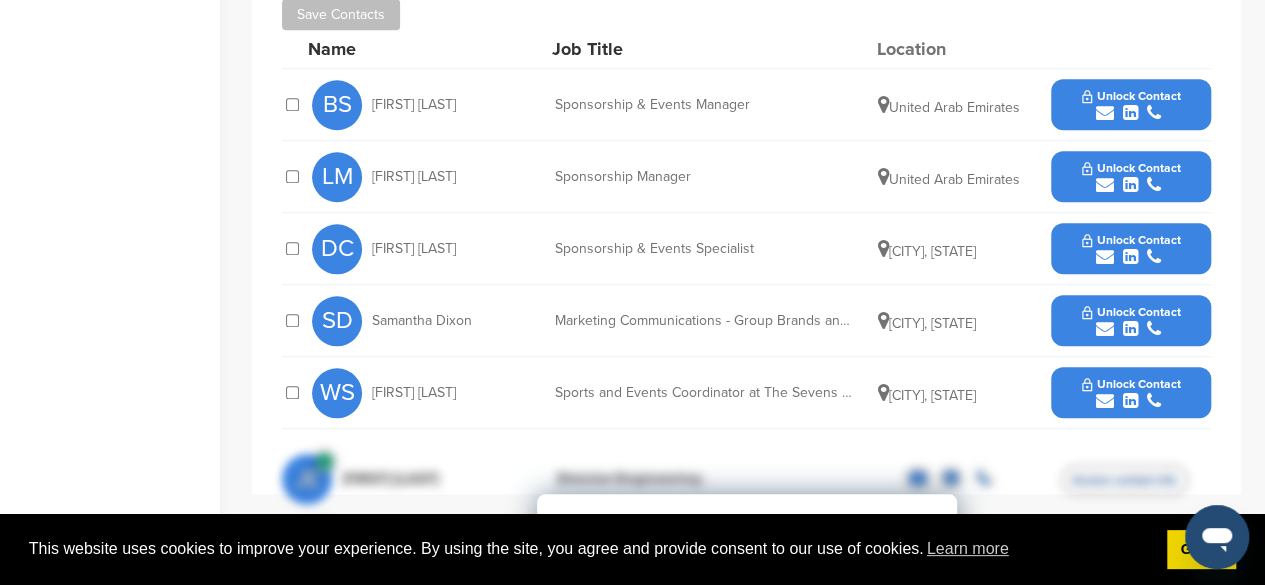 click on "This website uses cookies to improve your experience. By using the site, you agree and provide consent to our use of cookies.  Learn more" at bounding box center [590, 549] 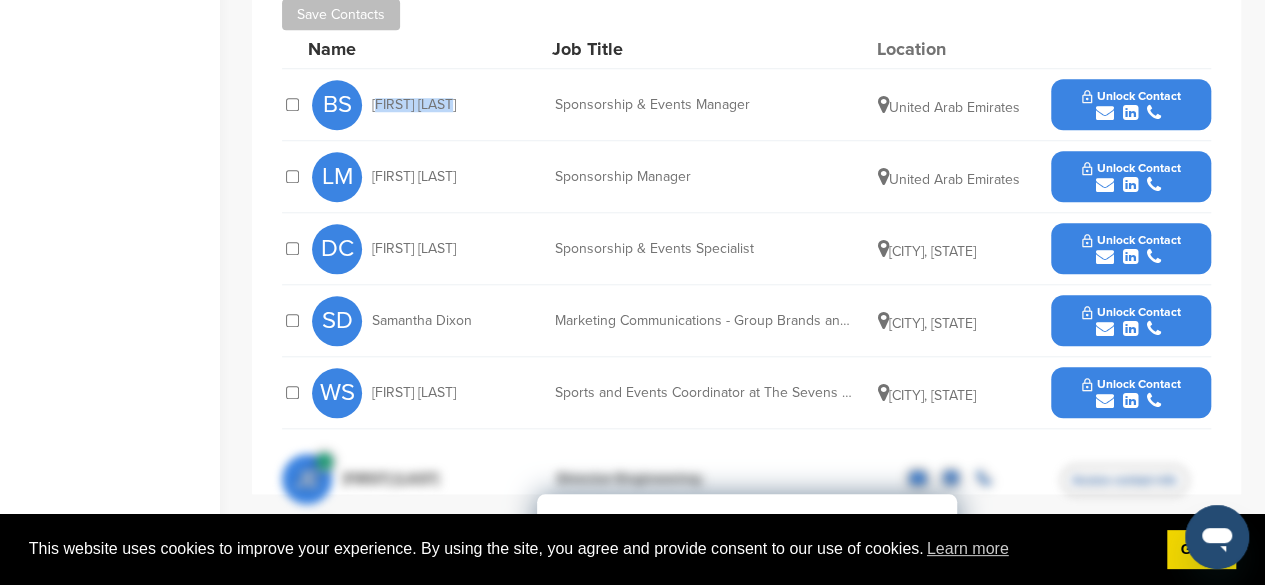 drag, startPoint x: 462, startPoint y: 105, endPoint x: 372, endPoint y: 103, distance: 90.02222 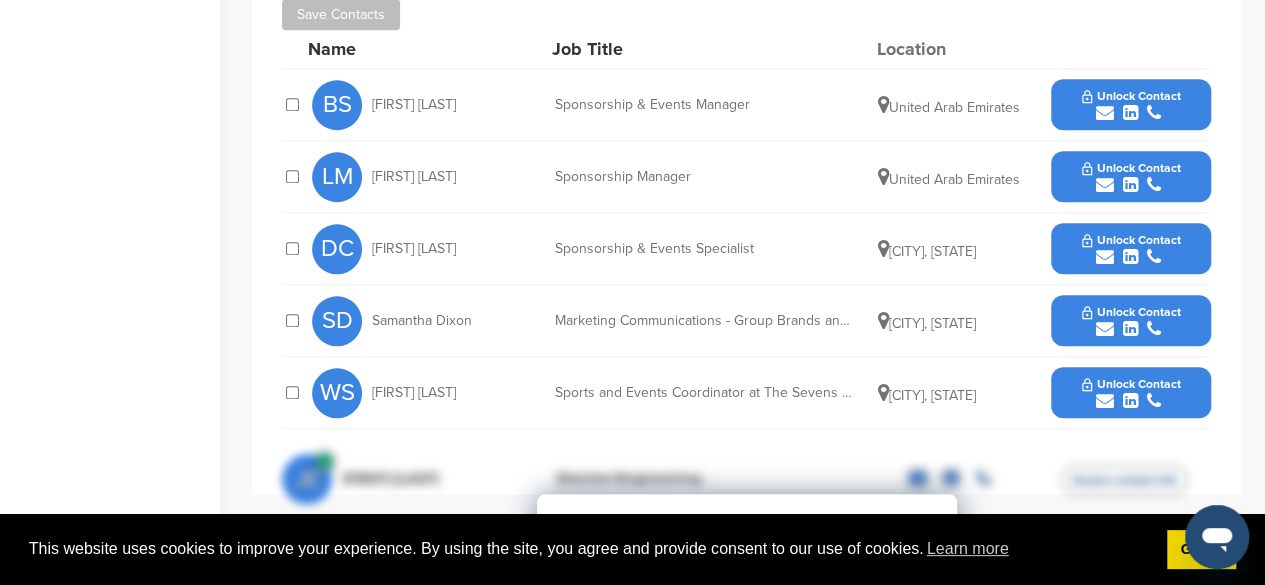click on "**********" at bounding box center (746, 206) 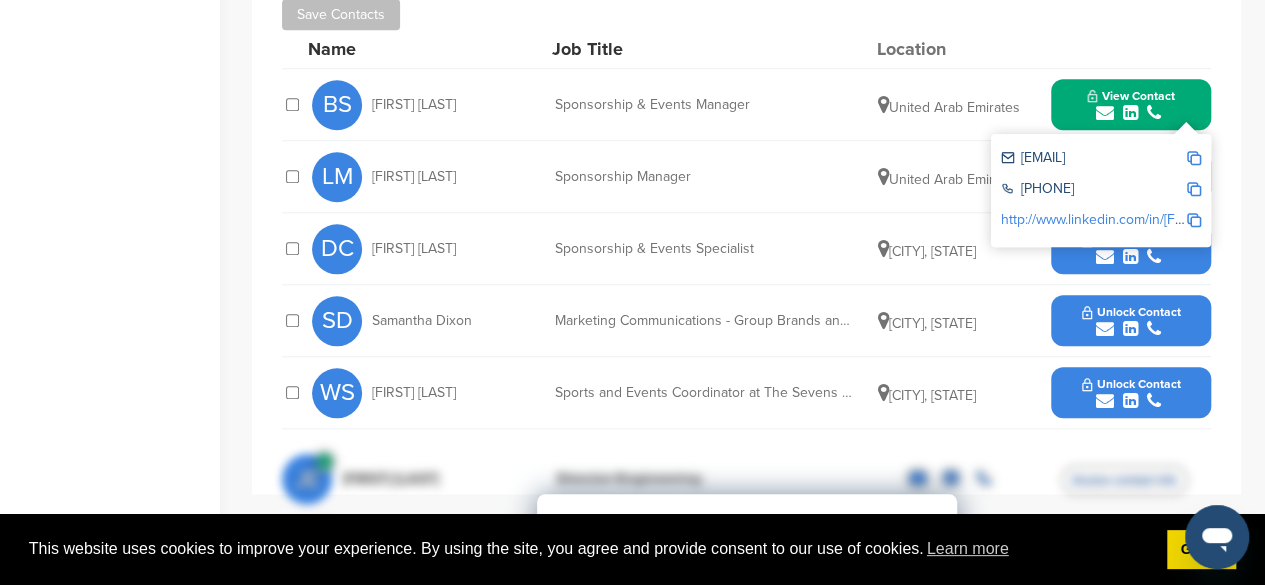 click at bounding box center [1194, 158] 